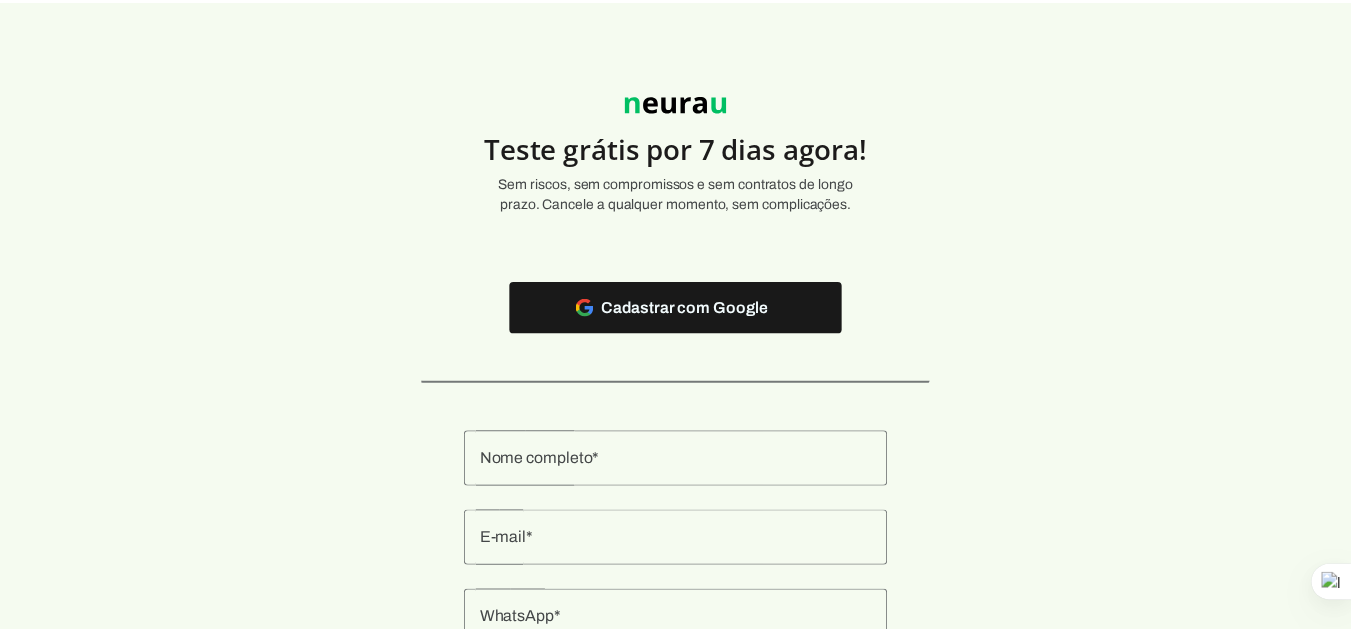 scroll, scrollTop: 0, scrollLeft: 0, axis: both 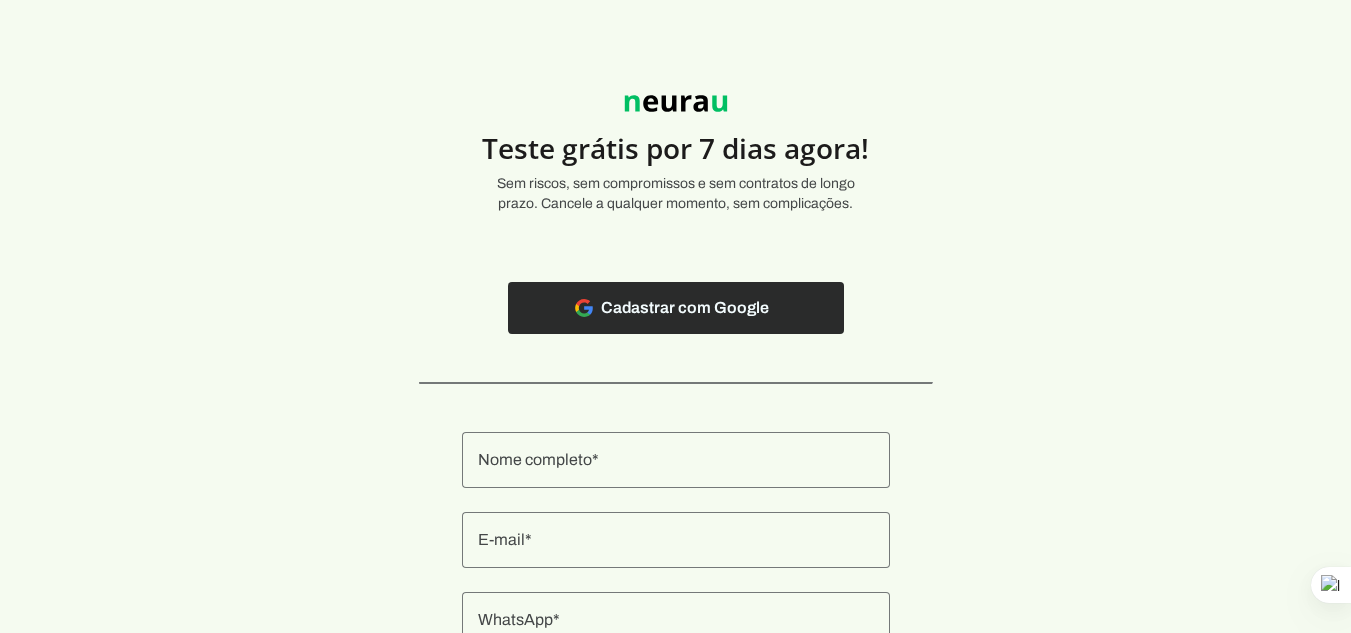 click at bounding box center (676, 308) 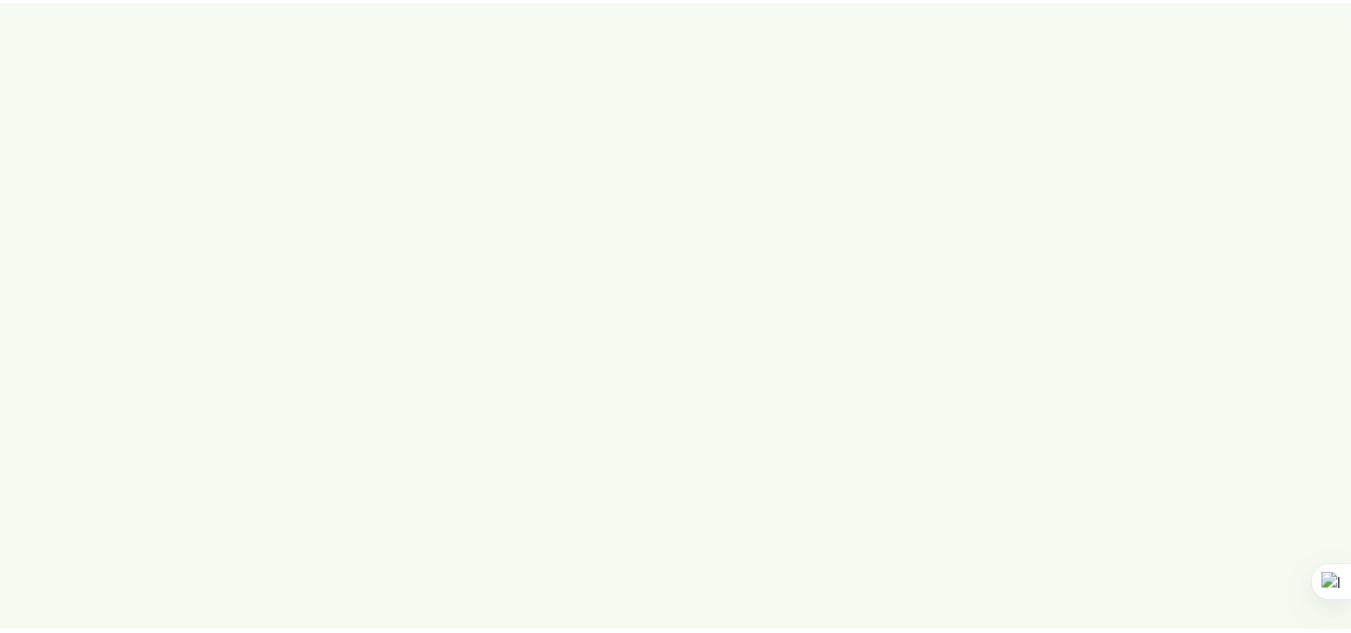 scroll, scrollTop: 0, scrollLeft: 0, axis: both 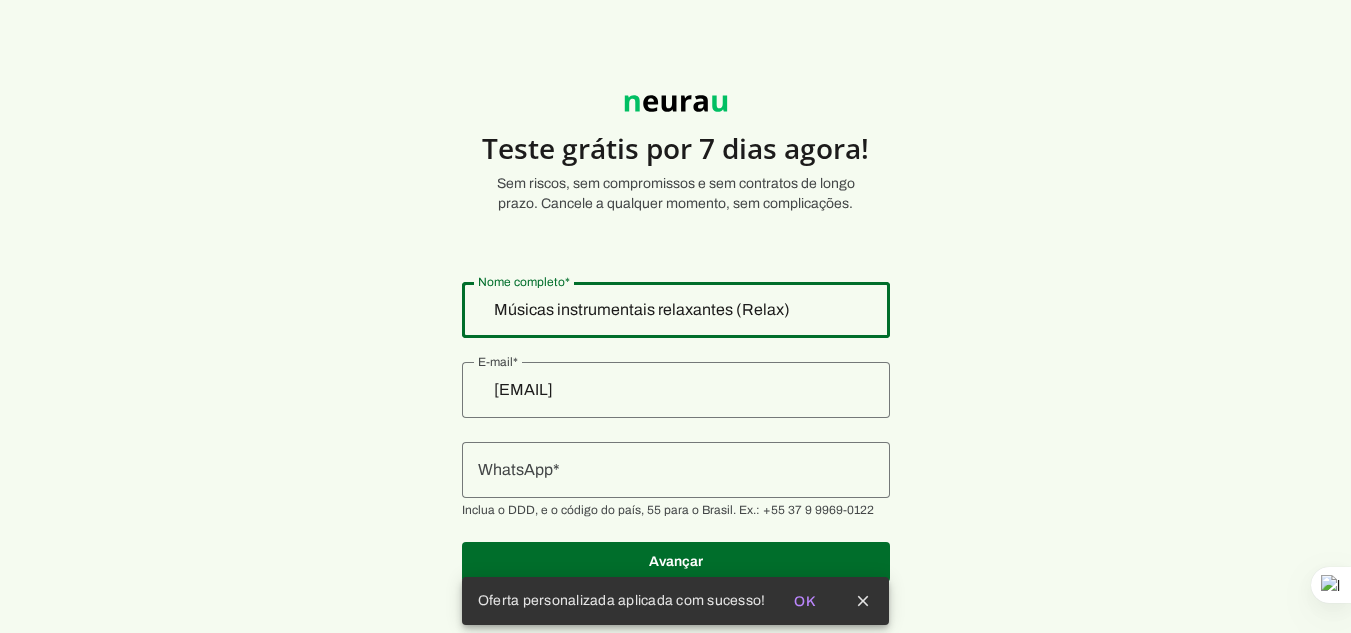 drag, startPoint x: 807, startPoint y: 299, endPoint x: 219, endPoint y: 159, distance: 604.43695 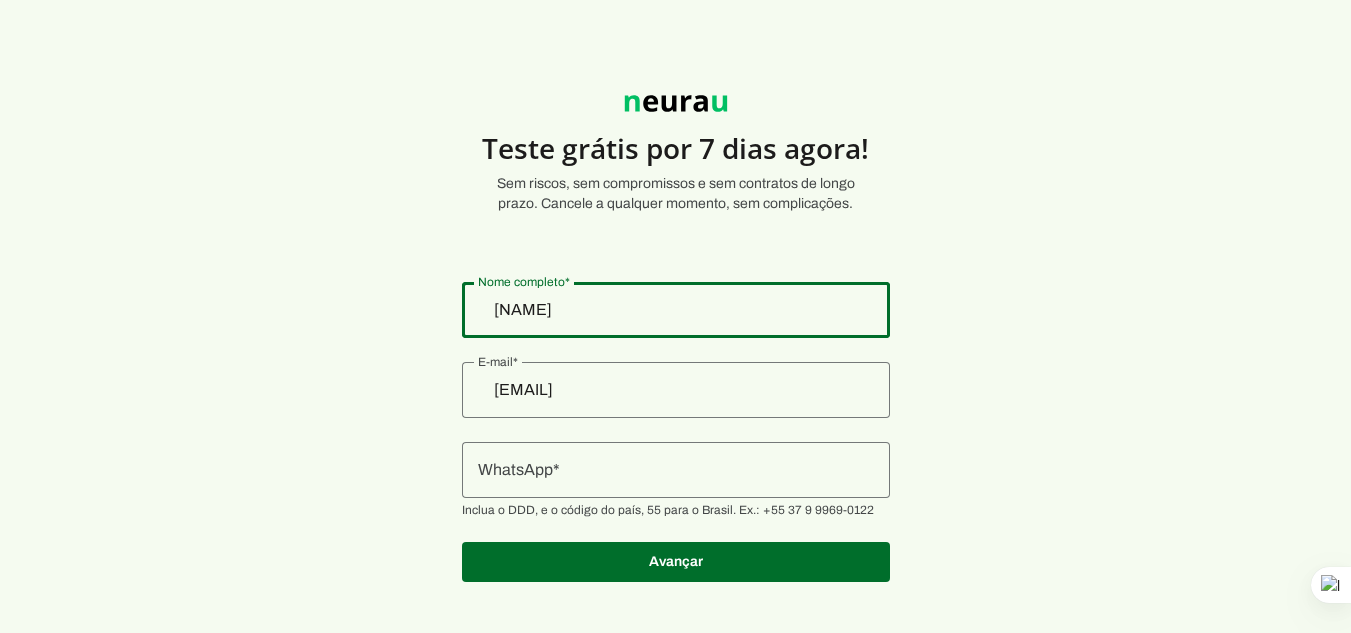 type on "[NAME]" 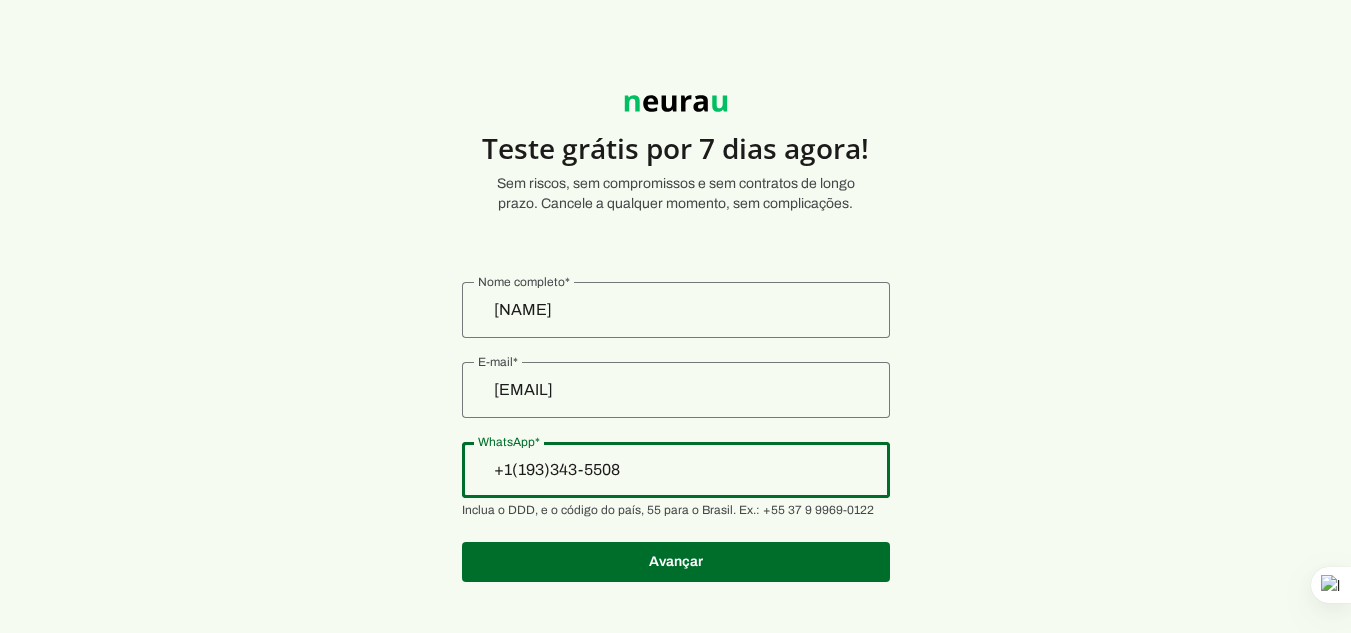 drag, startPoint x: 640, startPoint y: 478, endPoint x: 394, endPoint y: 427, distance: 251.23097 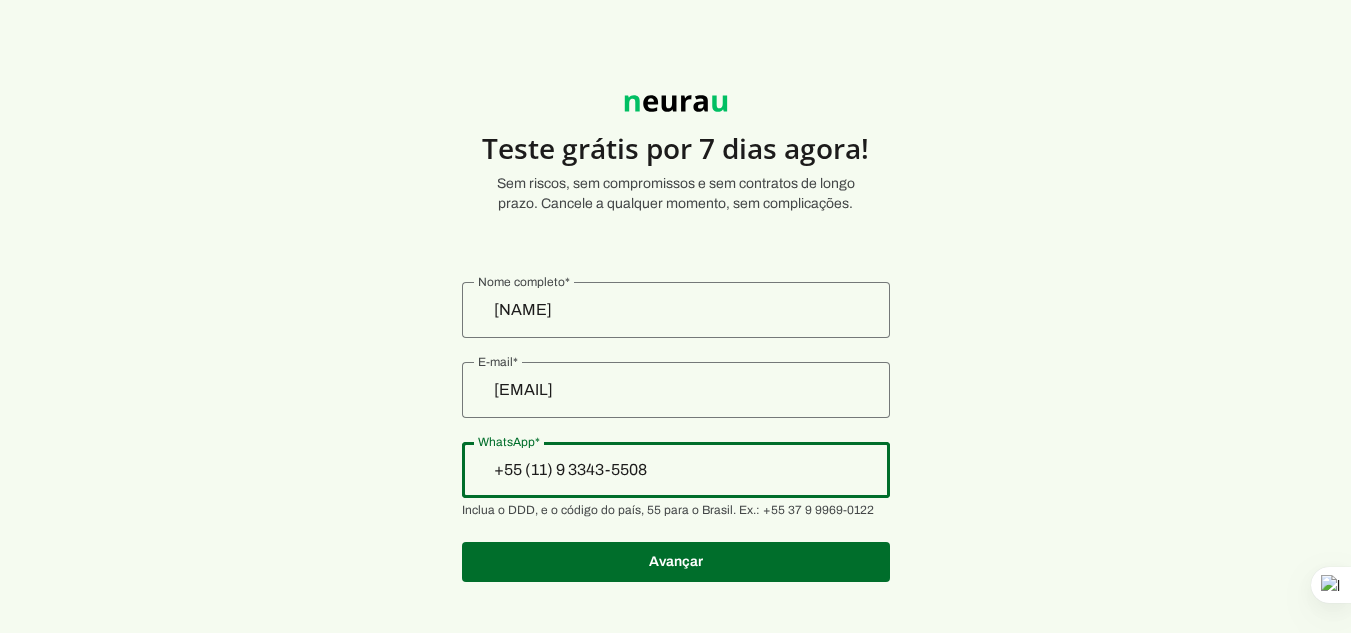 type on "+55 (11) 9 3343-5508" 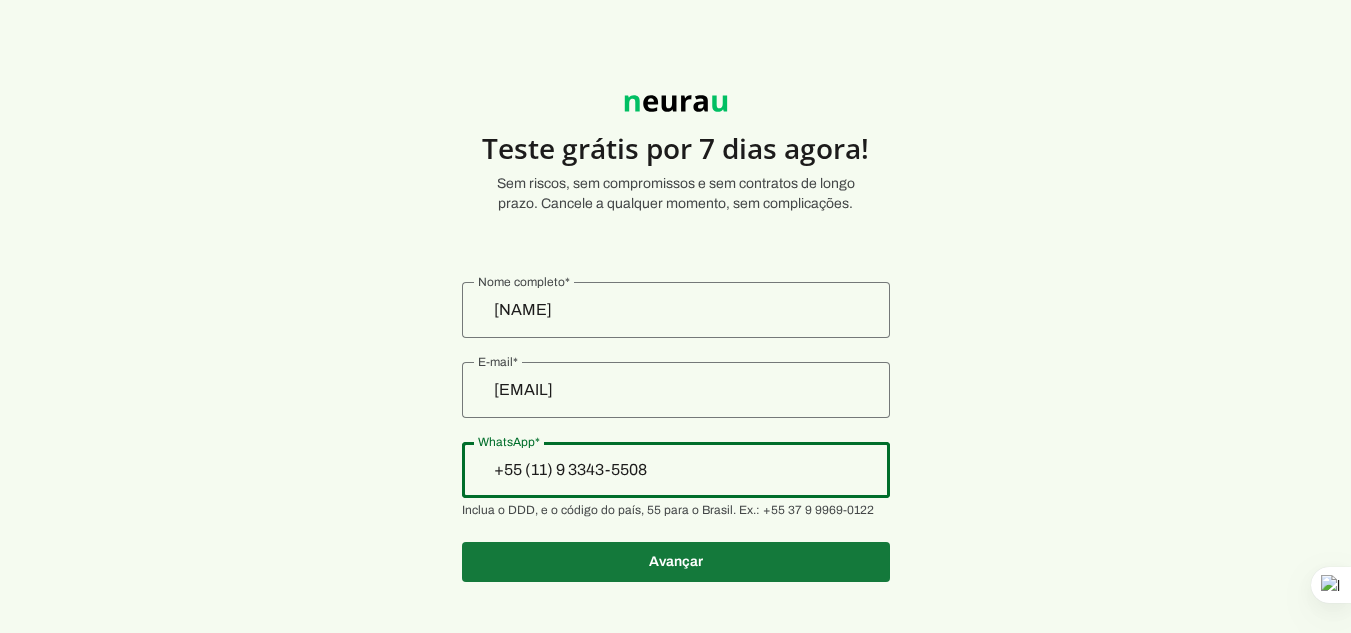type on "+55 (11) 9 3343-5508" 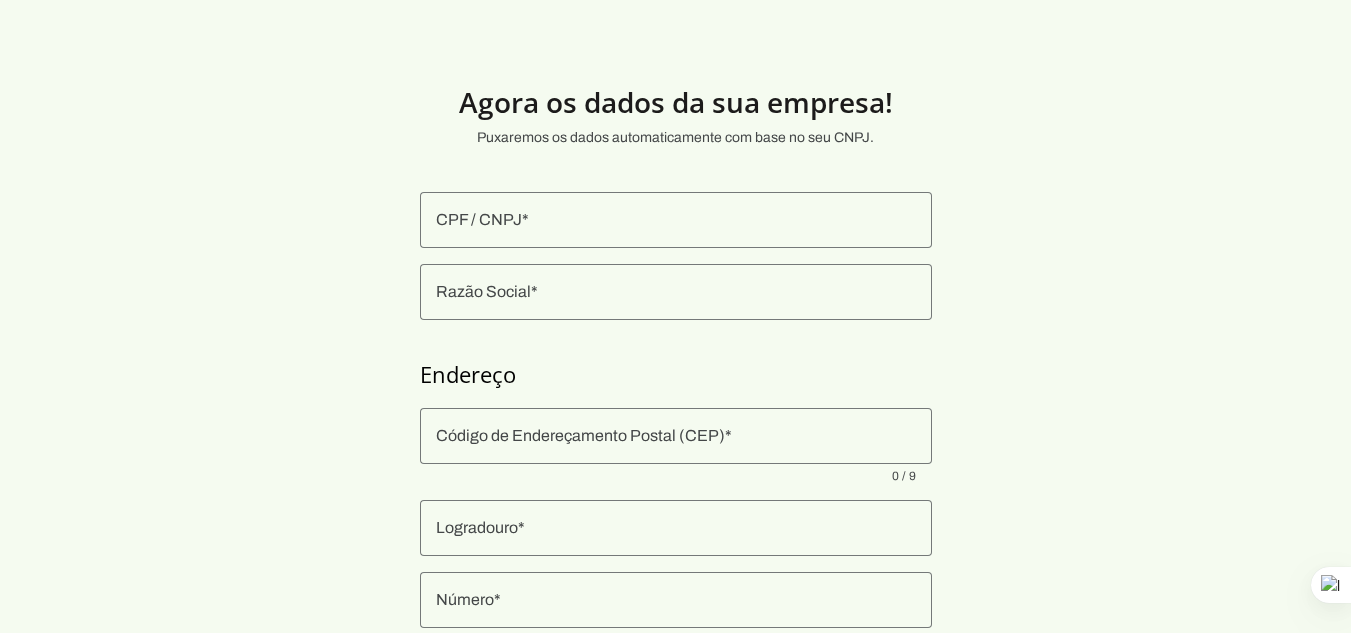 click at bounding box center [676, 220] 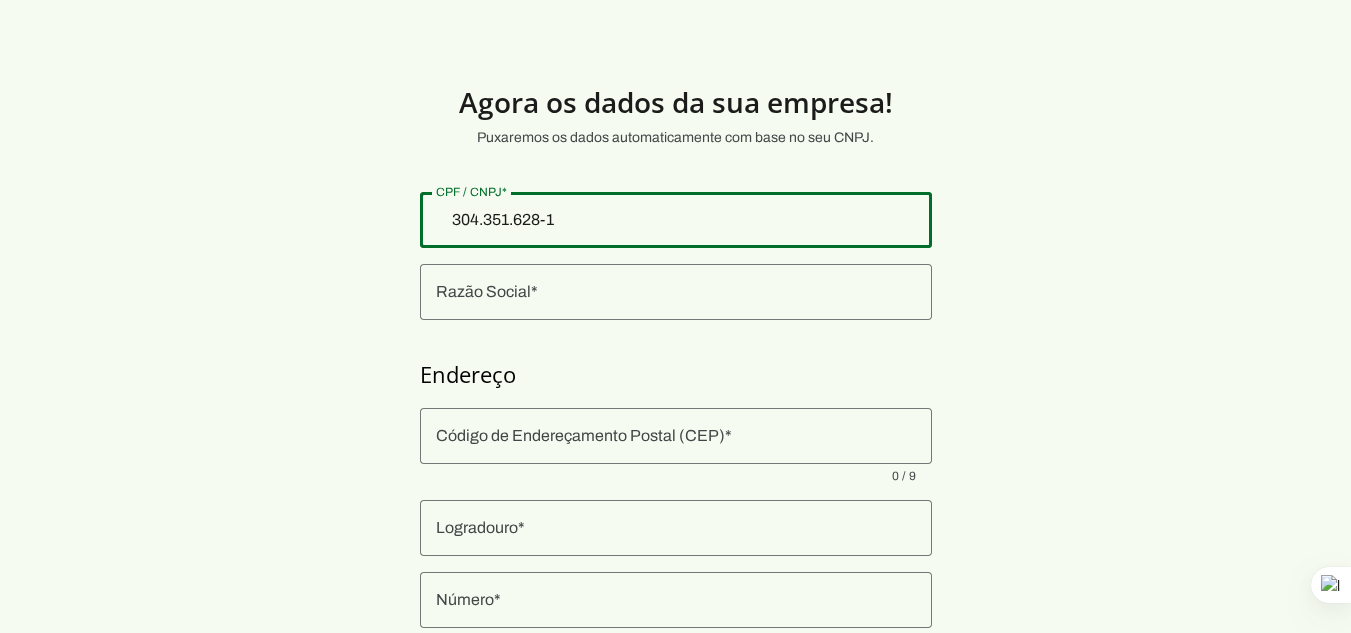type on "304.351.628-10" 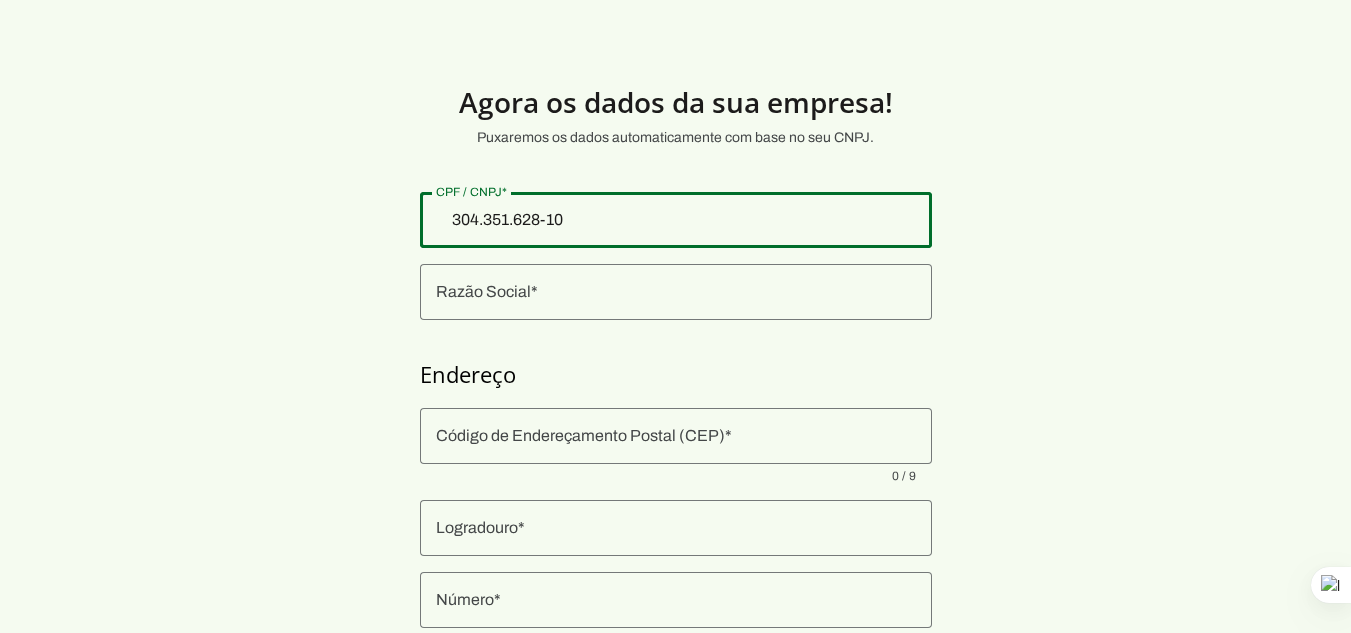 type on "304.351.628-10" 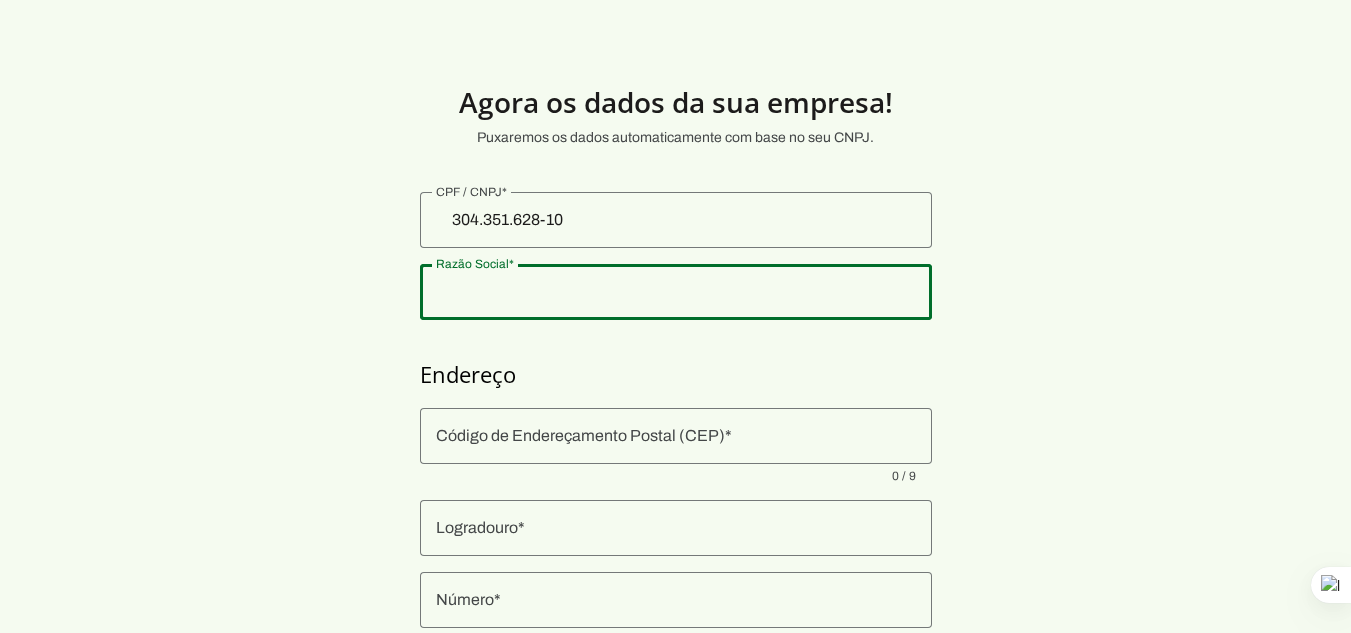click 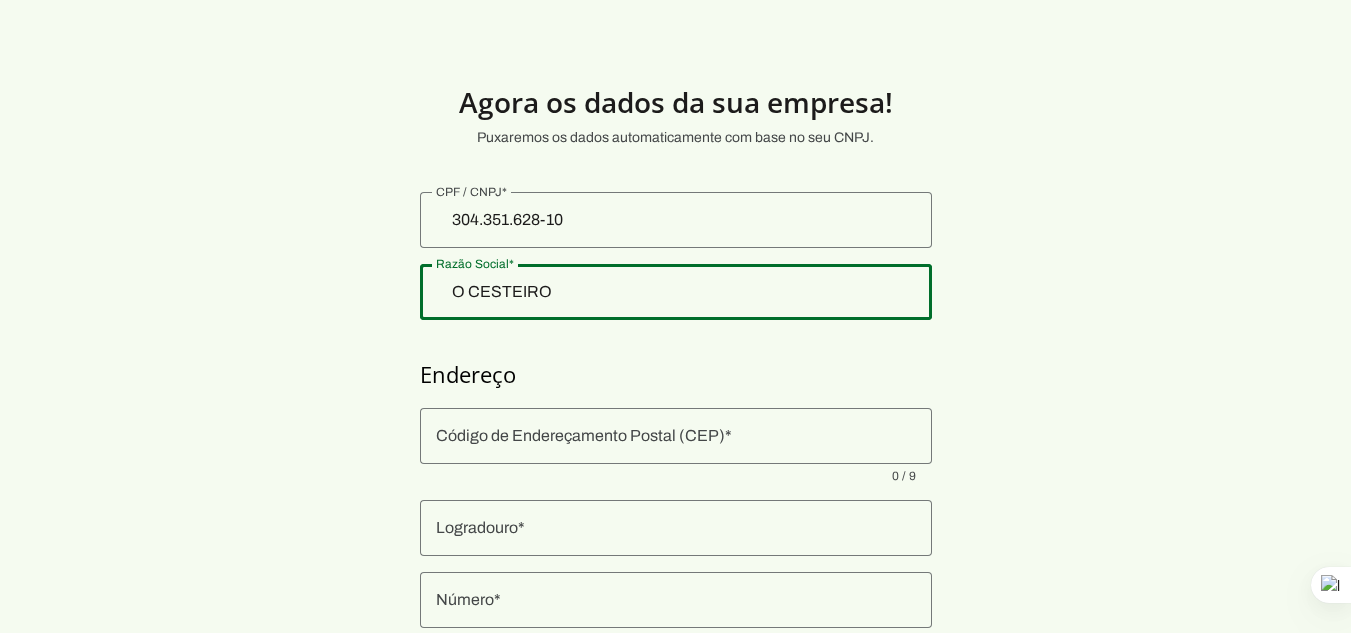 type on "O CESTEIRO" 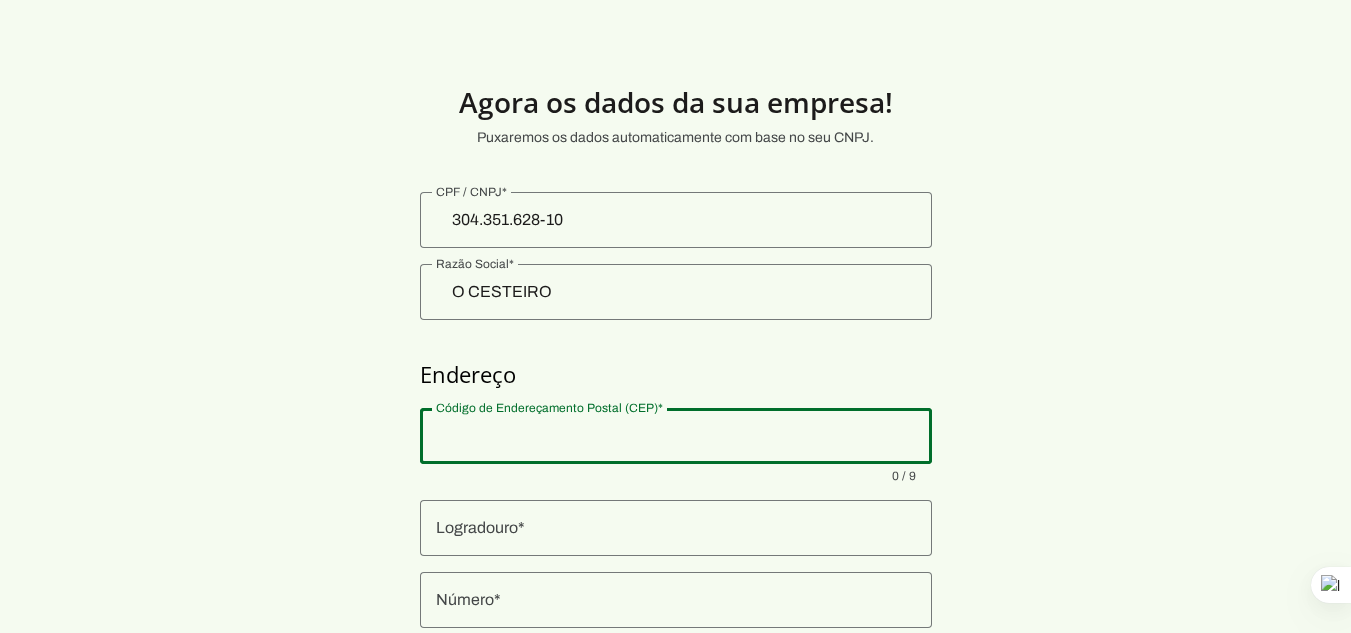 click 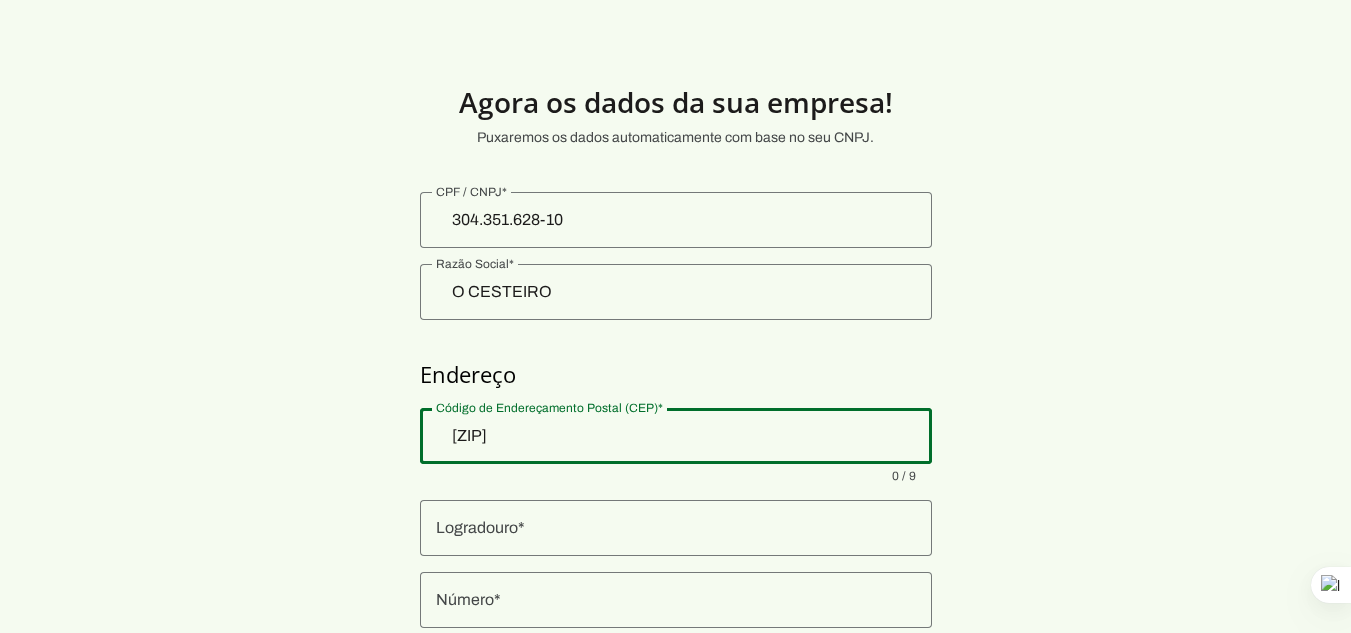 type on "[STREET]" 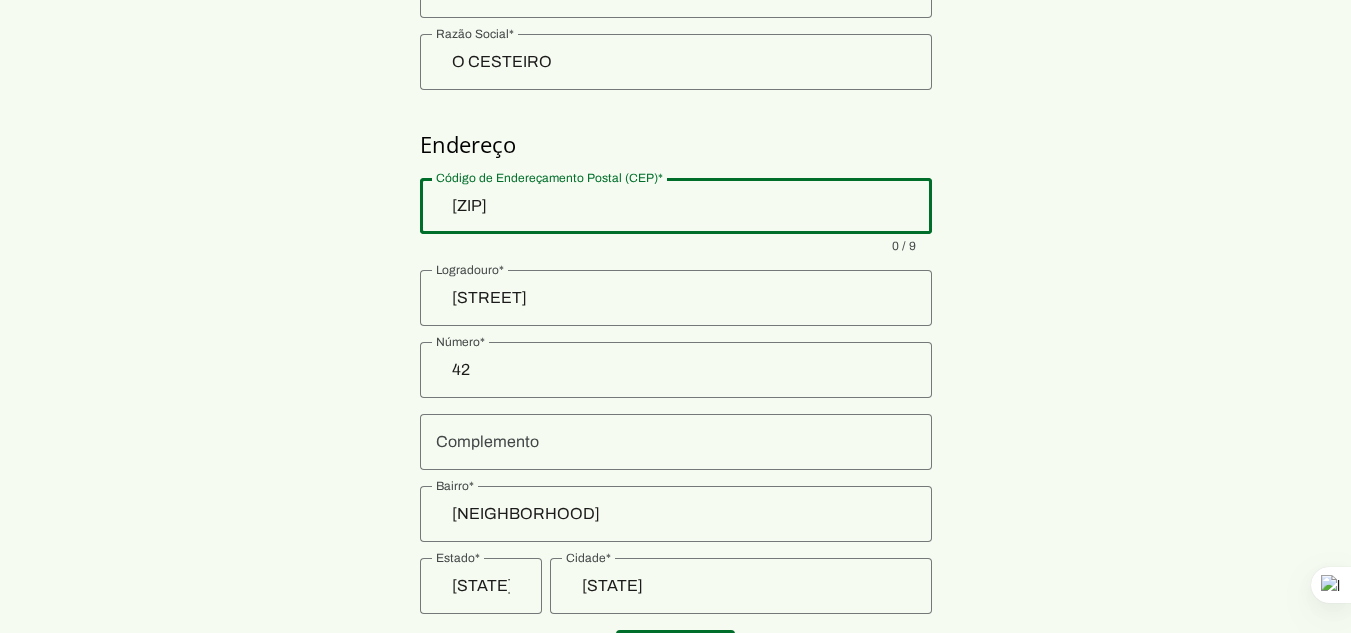 scroll, scrollTop: 300, scrollLeft: 0, axis: vertical 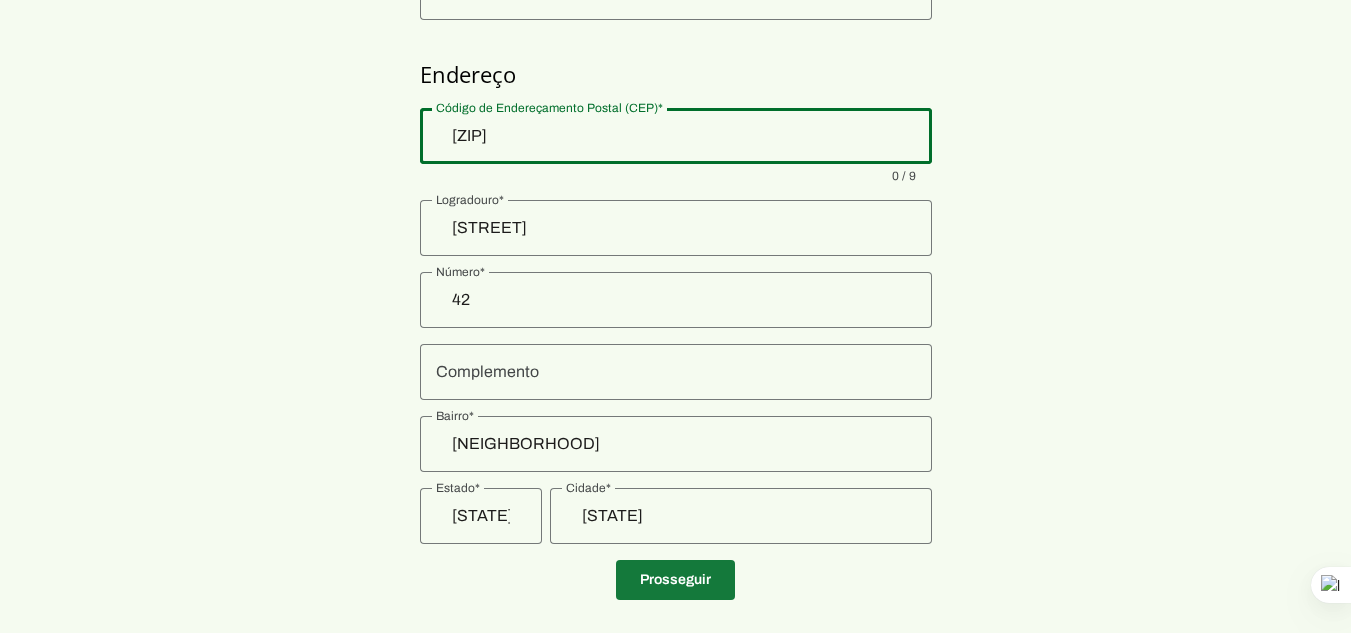 type 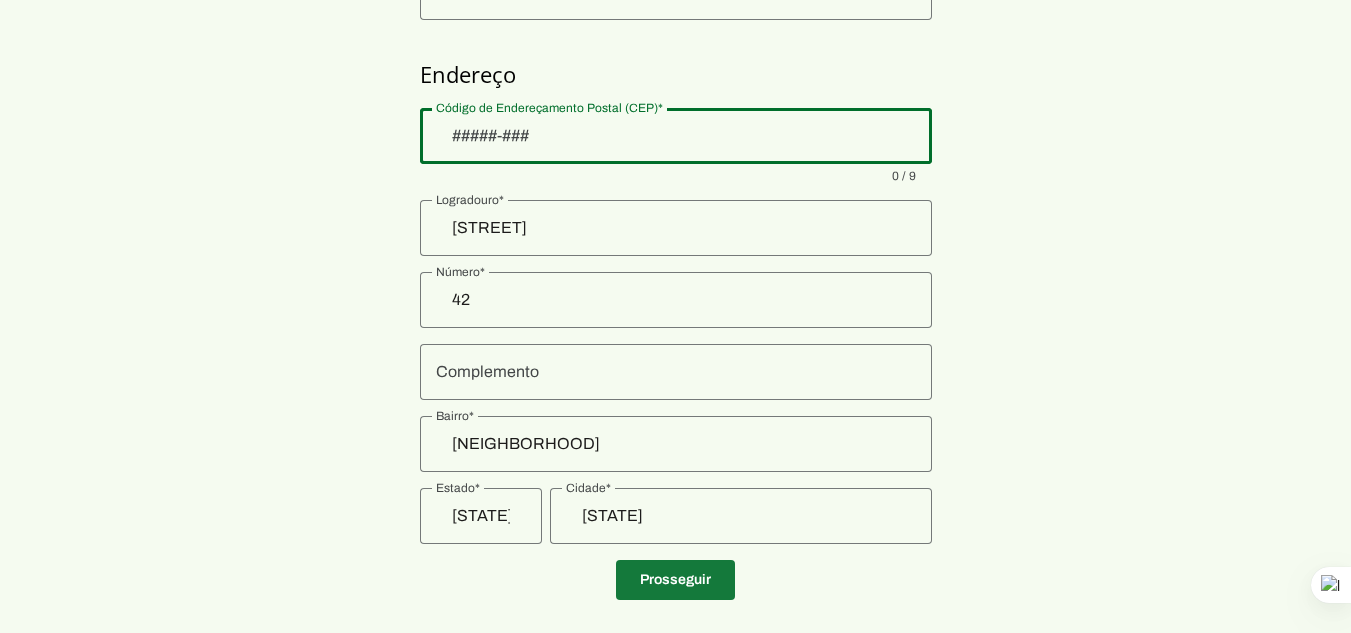 click at bounding box center [675, 580] 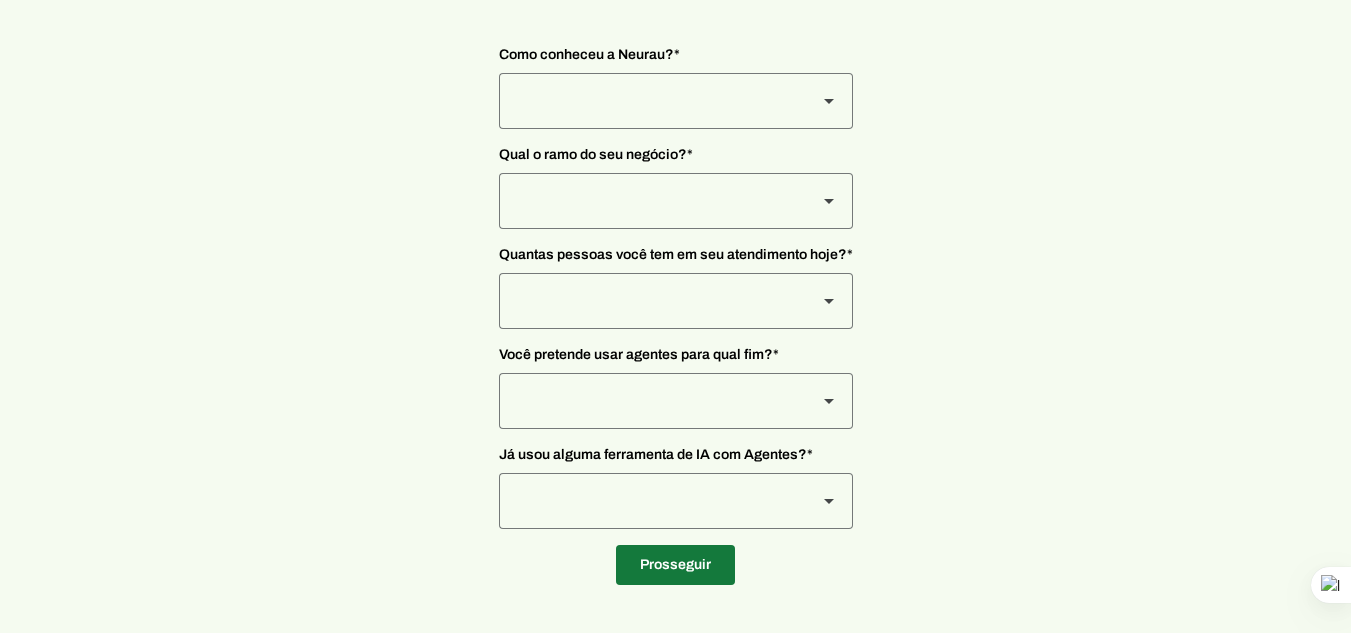 scroll, scrollTop: 163, scrollLeft: 0, axis: vertical 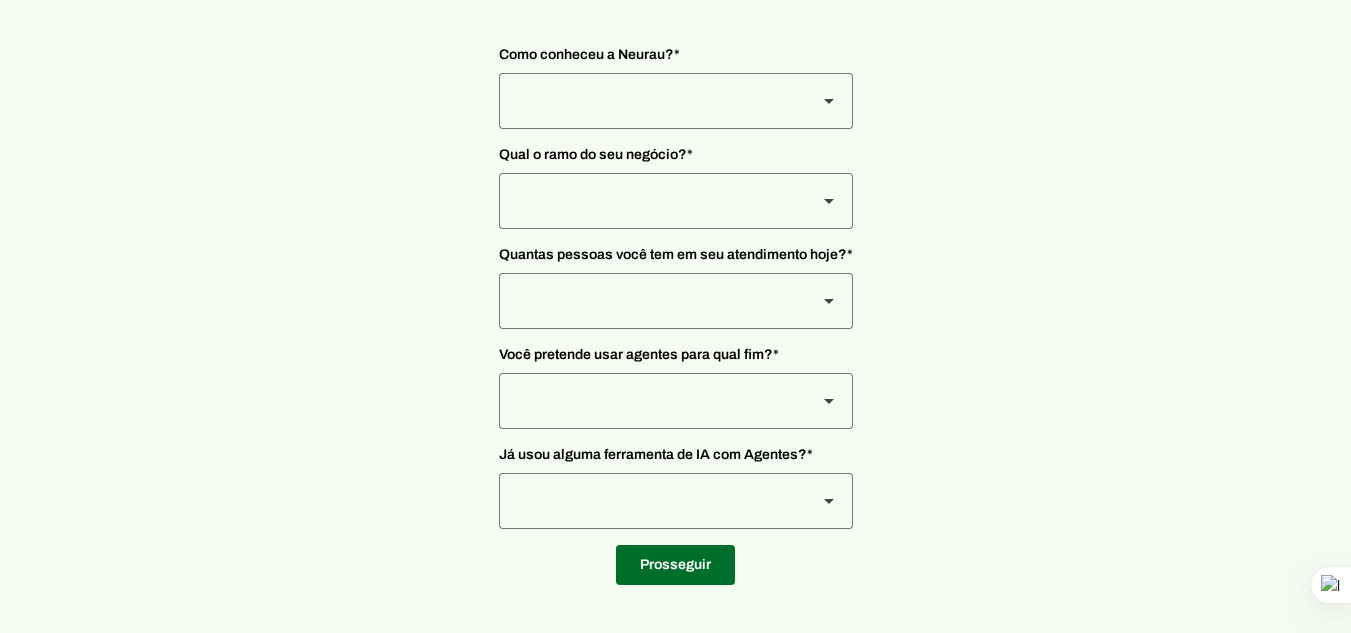 click at bounding box center (650, 101) 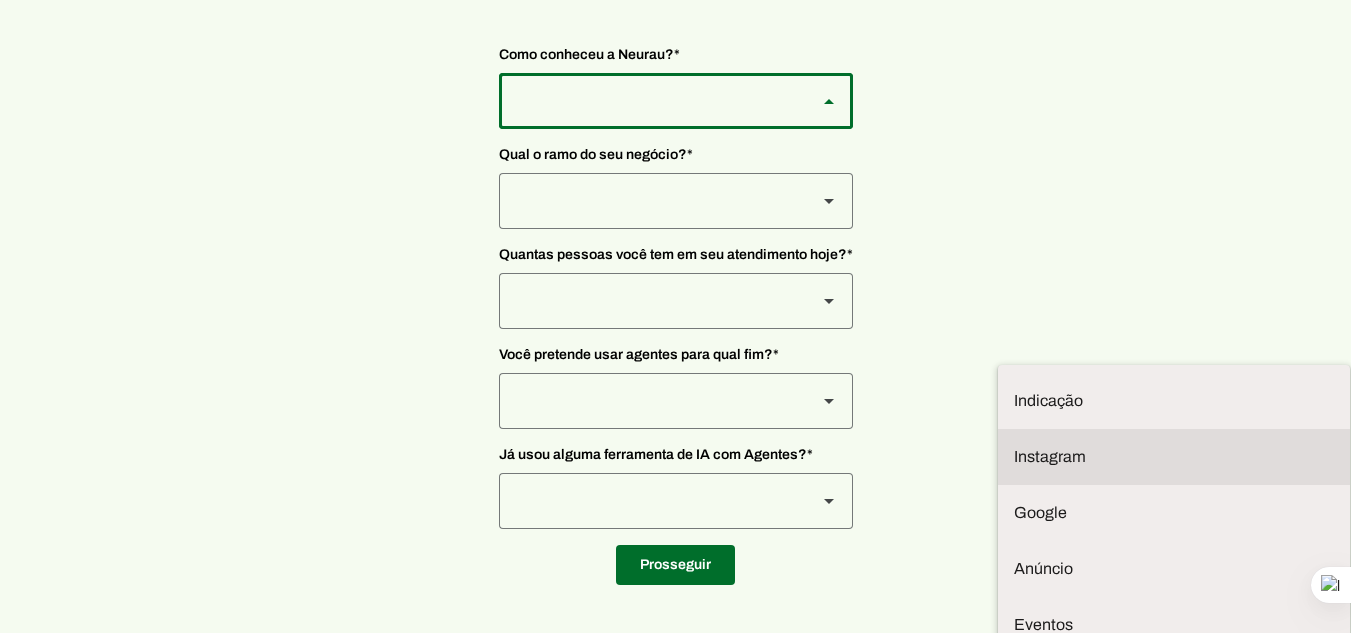 click on "Instagram" at bounding box center (0, 0) 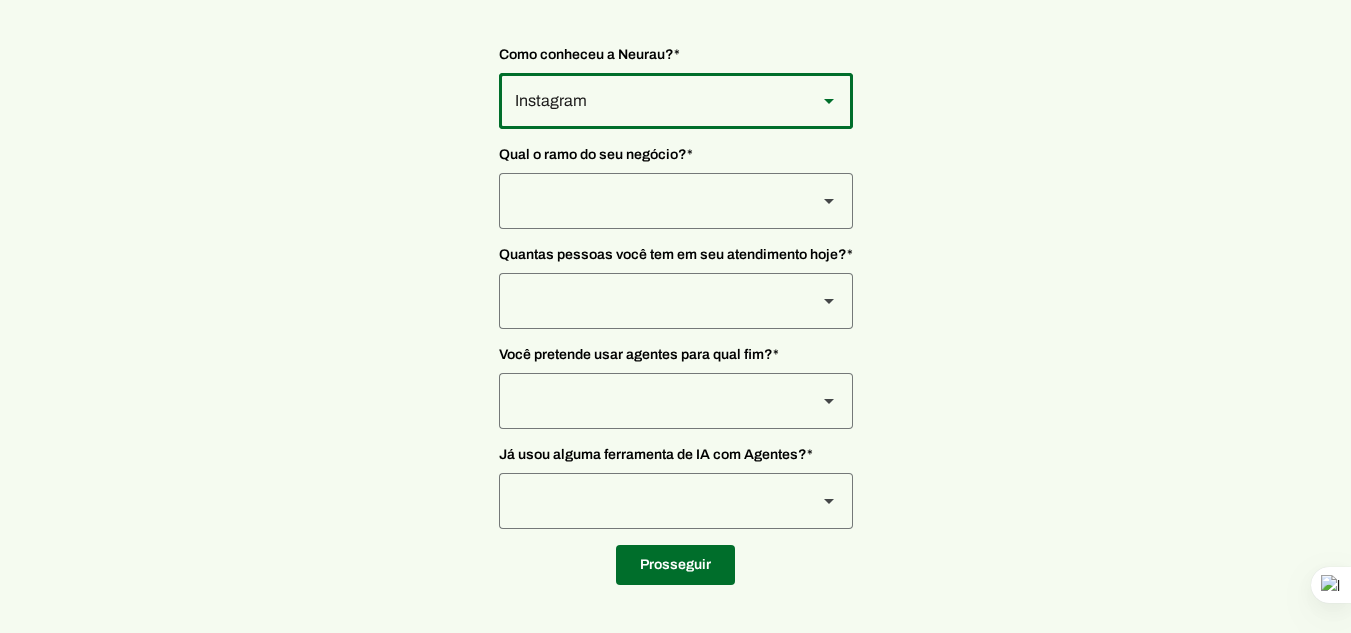 click at bounding box center [650, 101] 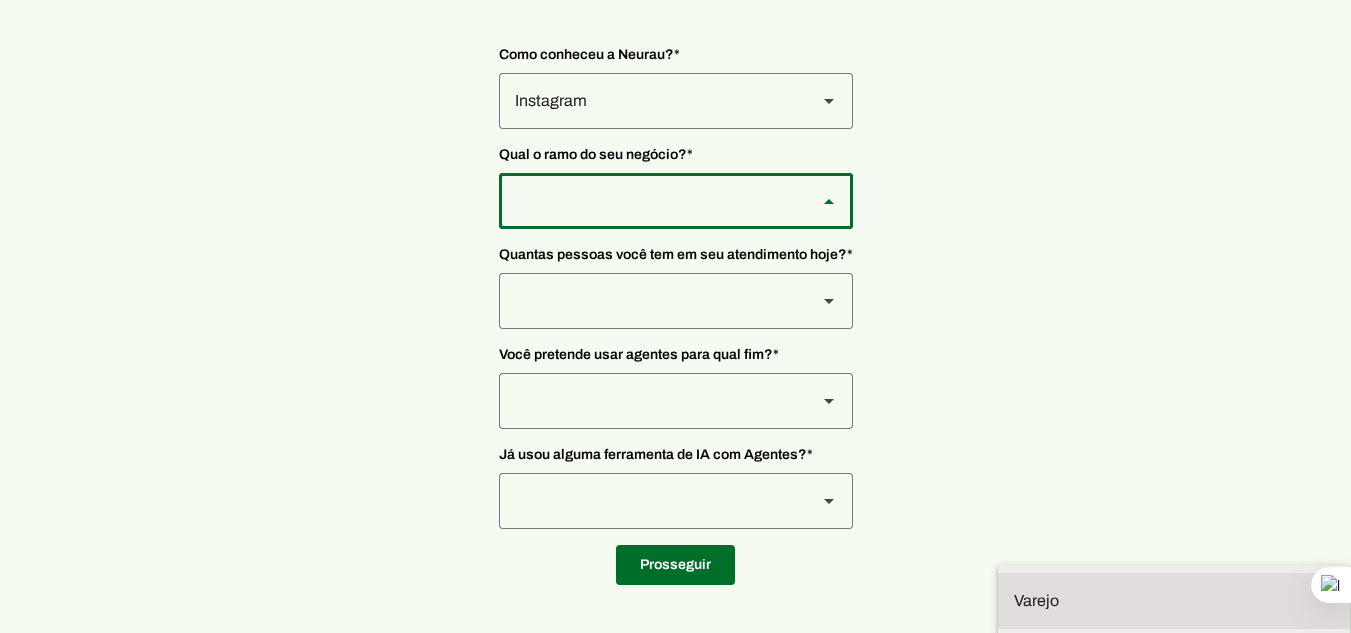 click on "Varejo" at bounding box center [0, 0] 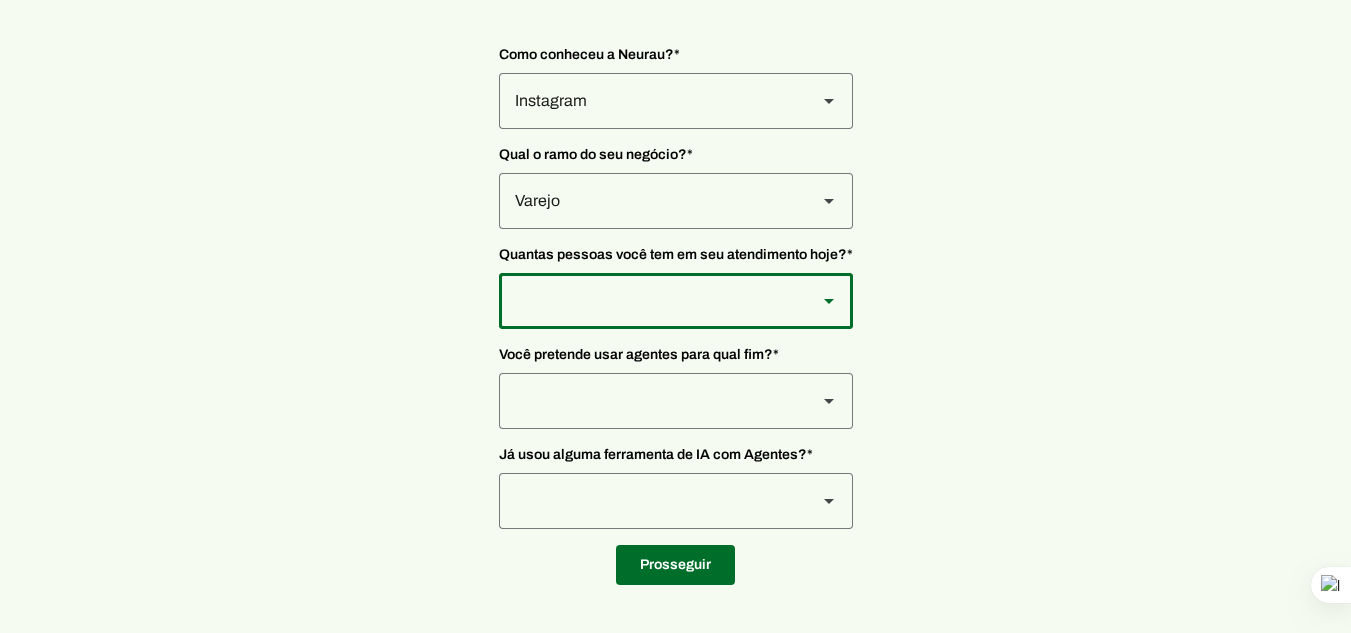 click at bounding box center [650, 101] 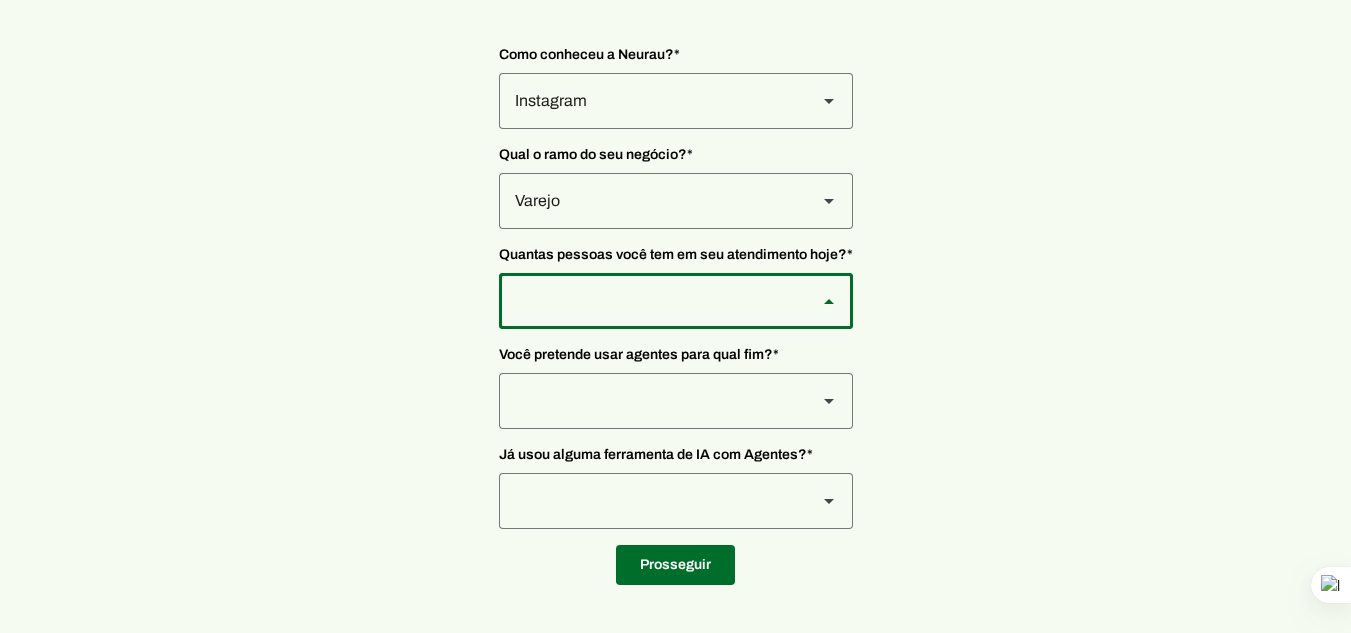 click on "De 0 a 3" at bounding box center [0, 0] 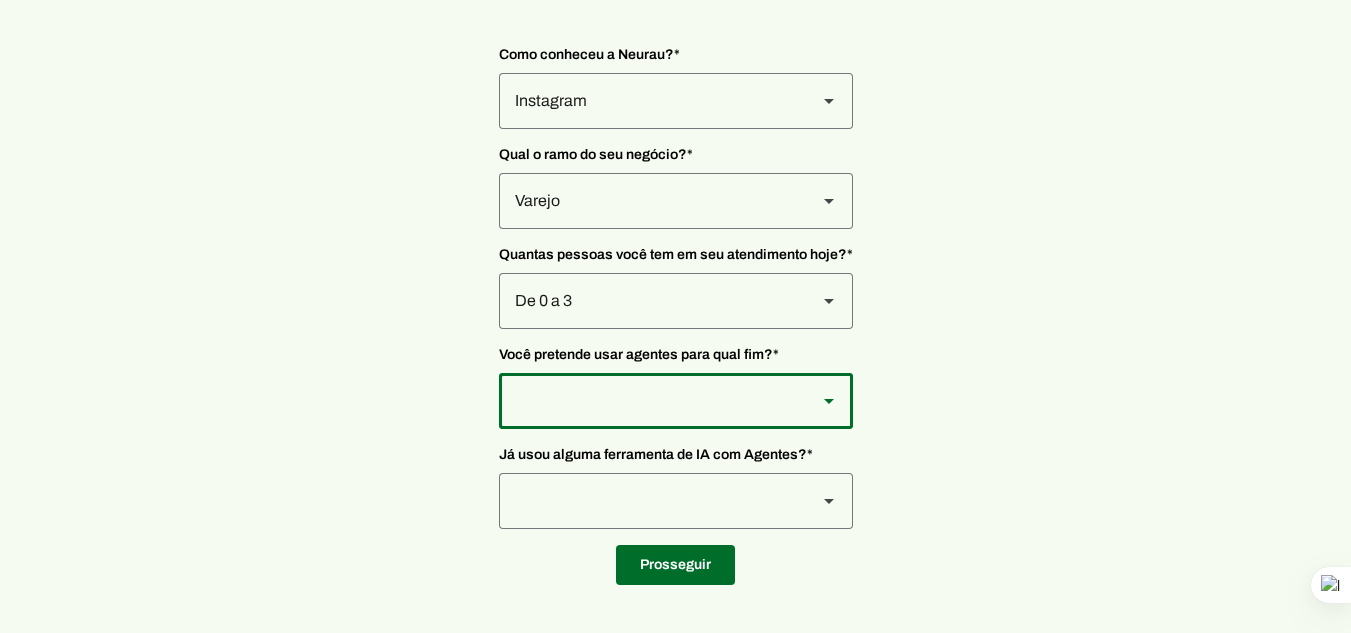 click at bounding box center [650, 101] 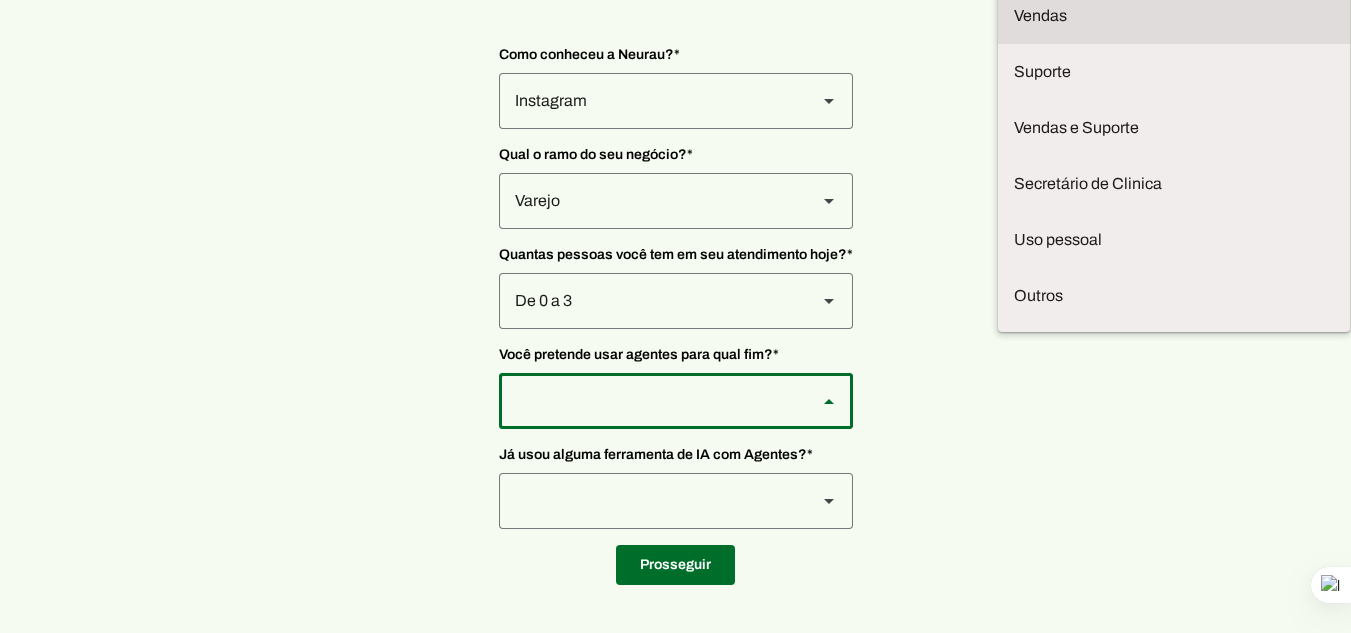 click on "Vendas" at bounding box center (0, 0) 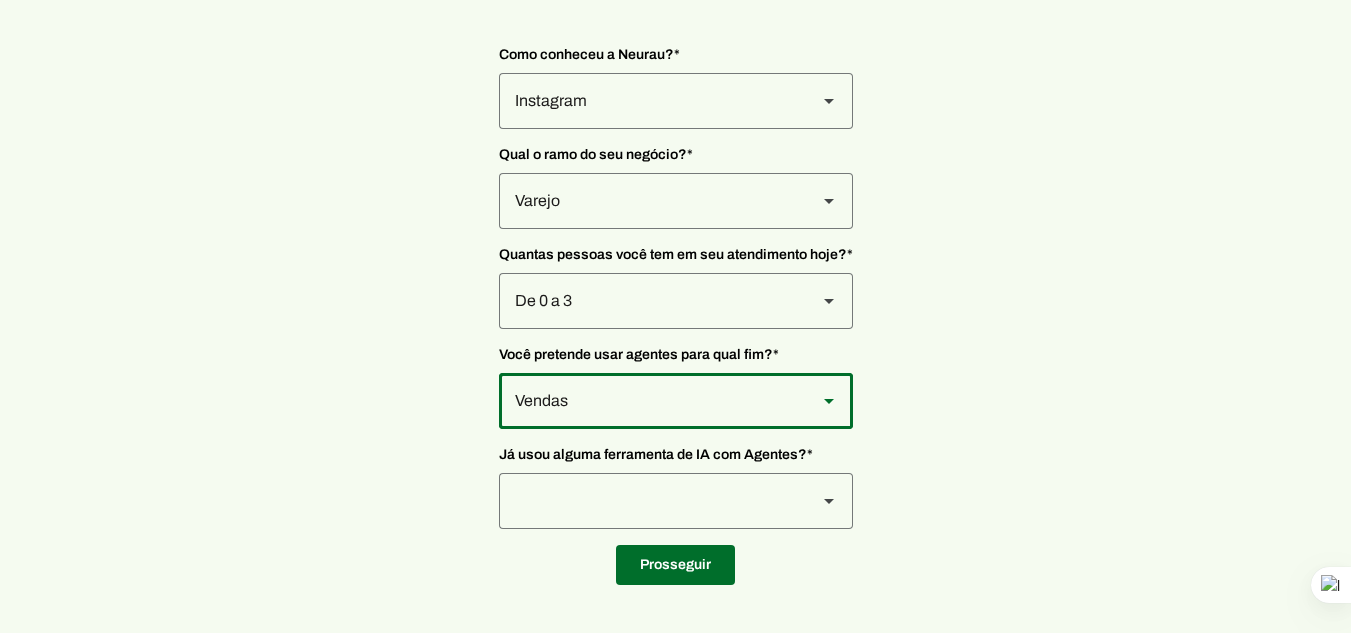 click at bounding box center (650, 101) 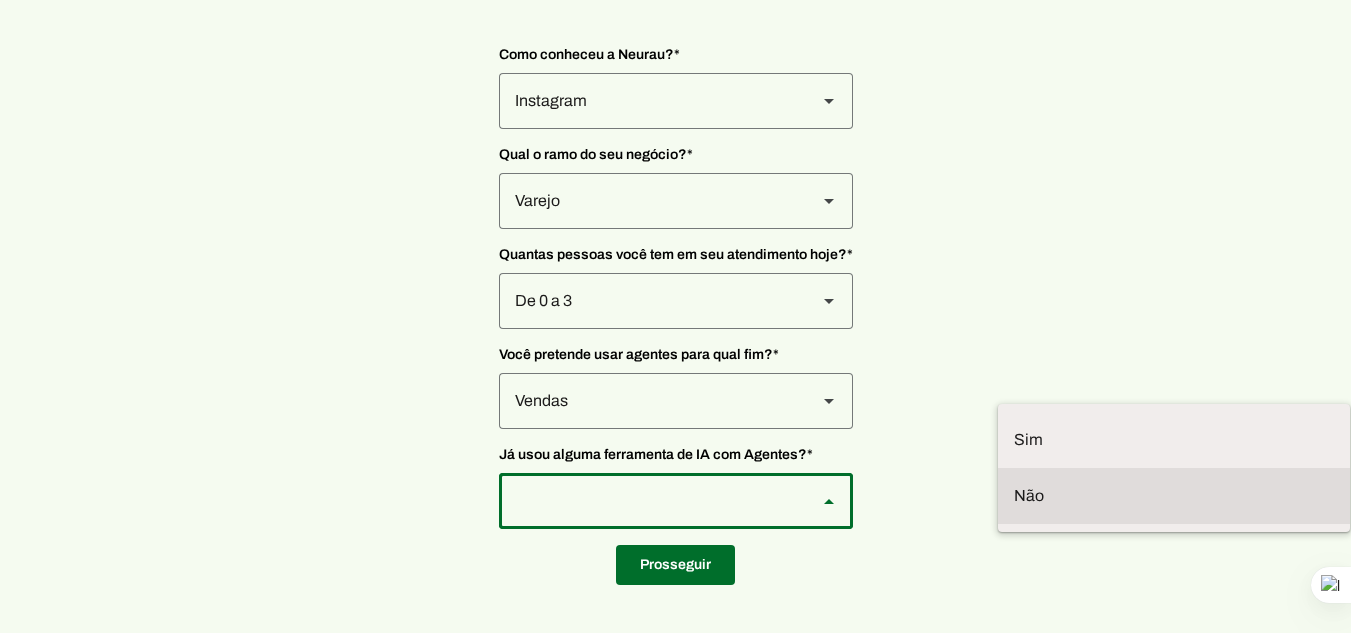 click at bounding box center (0, 0) 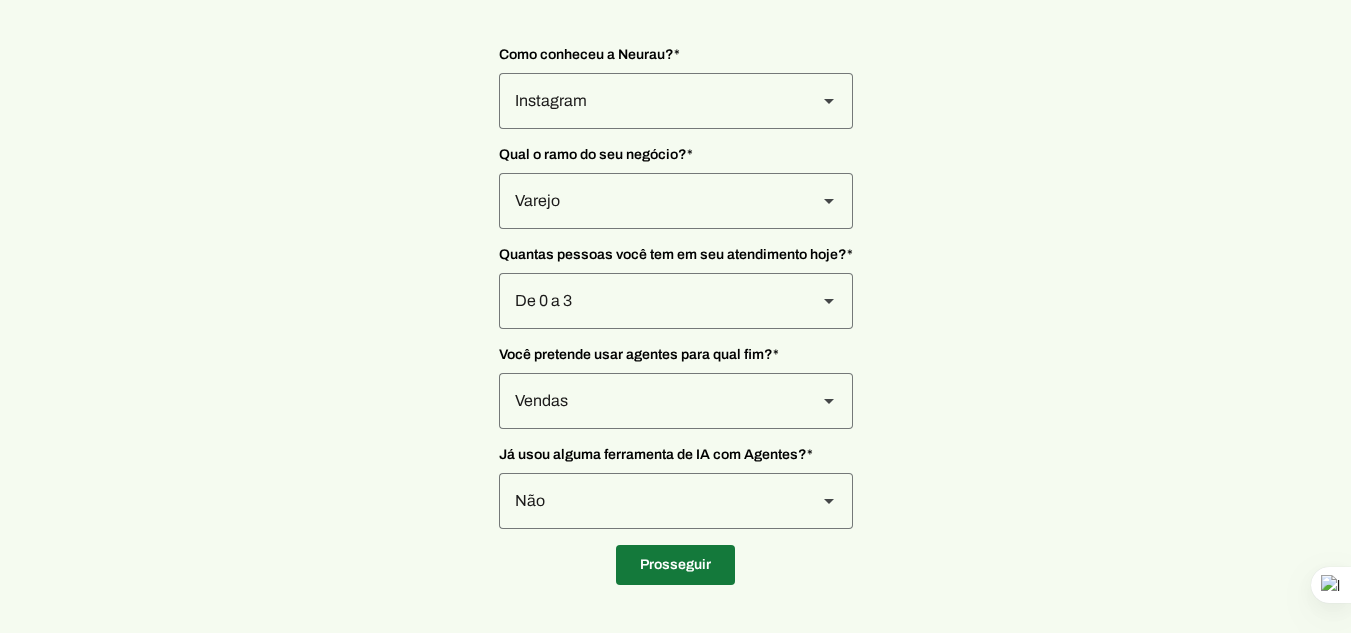 click at bounding box center [675, 565] 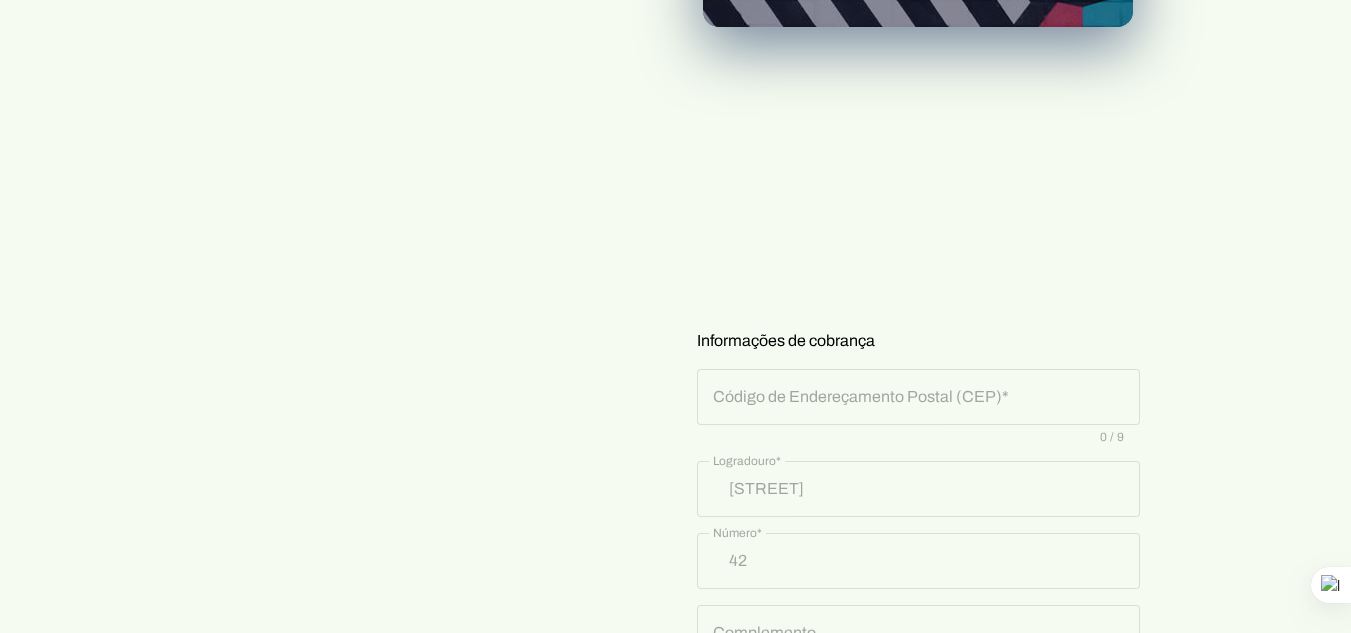 scroll, scrollTop: 503, scrollLeft: 0, axis: vertical 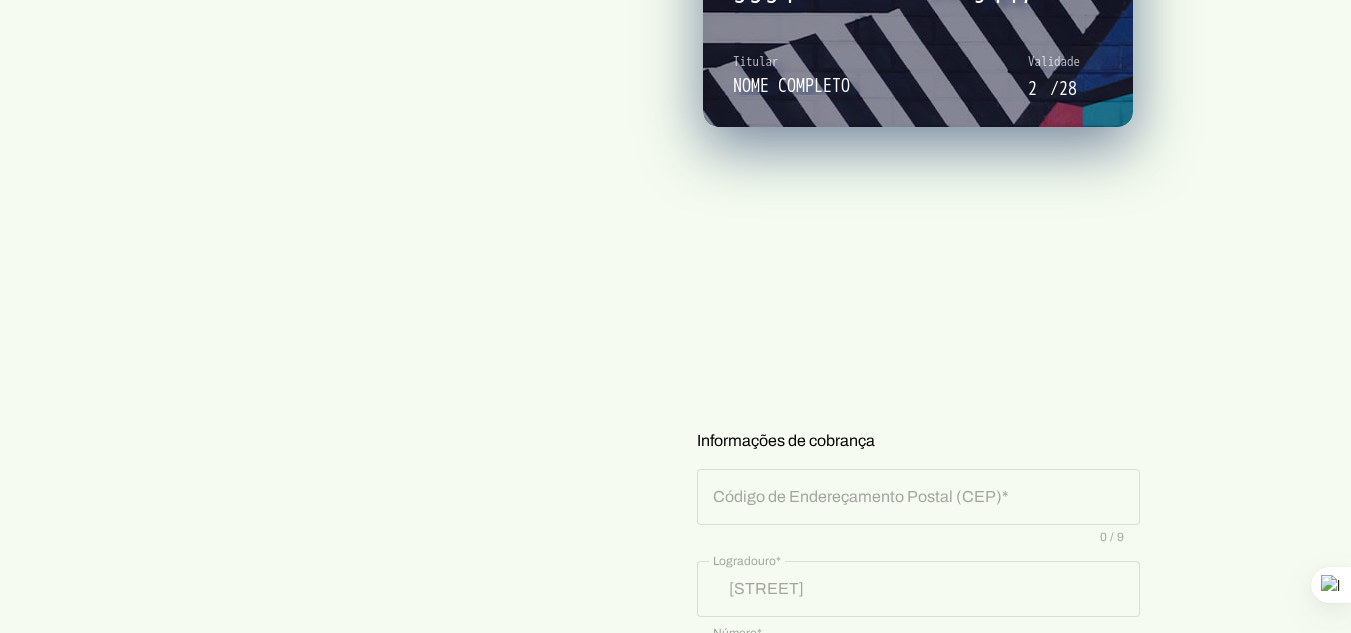 click on "Prontinho, agora só colocar o cartão!
Nada será cobrado agora, apenas após os 7 dias grátis.
Plano Personalizado
7 dias grátis
Depois,  R$ 450,00  por mês
Plano Personalizado
7 dias  grátis
R$ 450,00  /
mês  depois
Insira seus detalhes de pagamento
Informações do cartão
Informações de cobrança
Iniciar teste grátis" at bounding box center (675, 365) 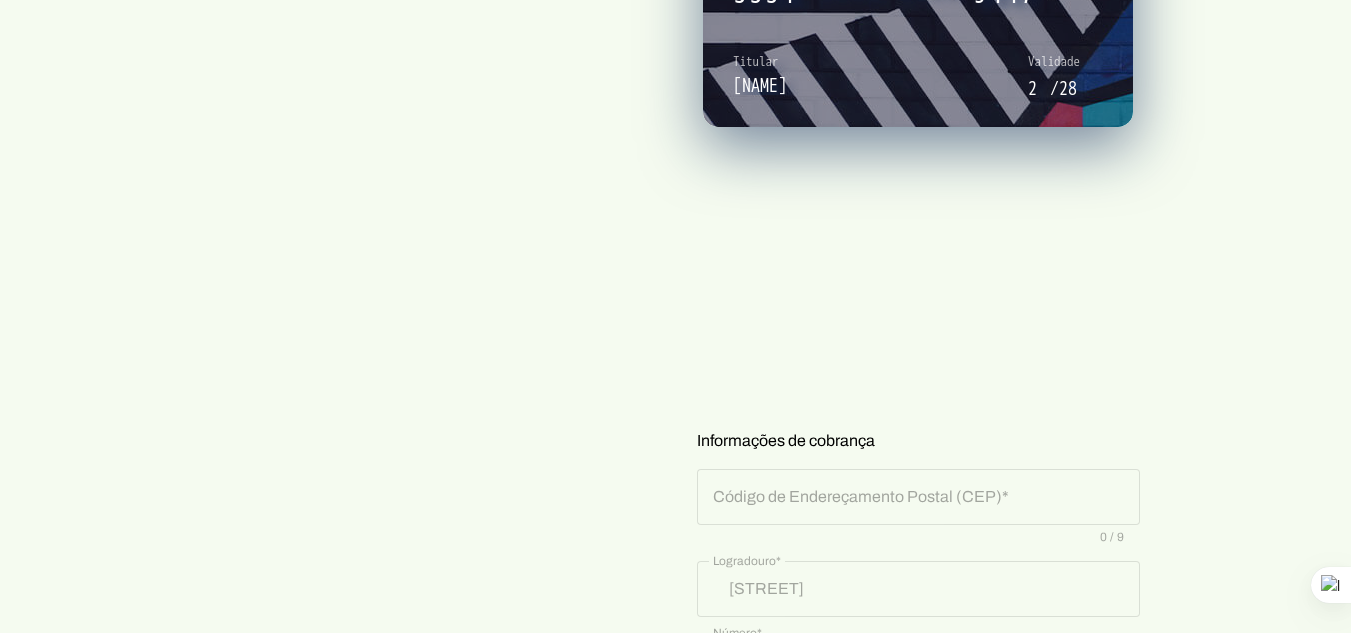 click on "Informações do cartão" at bounding box center [918, 106] 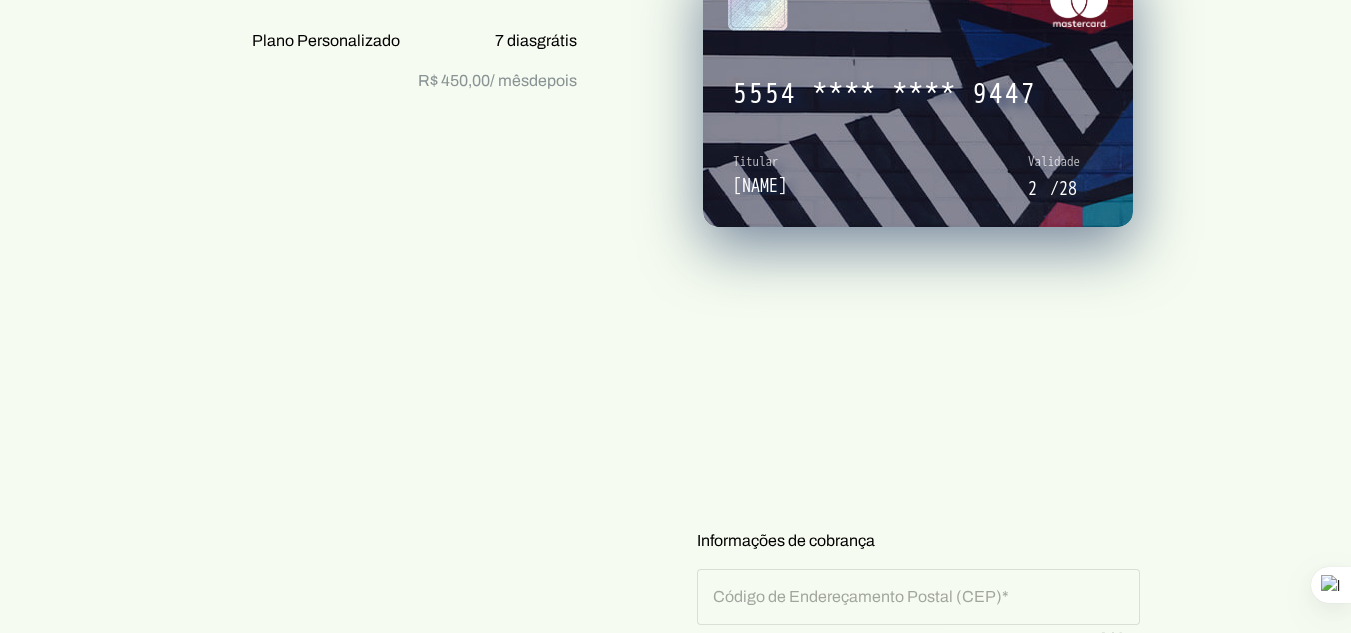 scroll, scrollTop: 1103, scrollLeft: 0, axis: vertical 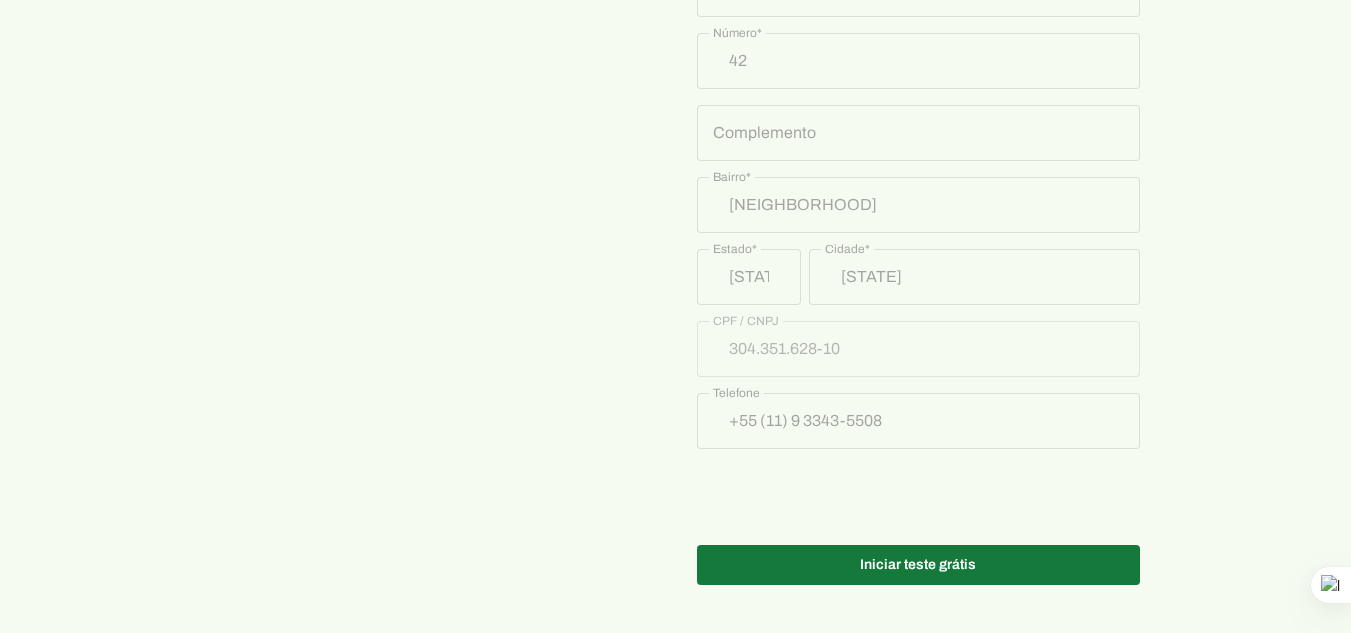click at bounding box center (918, 565) 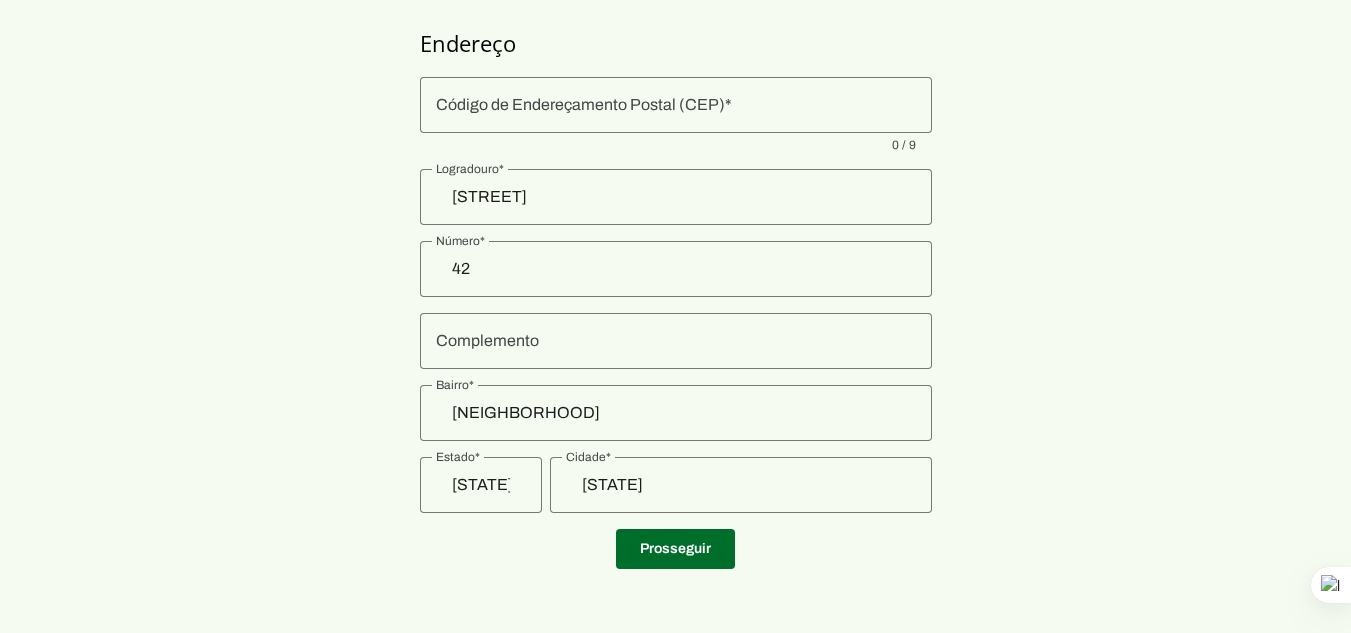 scroll, scrollTop: 310, scrollLeft: 0, axis: vertical 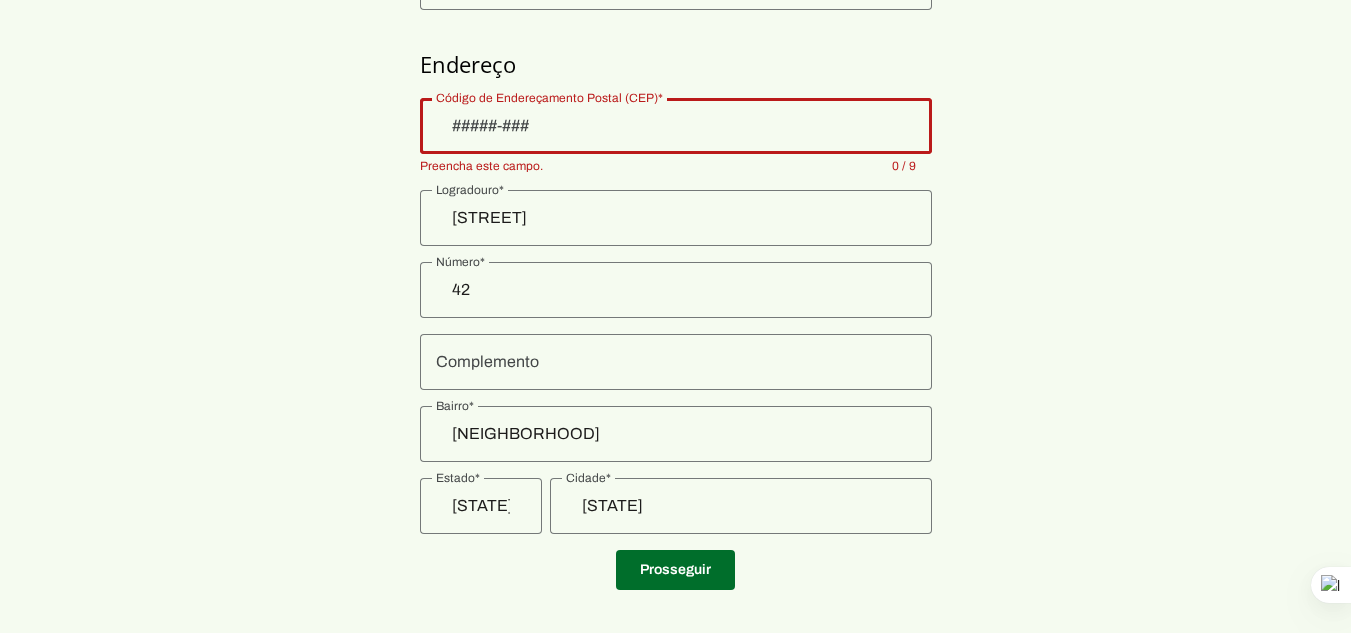 click 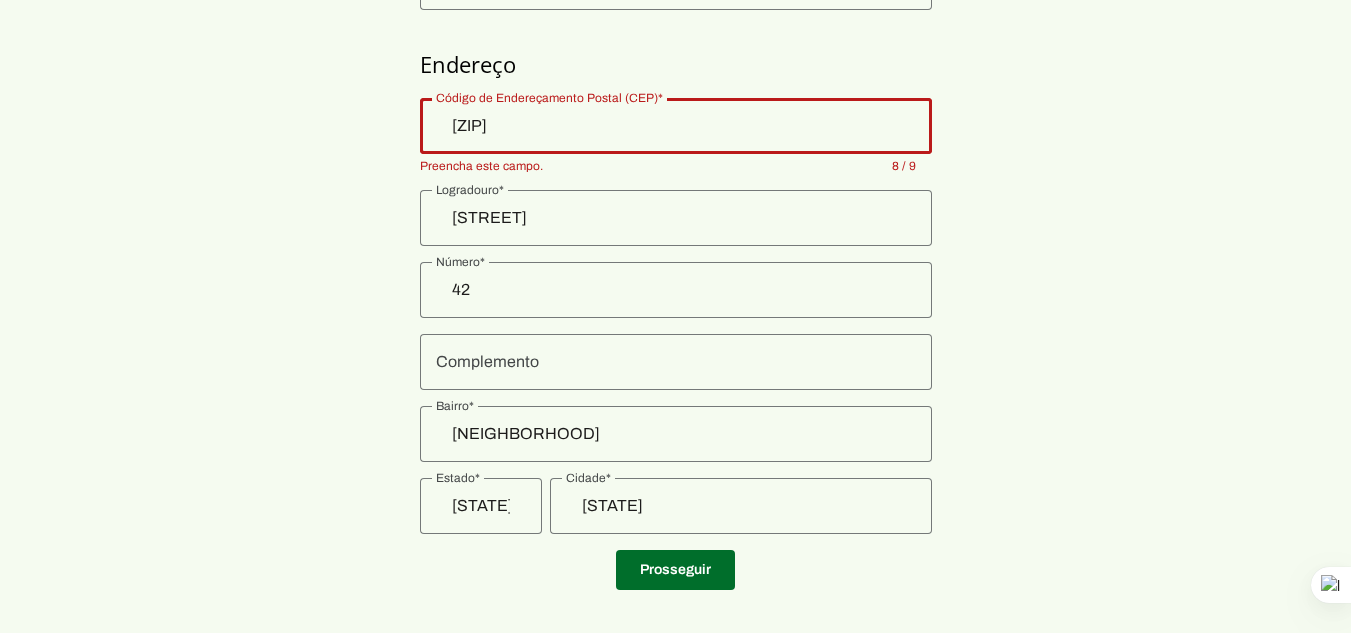 type on "[ZIP]" 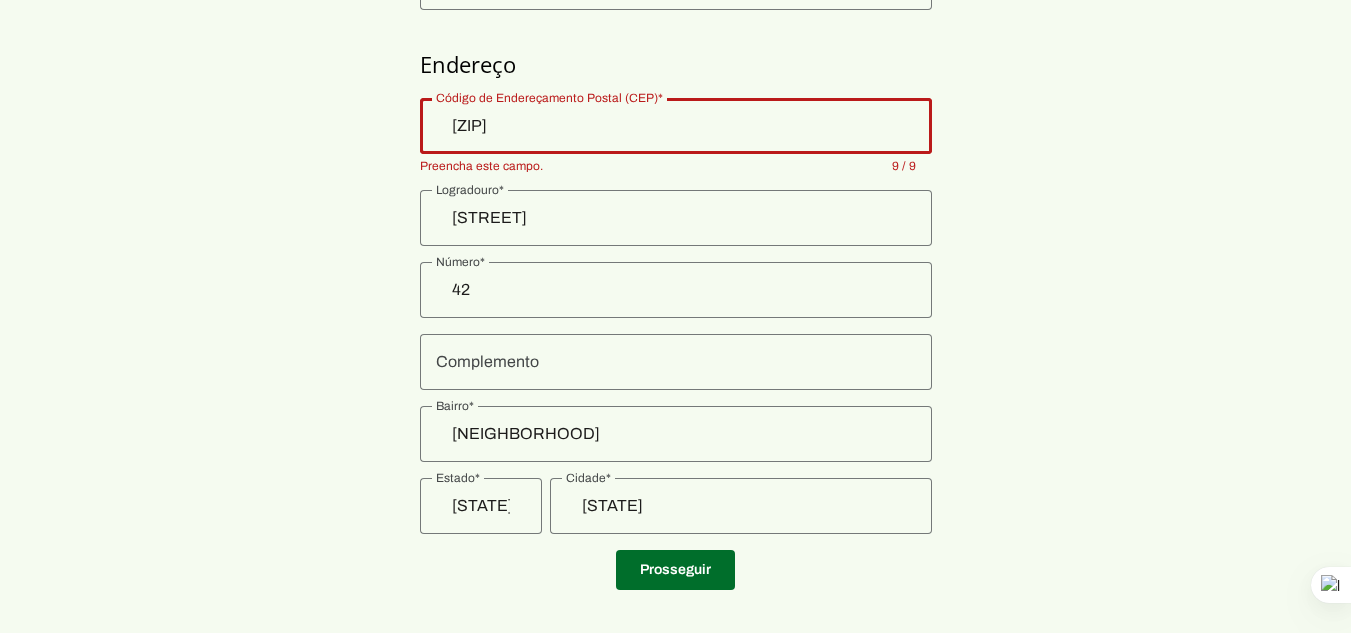 type on "[ZIP]" 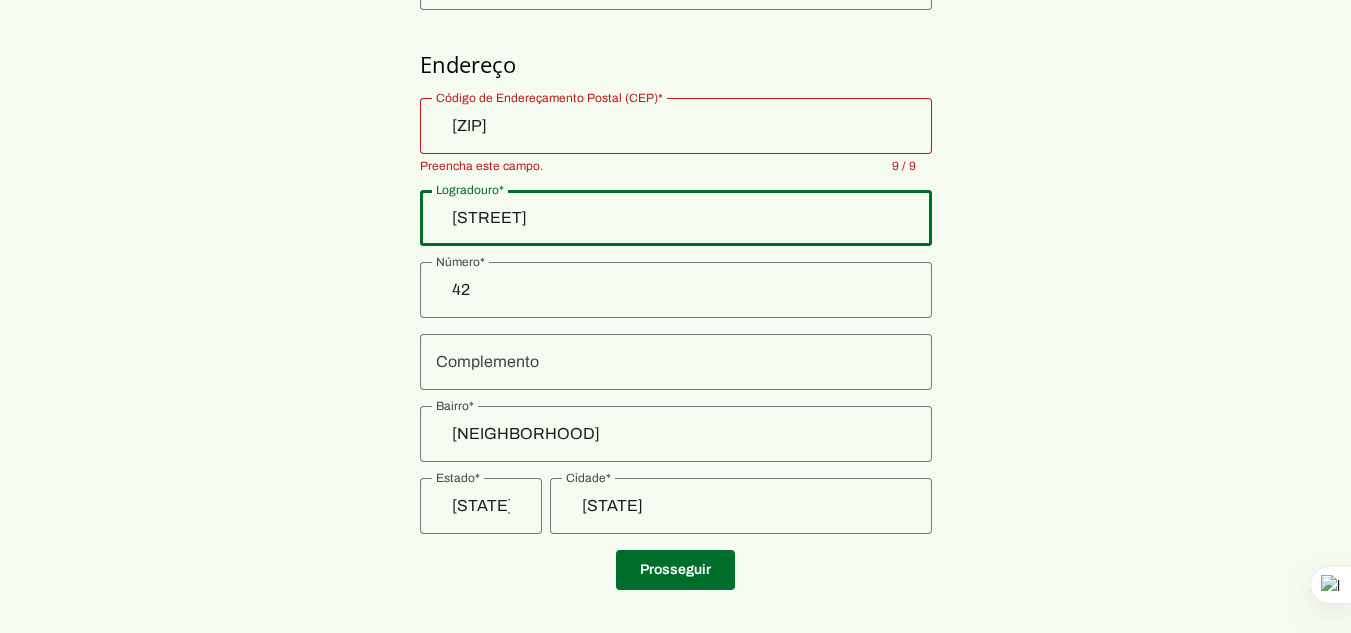 type on "[STREET]" 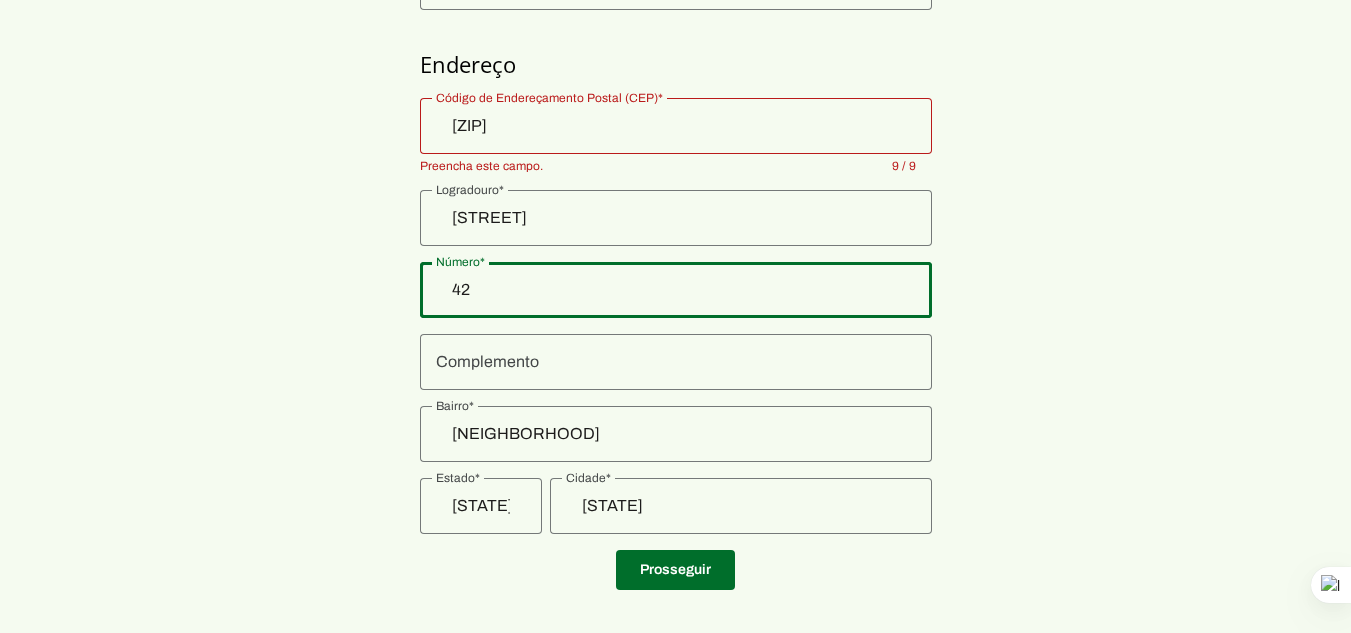 drag, startPoint x: 498, startPoint y: 295, endPoint x: 364, endPoint y: 272, distance: 135.95955 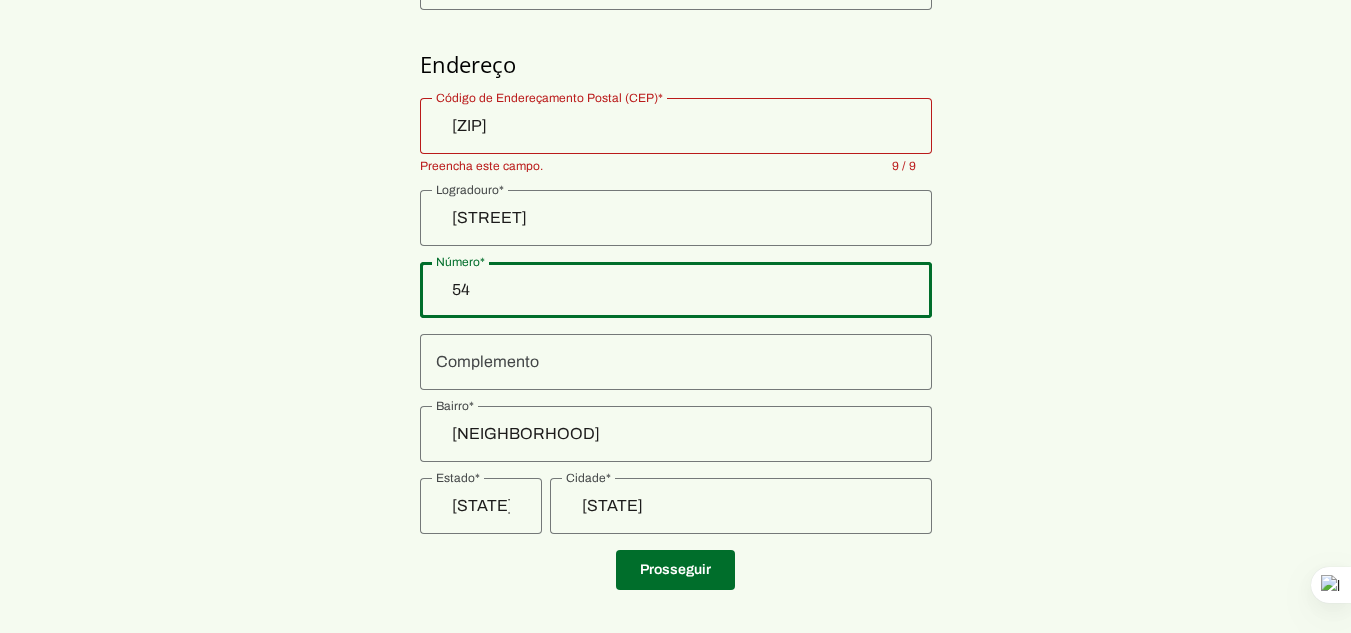 type on "54" 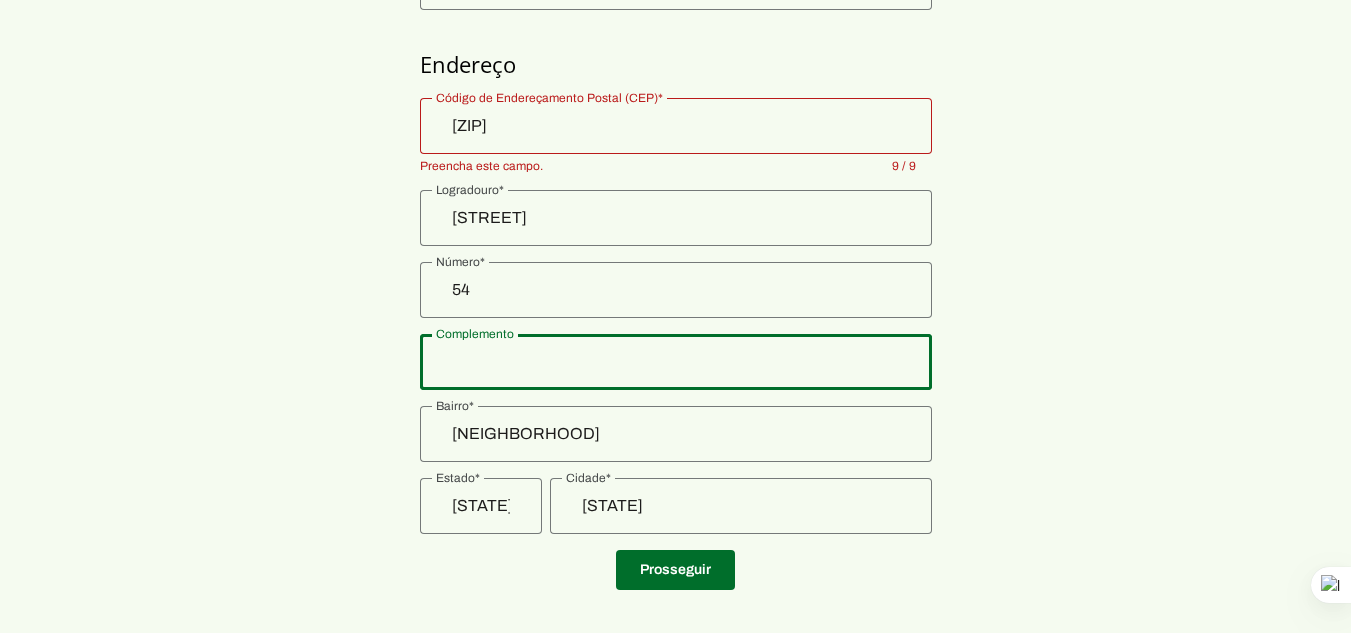 click 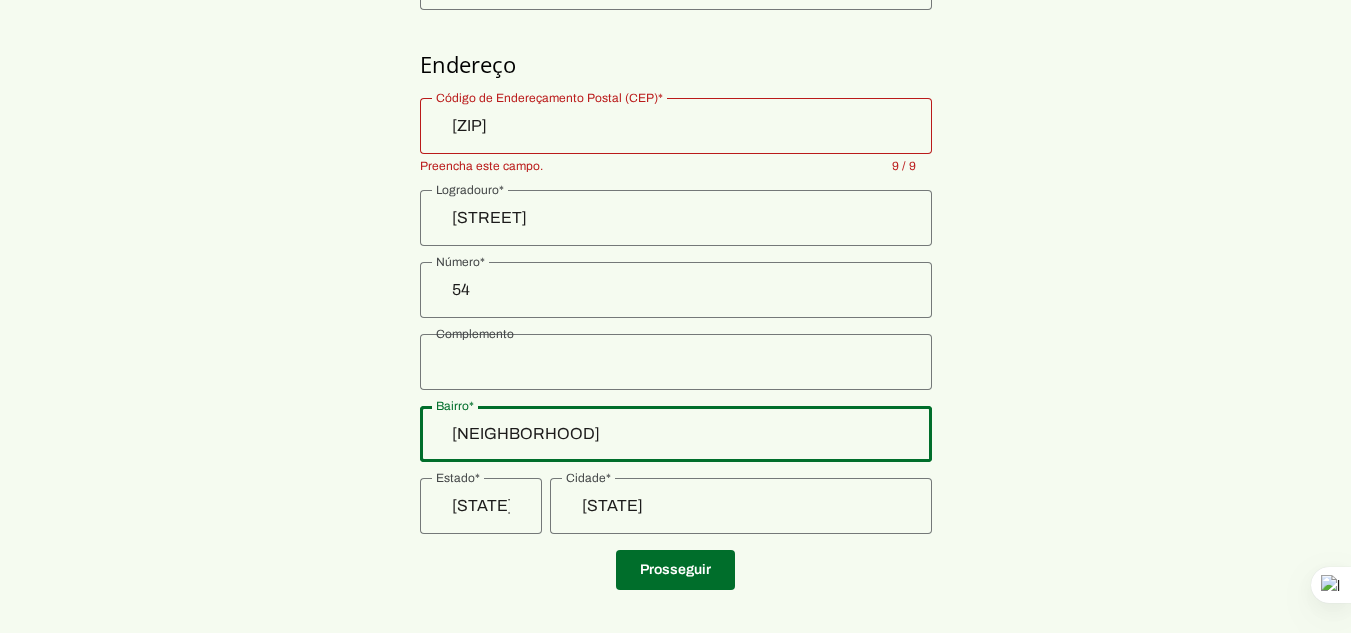 click on "[NEIGHBORHOOD]" 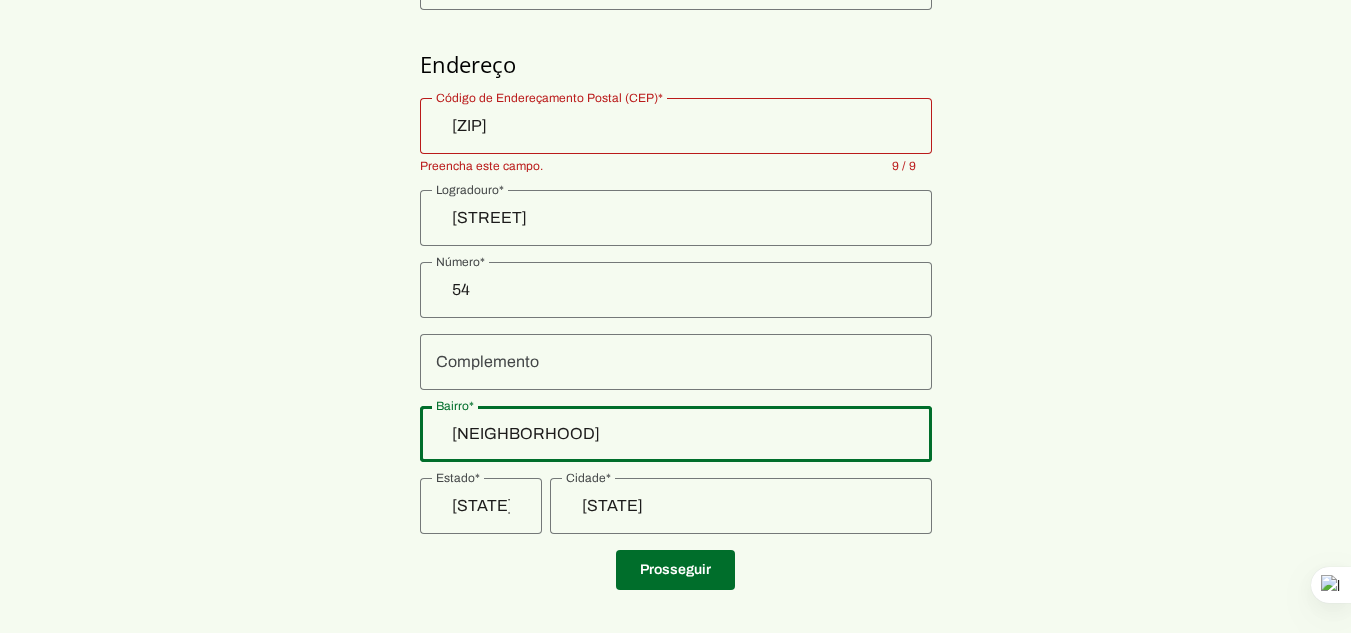 drag, startPoint x: 649, startPoint y: 435, endPoint x: 328, endPoint y: 410, distance: 321.97205 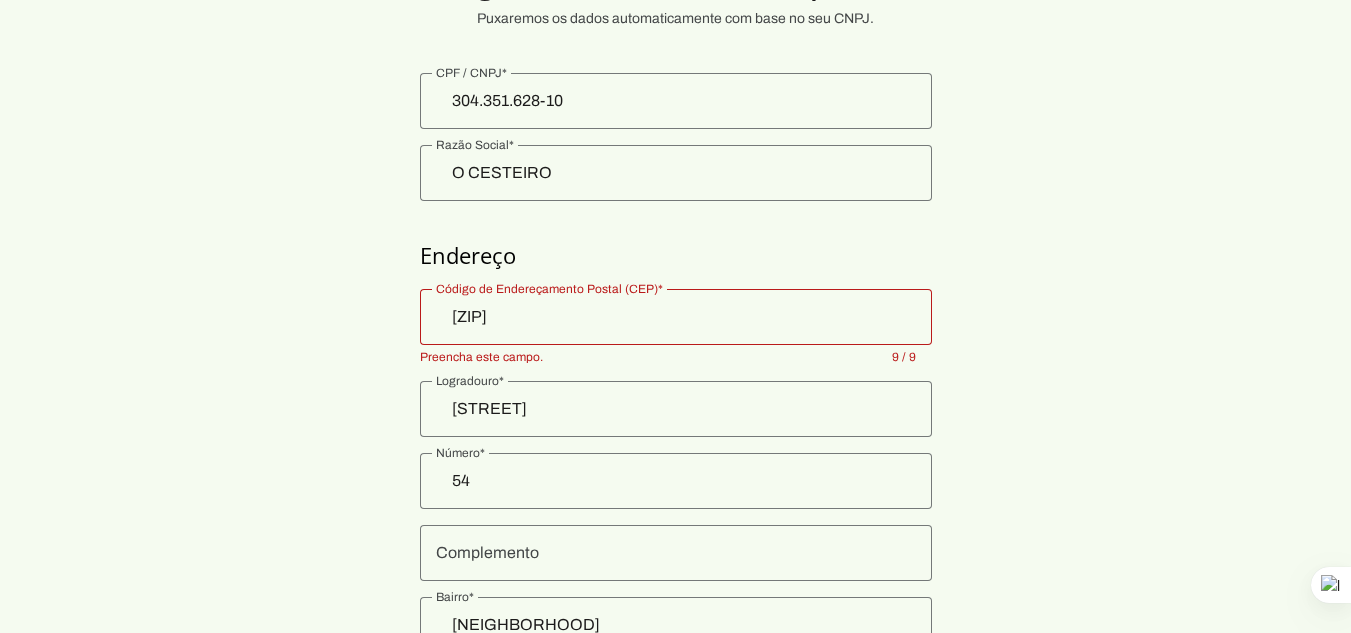 scroll, scrollTop: 331, scrollLeft: 0, axis: vertical 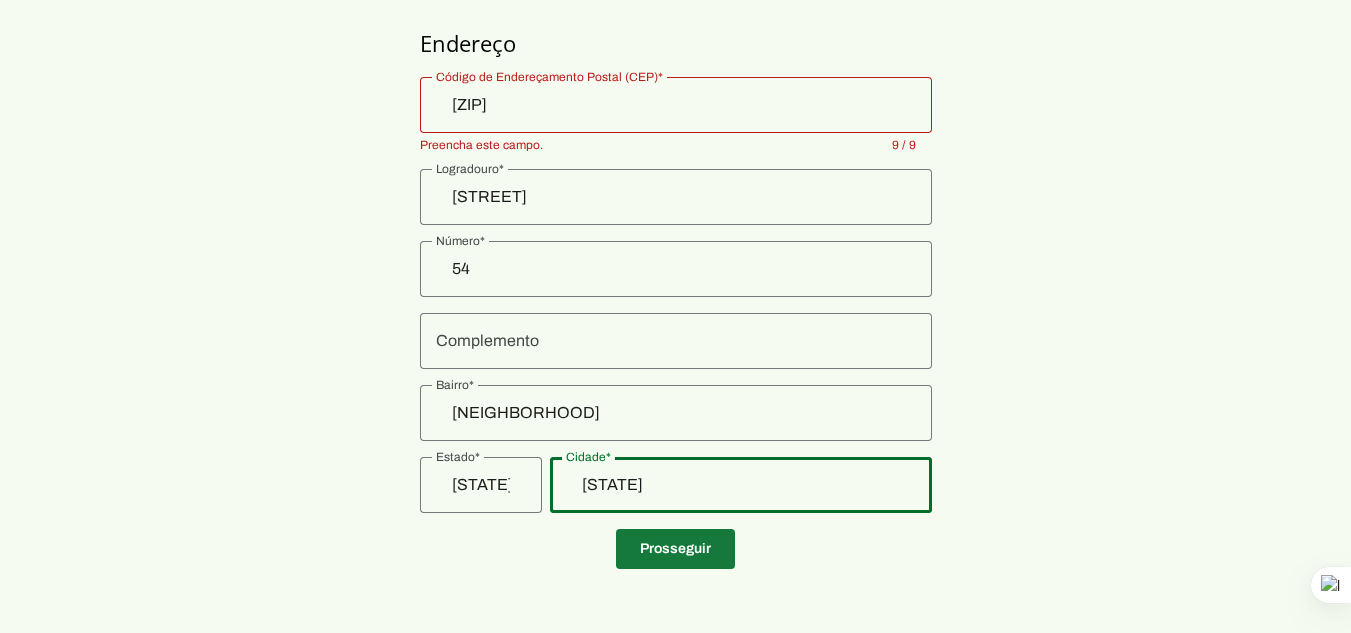 click at bounding box center [675, 549] 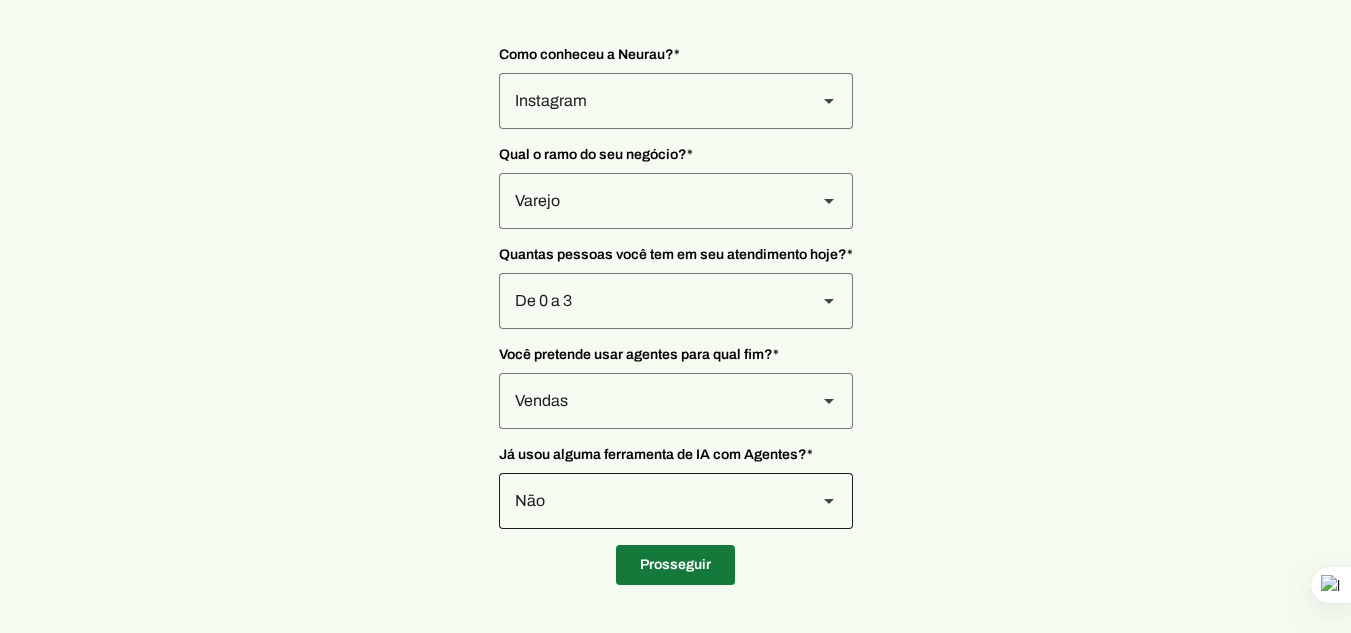 scroll, scrollTop: 163, scrollLeft: 0, axis: vertical 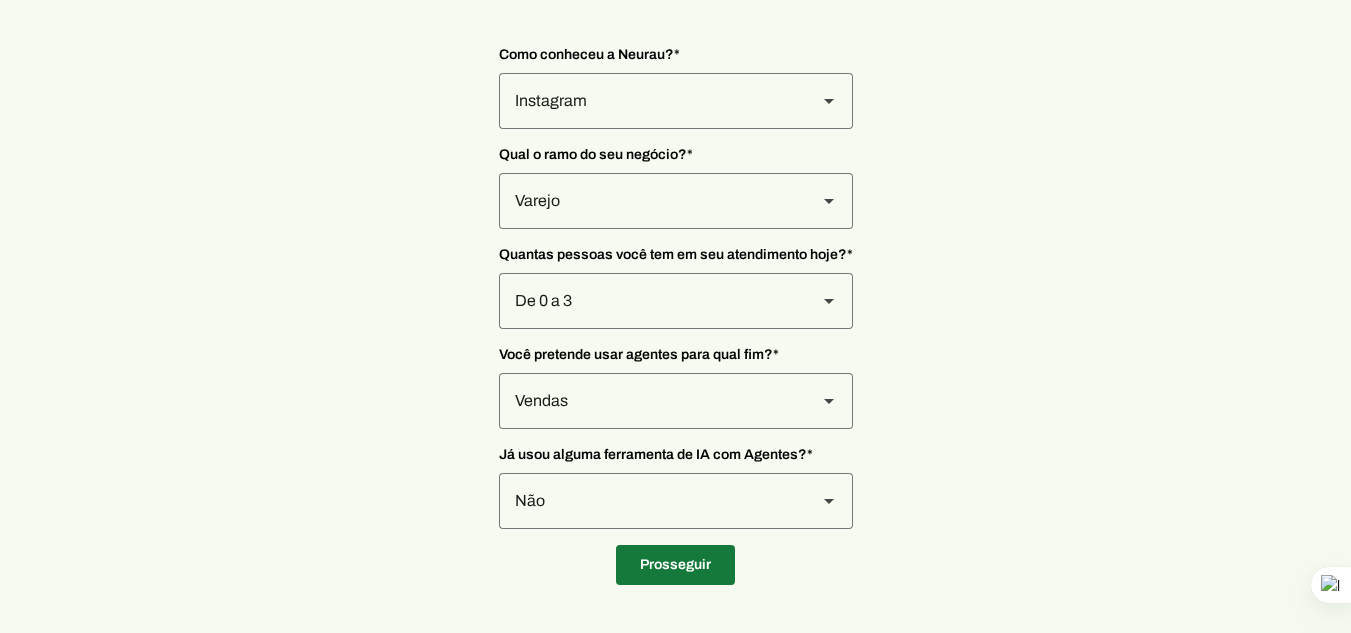 click at bounding box center (675, 565) 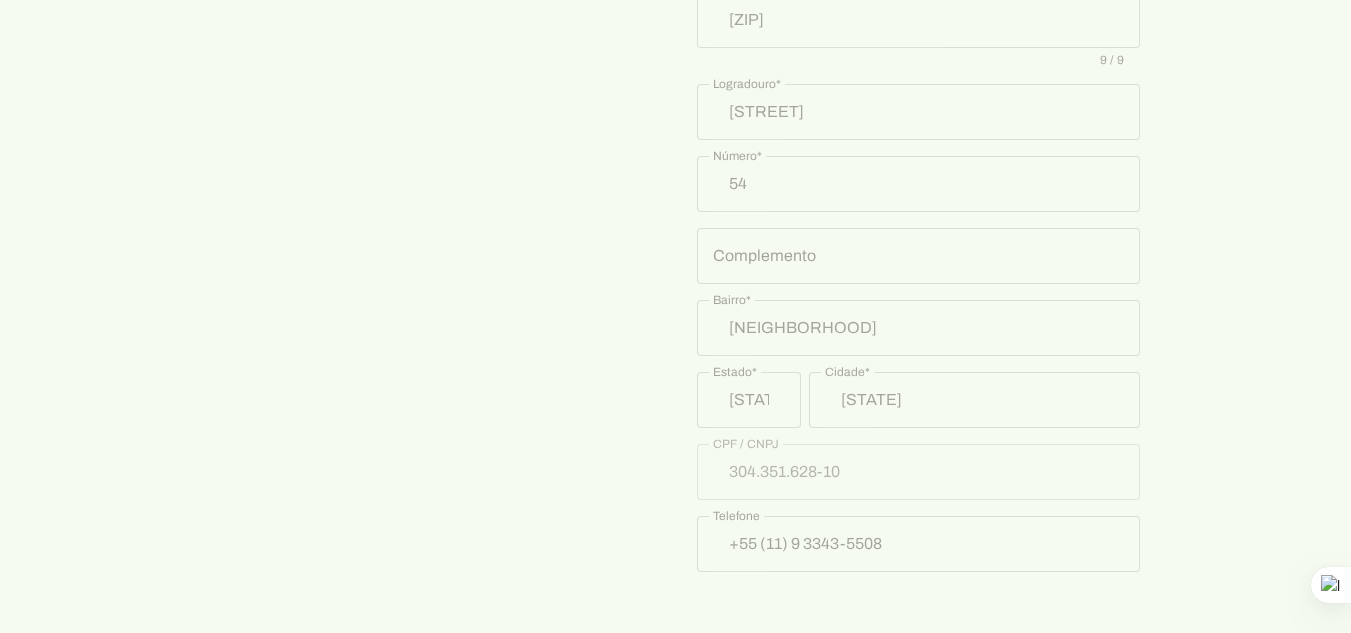 scroll, scrollTop: 1103, scrollLeft: 0, axis: vertical 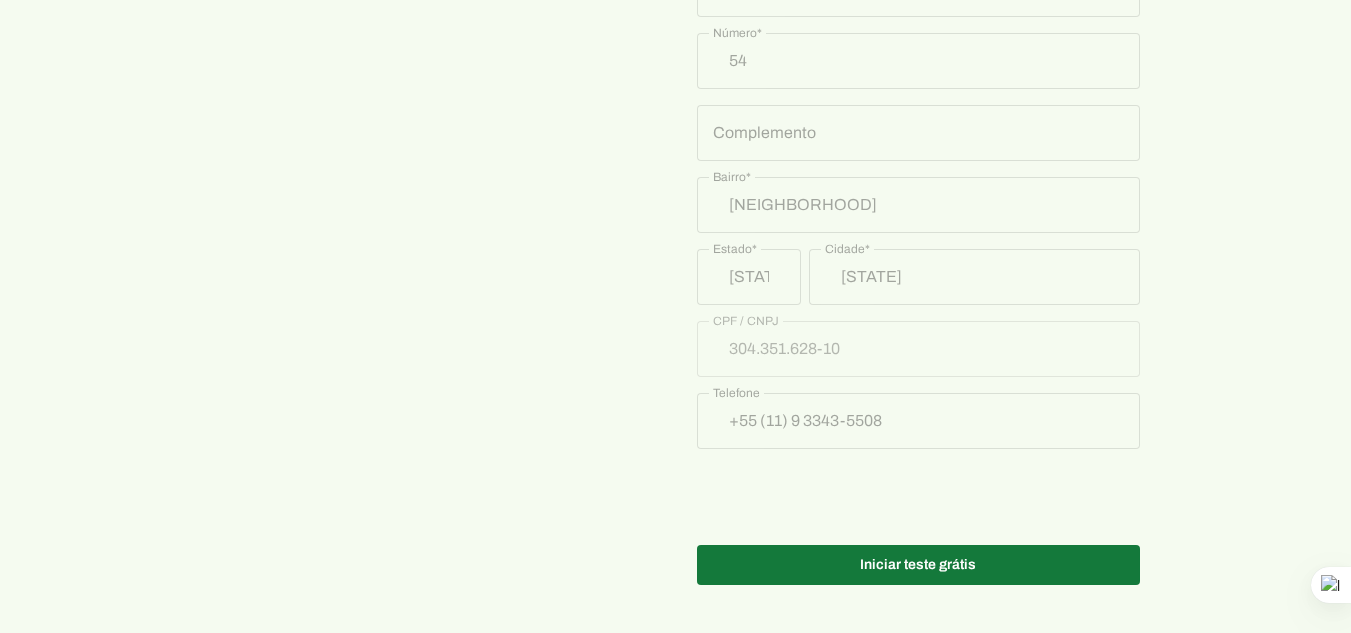 click at bounding box center (918, 565) 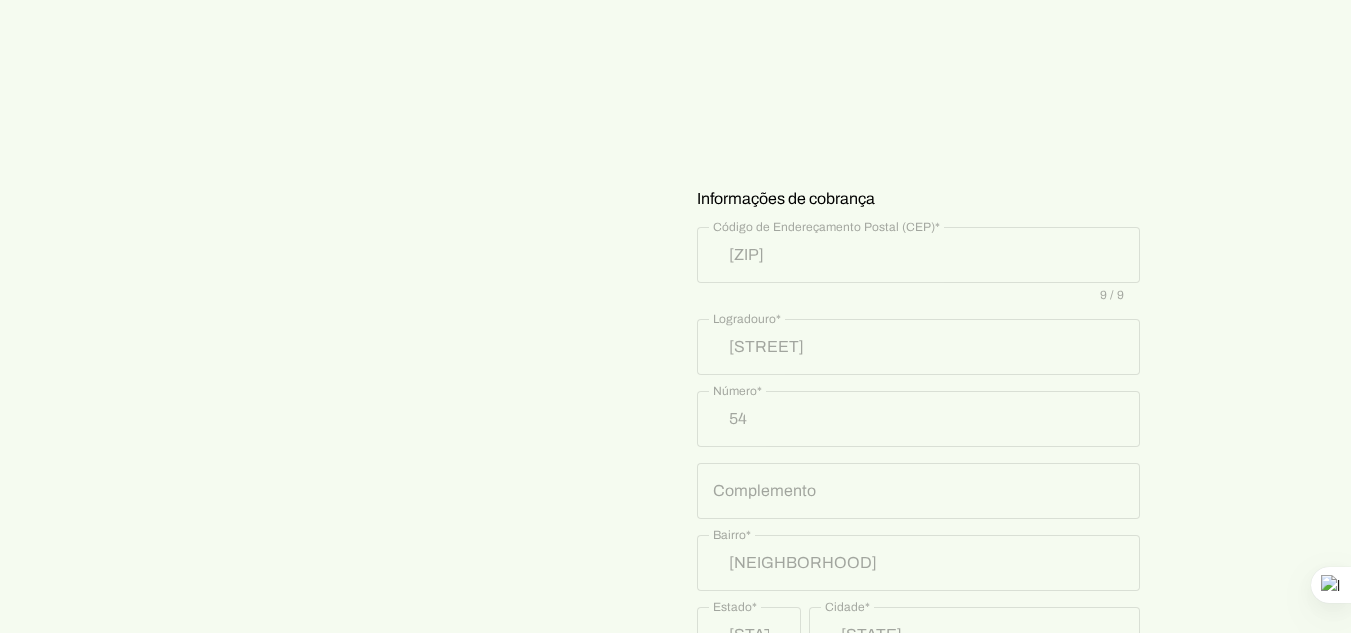 scroll, scrollTop: 703, scrollLeft: 0, axis: vertical 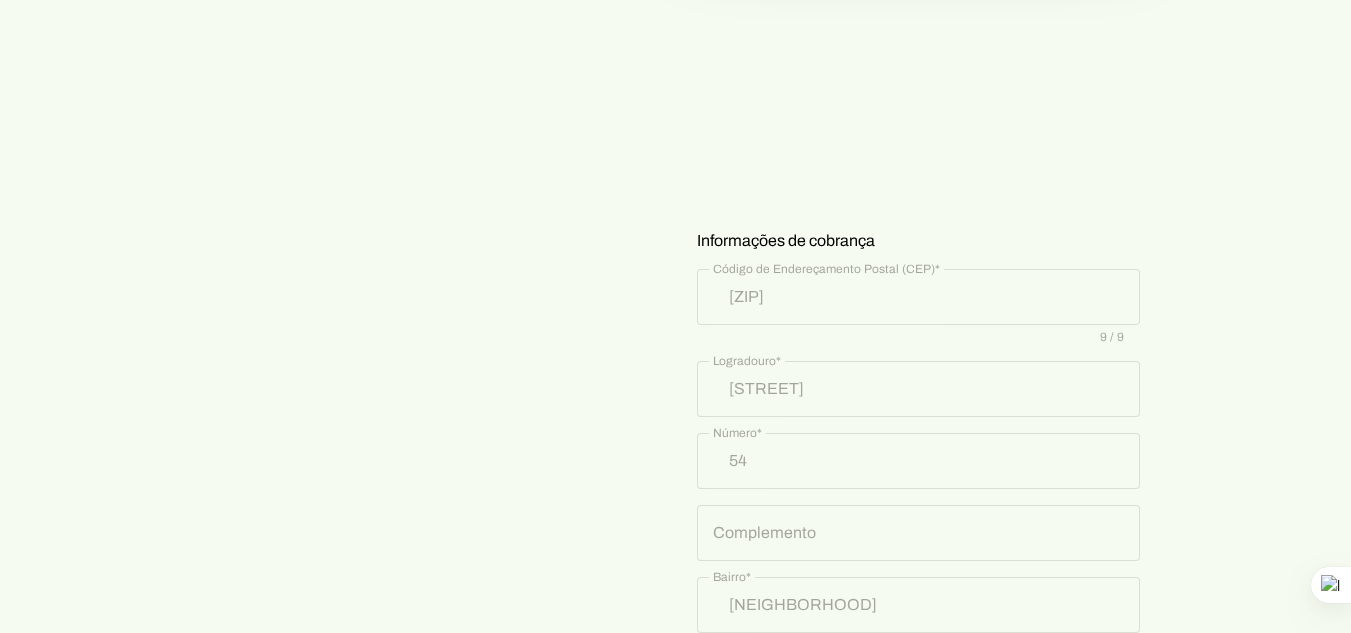 click on "Prontinho, agora só colocar o cartão!
Nada será cobrado agora, apenas após os 7 dias grátis.
Plano Personalizado
7 dias grátis
Depois,  R$ 450,00  por mês
Plano Personalizado
7 dias  grátis
R$ 450,00  /
mês  depois
Insira seus detalhes de pagamento
Informações do cartão
Informações de cobrança
Iniciar teste grátis" at bounding box center [675, 218] 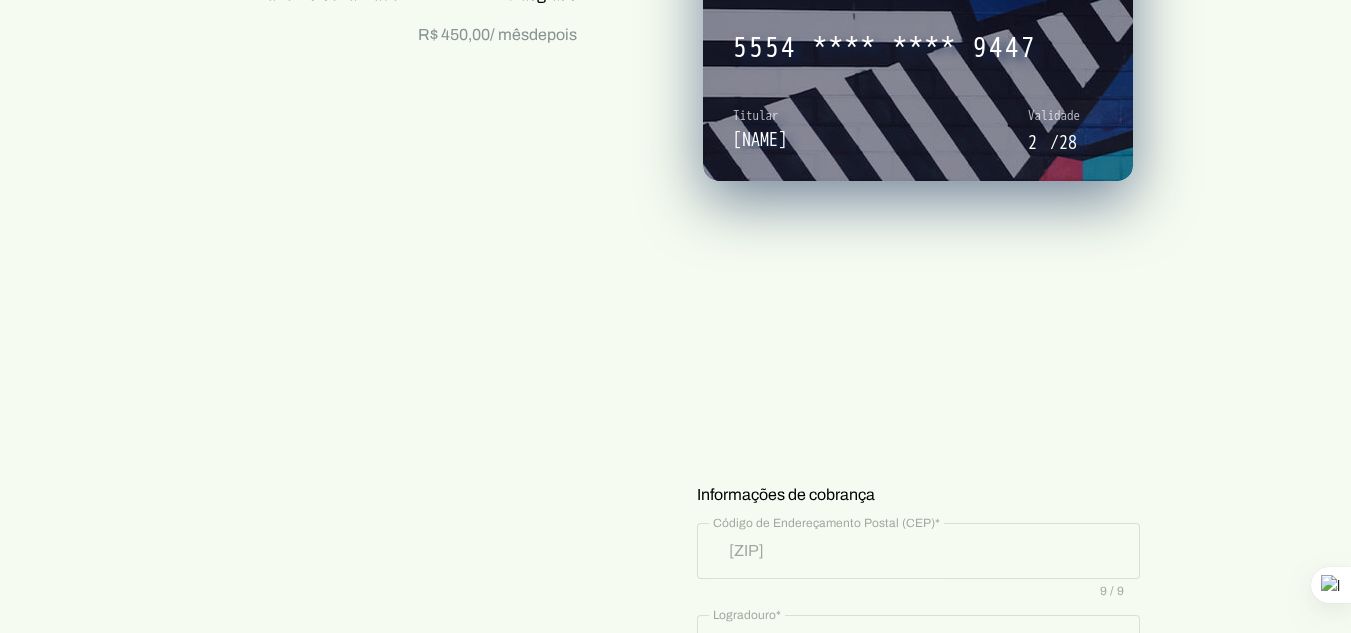 scroll, scrollTop: 403, scrollLeft: 0, axis: vertical 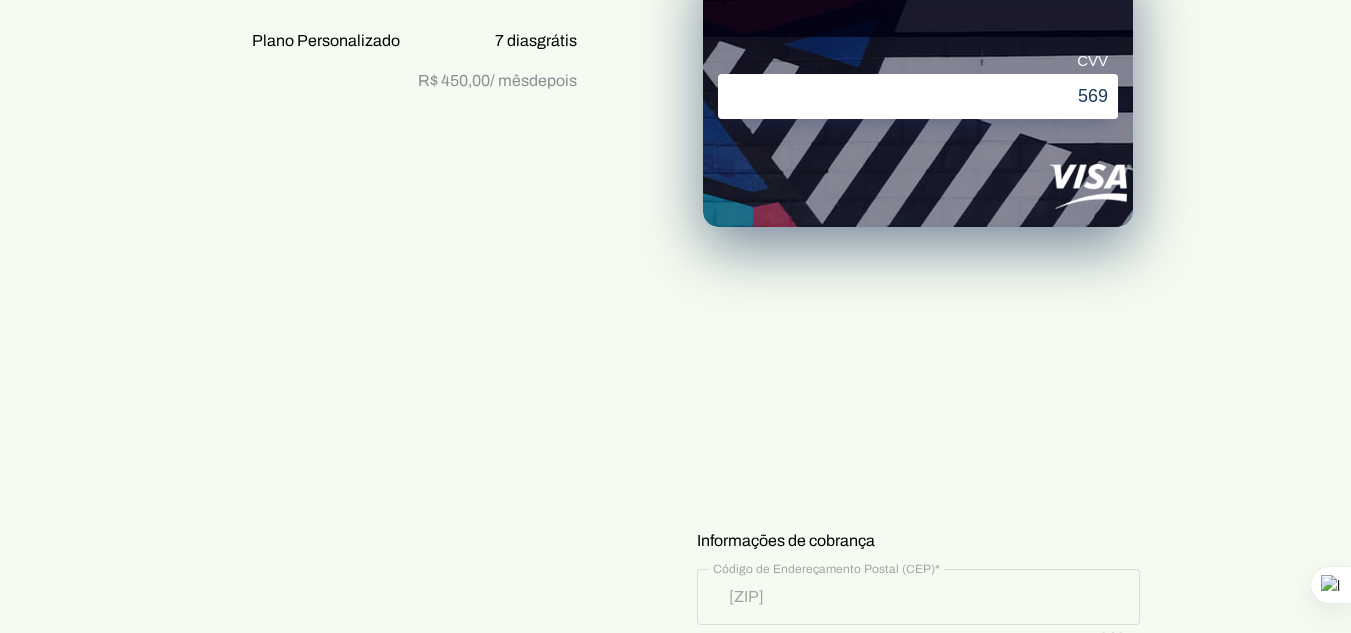 click at bounding box center (918, 369) 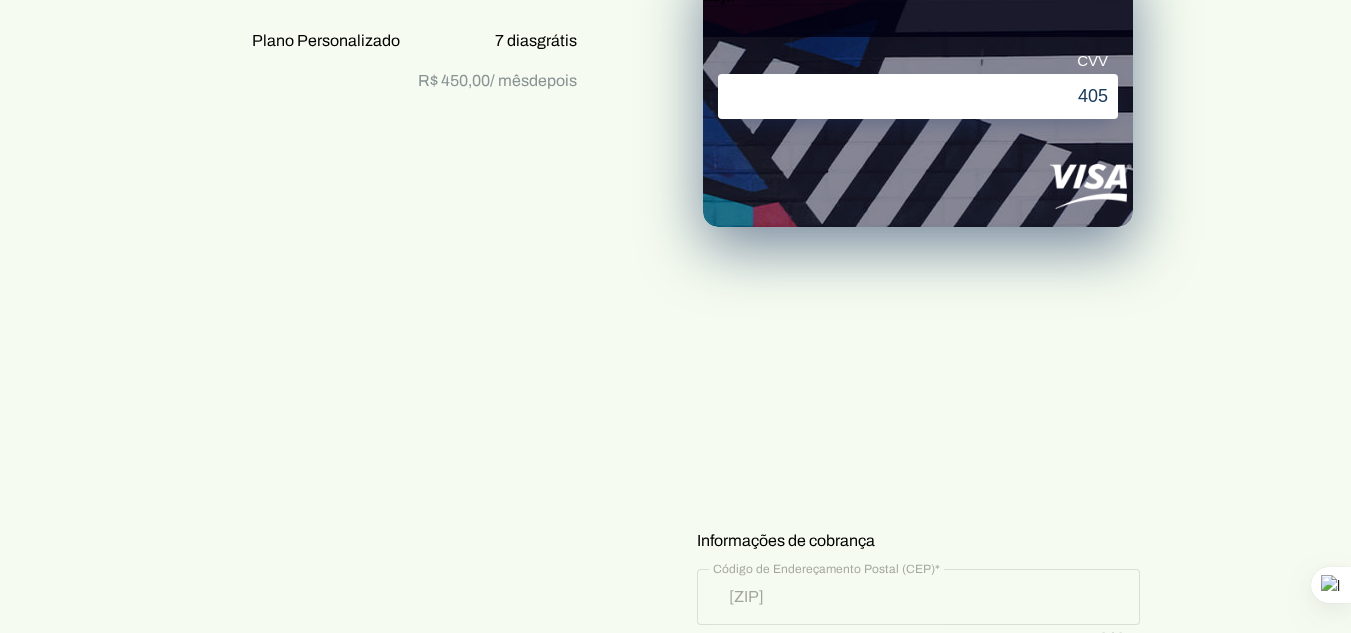click on "Prontinho, agora só colocar o cartão!
Nada será cobrado agora, apenas após os 7 dias grátis.
Plano Personalizado
7 dias grátis
Depois,  R$ 450,00  por mês
Plano Personalizado
7 dias  grátis
R$ 450,00  /
mês  depois
Insira seus detalhes de pagamento
Informações do cartão
Informações de cobrança
Iniciar teste grátis" at bounding box center (675, 518) 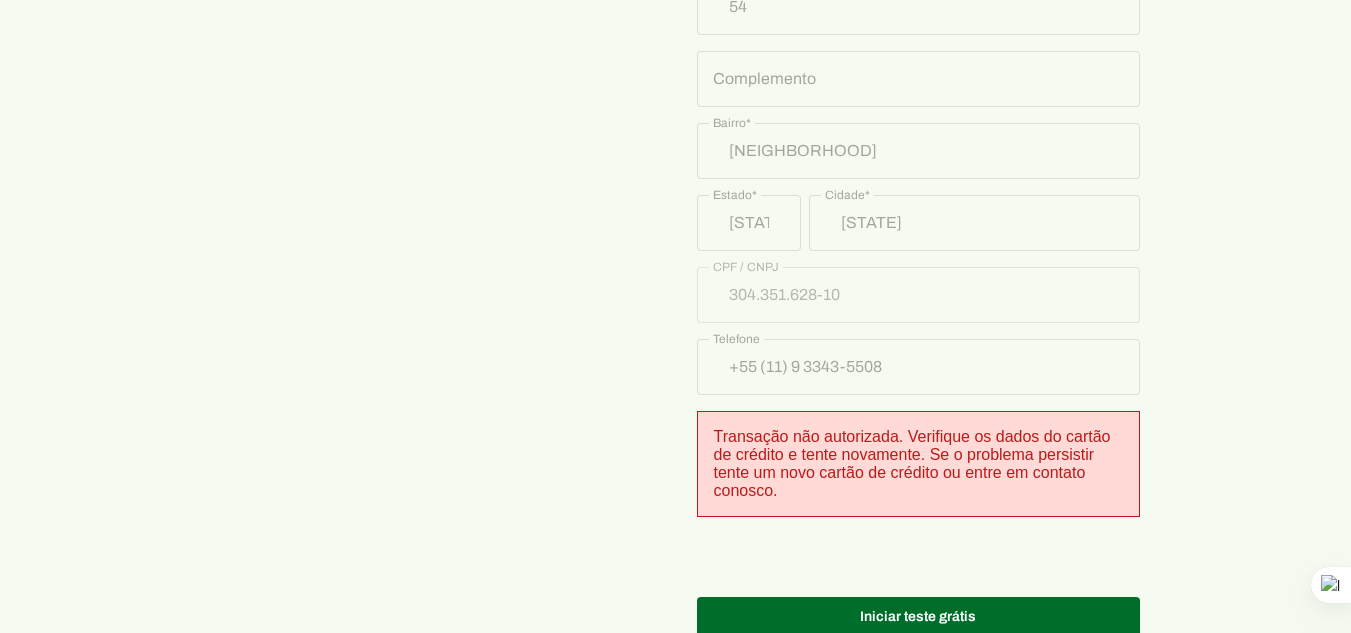 scroll, scrollTop: 1209, scrollLeft: 0, axis: vertical 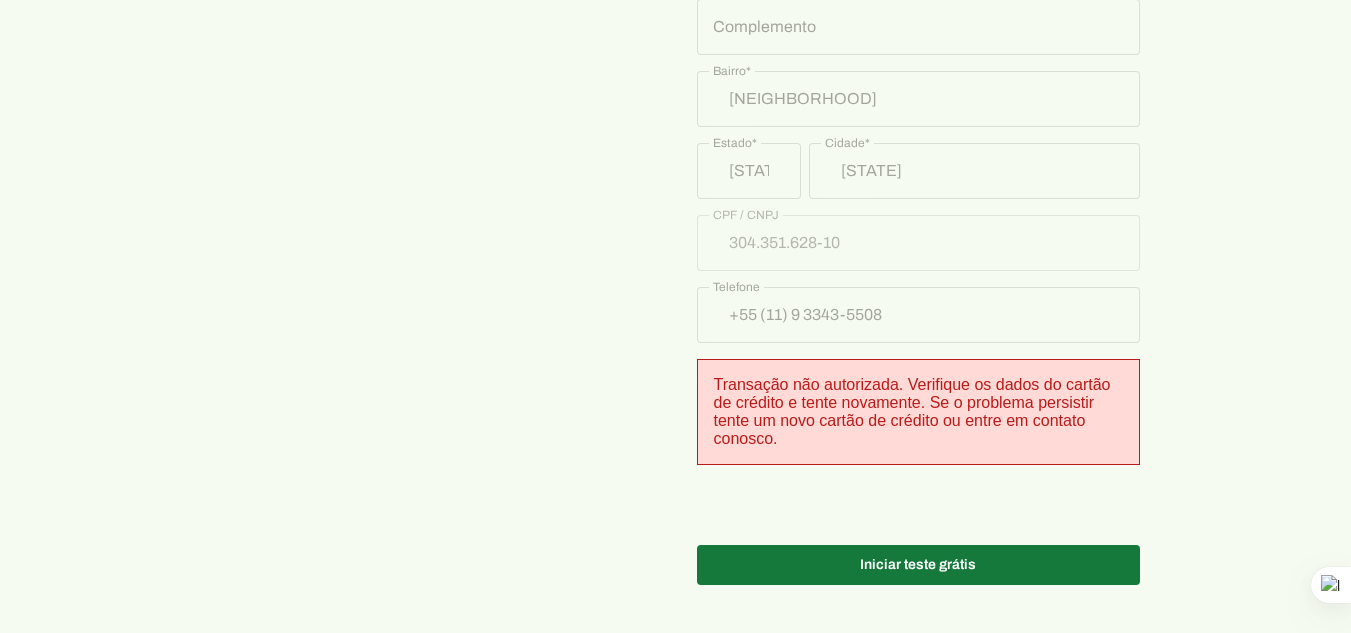 click at bounding box center [918, 565] 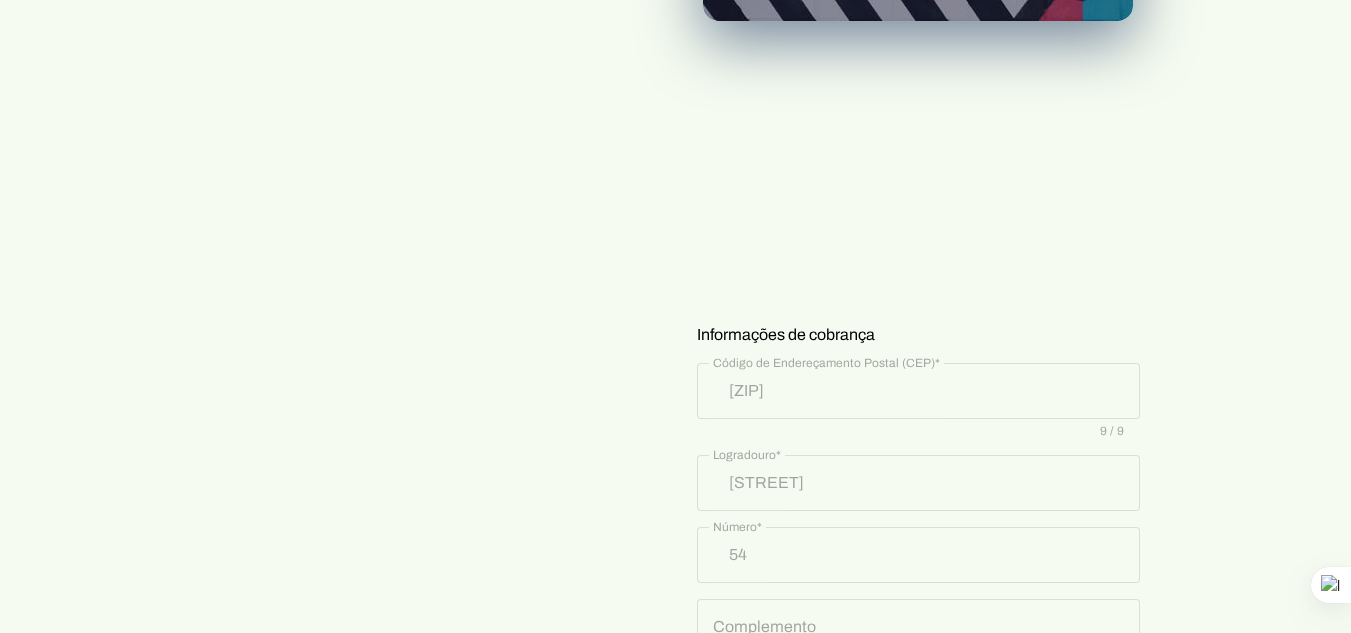 scroll, scrollTop: 1209, scrollLeft: 0, axis: vertical 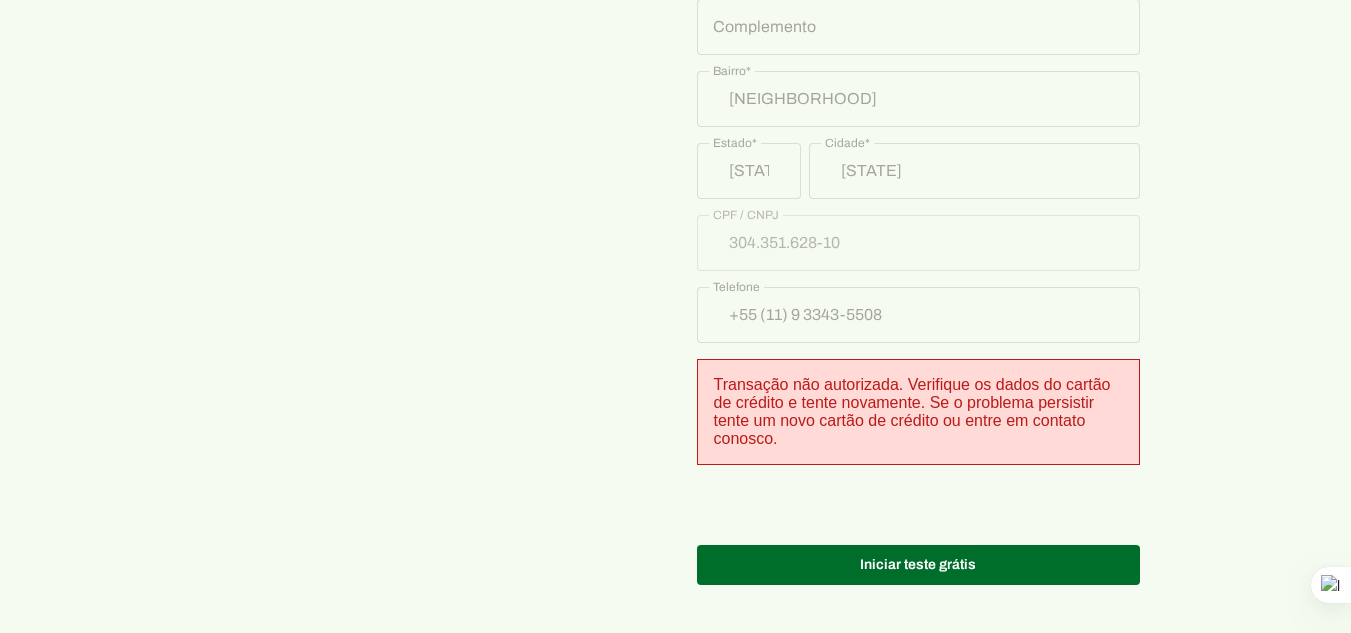 type 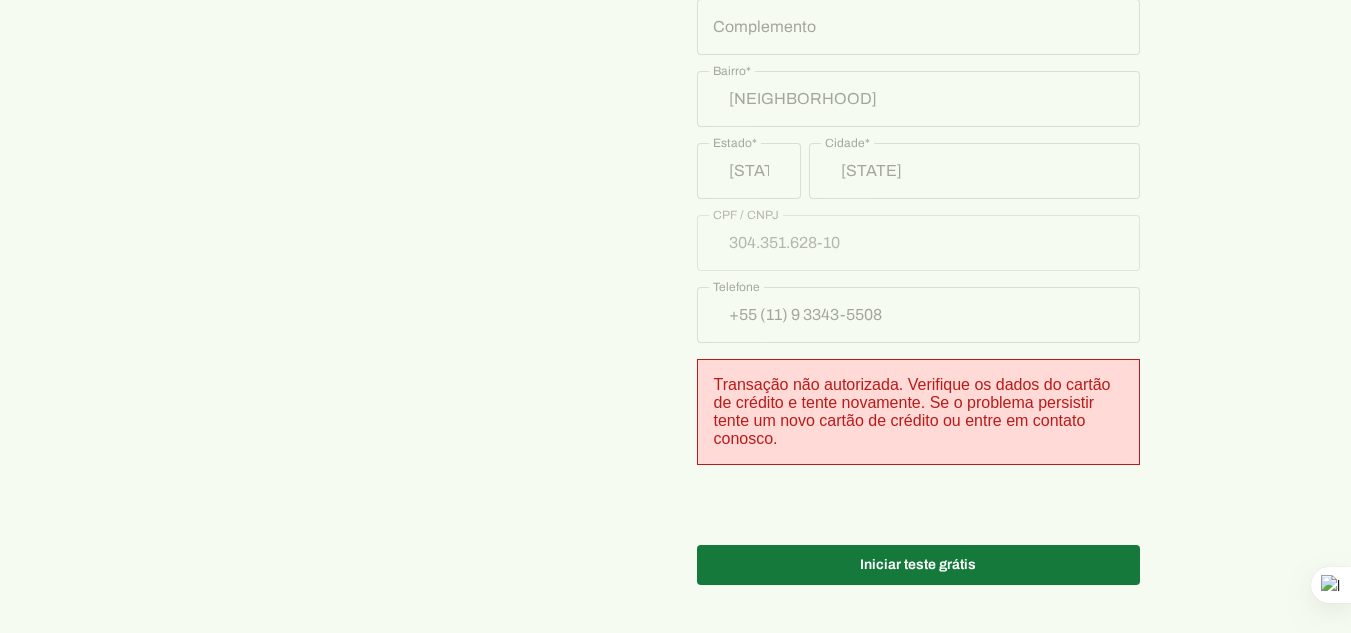 click at bounding box center (918, 565) 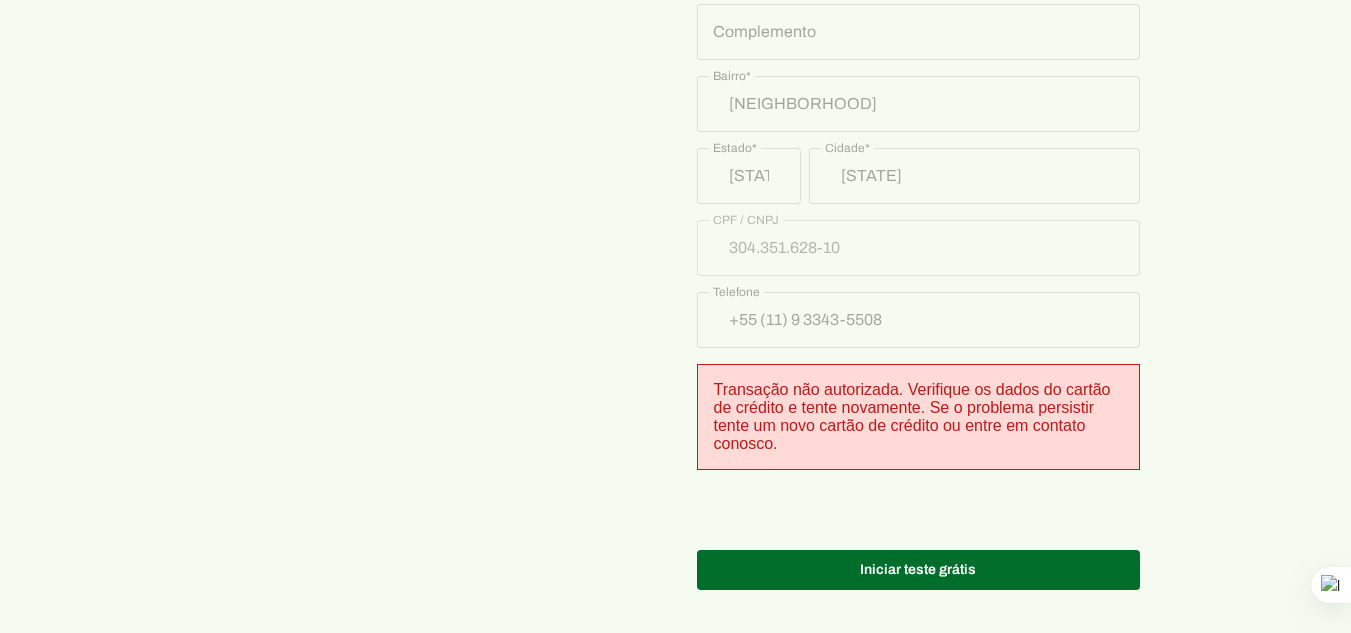 scroll, scrollTop: 1209, scrollLeft: 0, axis: vertical 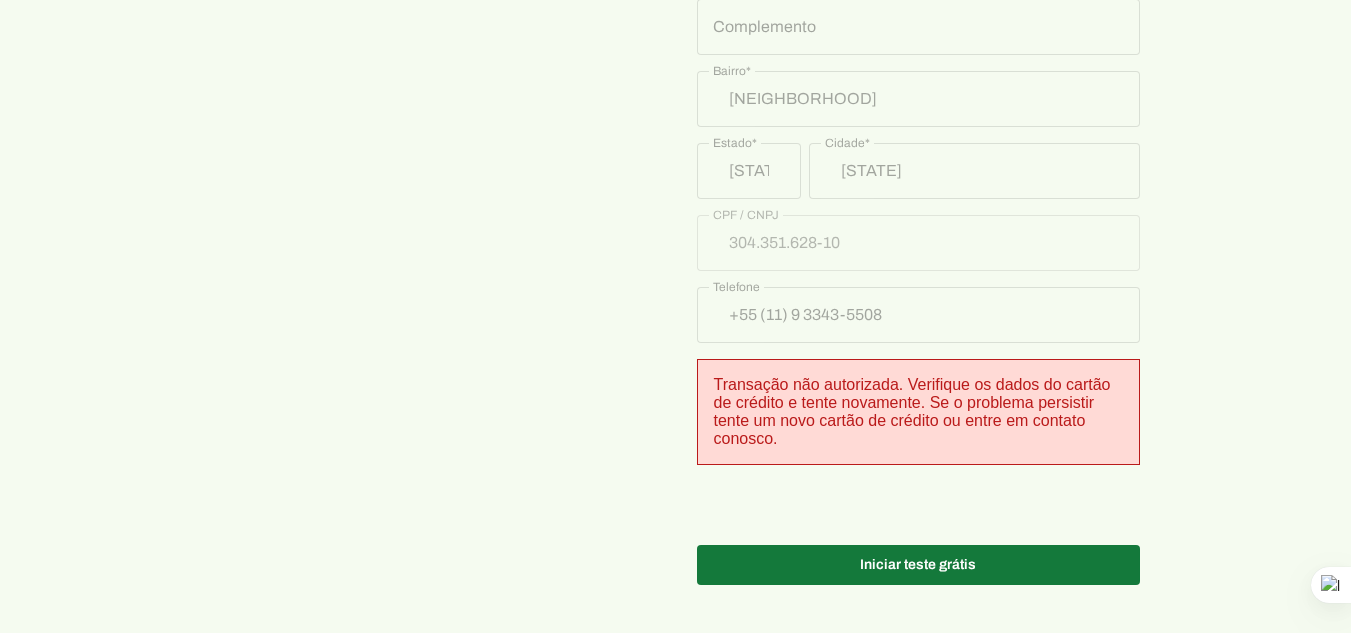 click at bounding box center (918, 565) 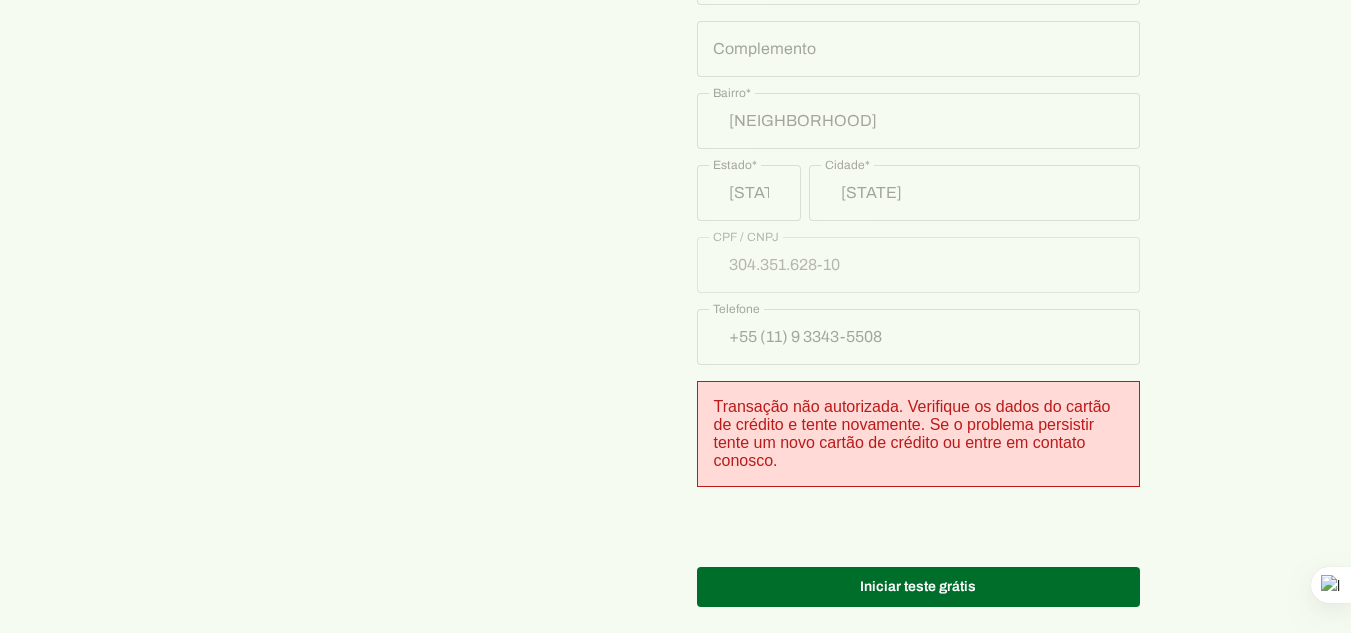 scroll, scrollTop: 1209, scrollLeft: 0, axis: vertical 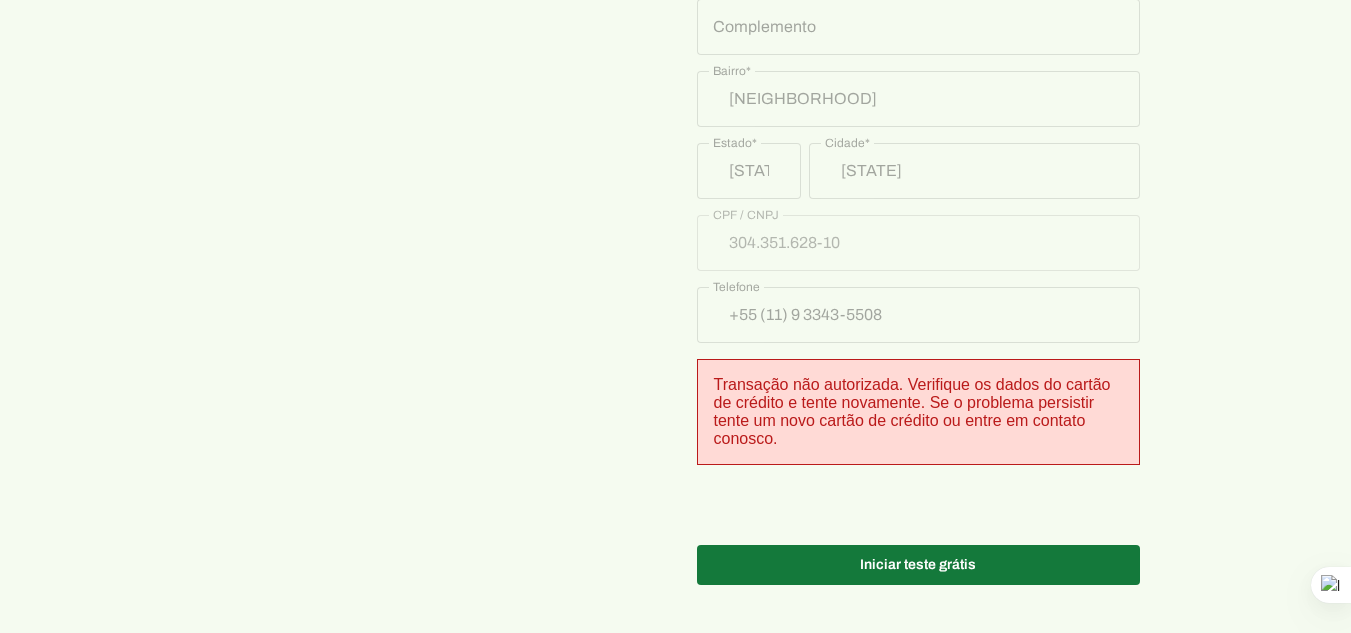 click at bounding box center [918, 565] 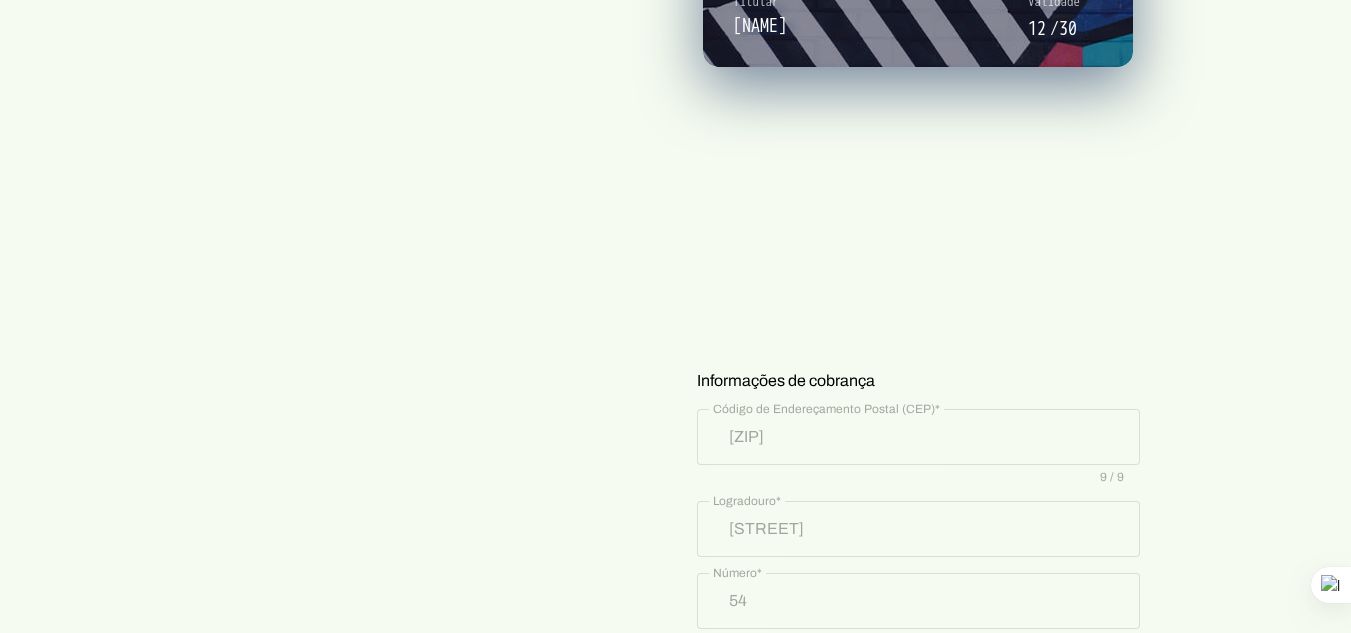 scroll, scrollTop: 209, scrollLeft: 0, axis: vertical 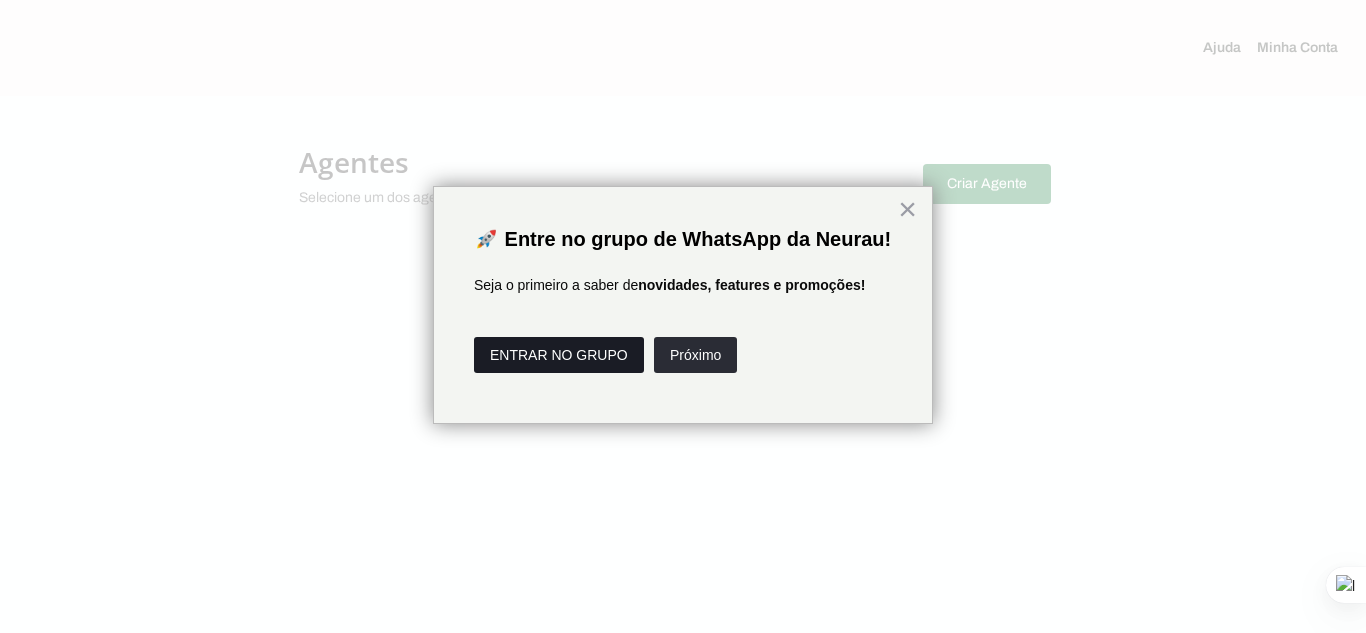 click on "ENTRAR NO GRUPO" at bounding box center (559, 355) 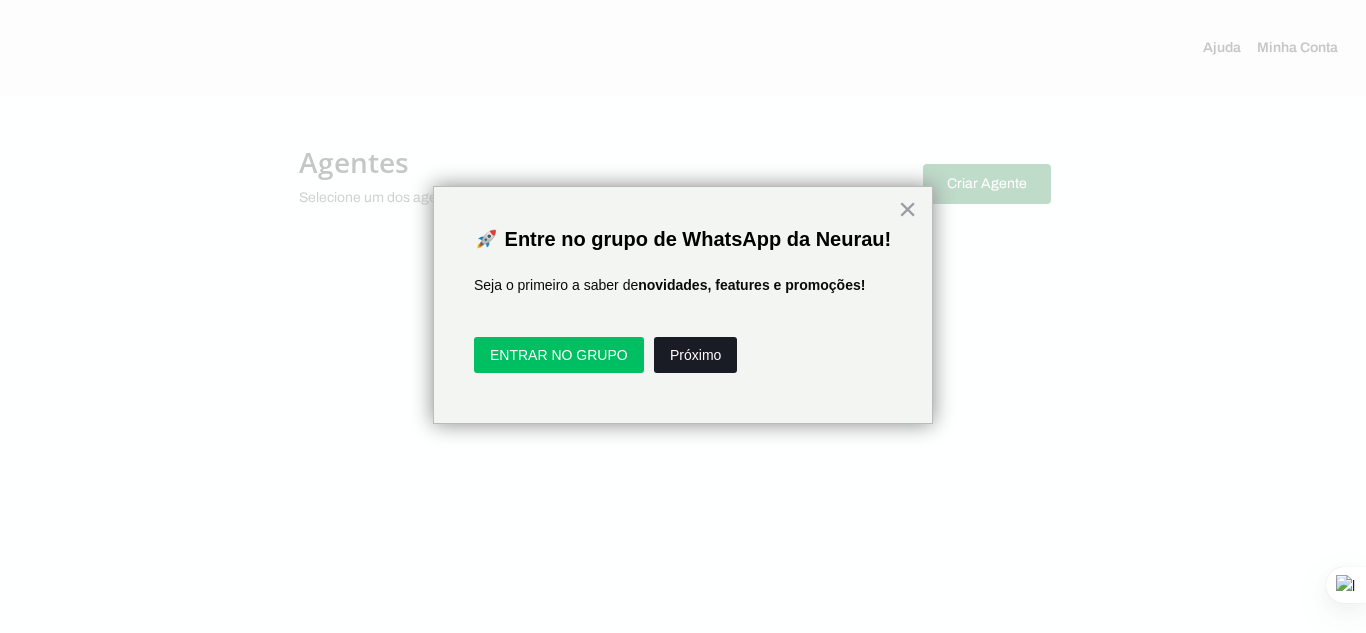 click on "Próximo" at bounding box center (695, 355) 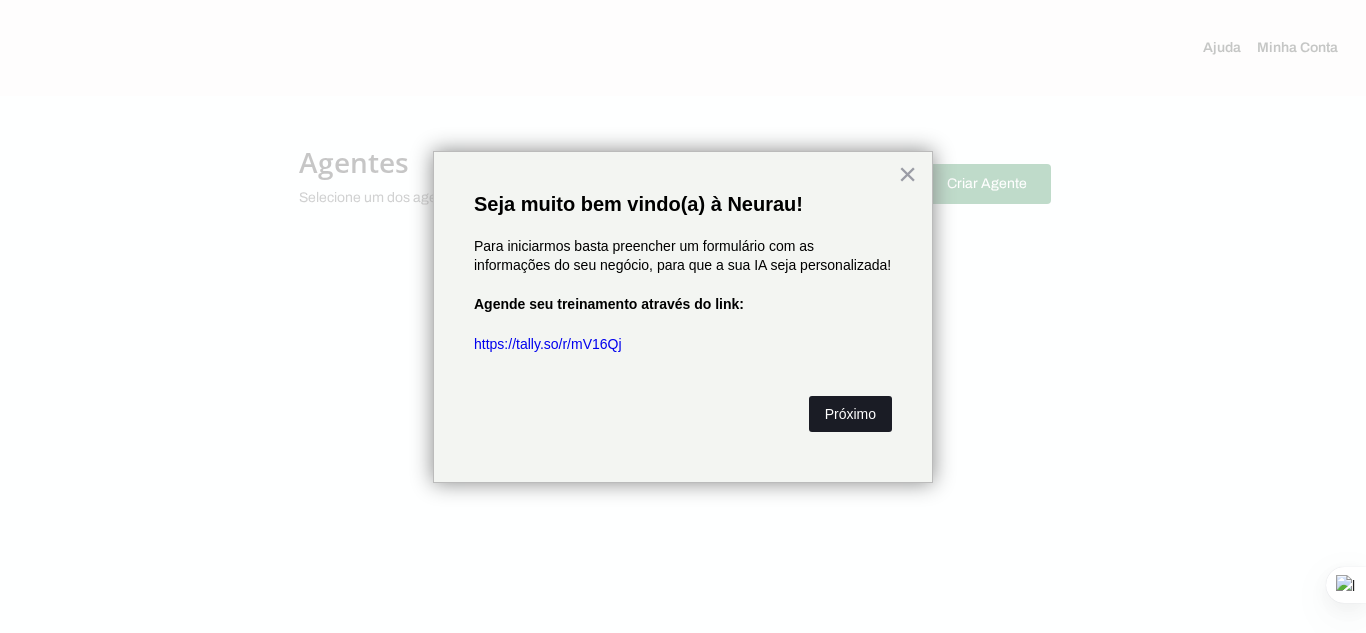 click on "Próximo" at bounding box center (850, 414) 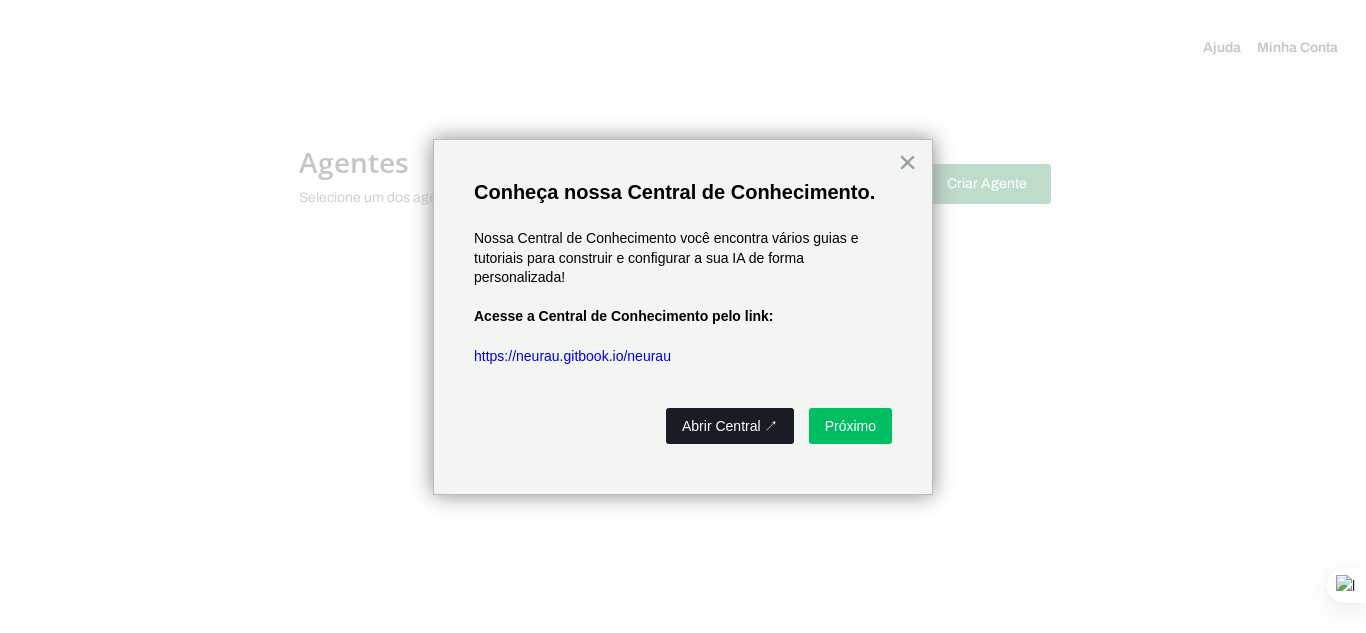 click on "Abrir Central ↗" at bounding box center [730, 426] 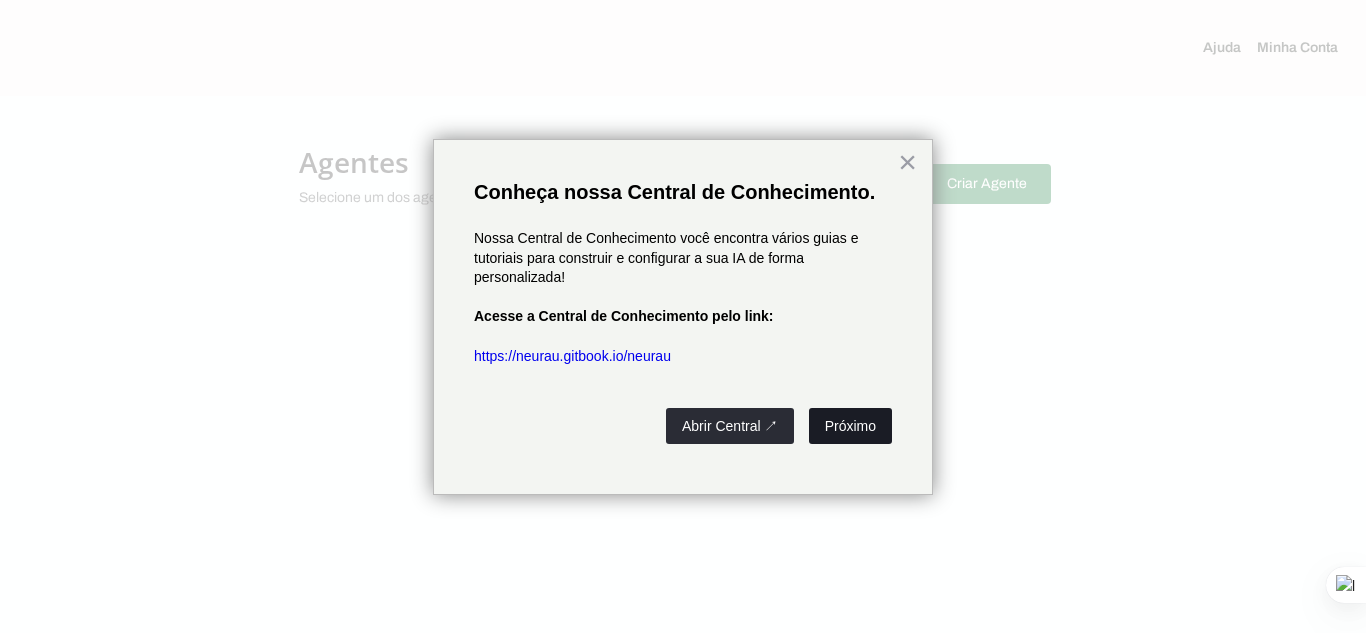 click on "Próximo" at bounding box center (850, 426) 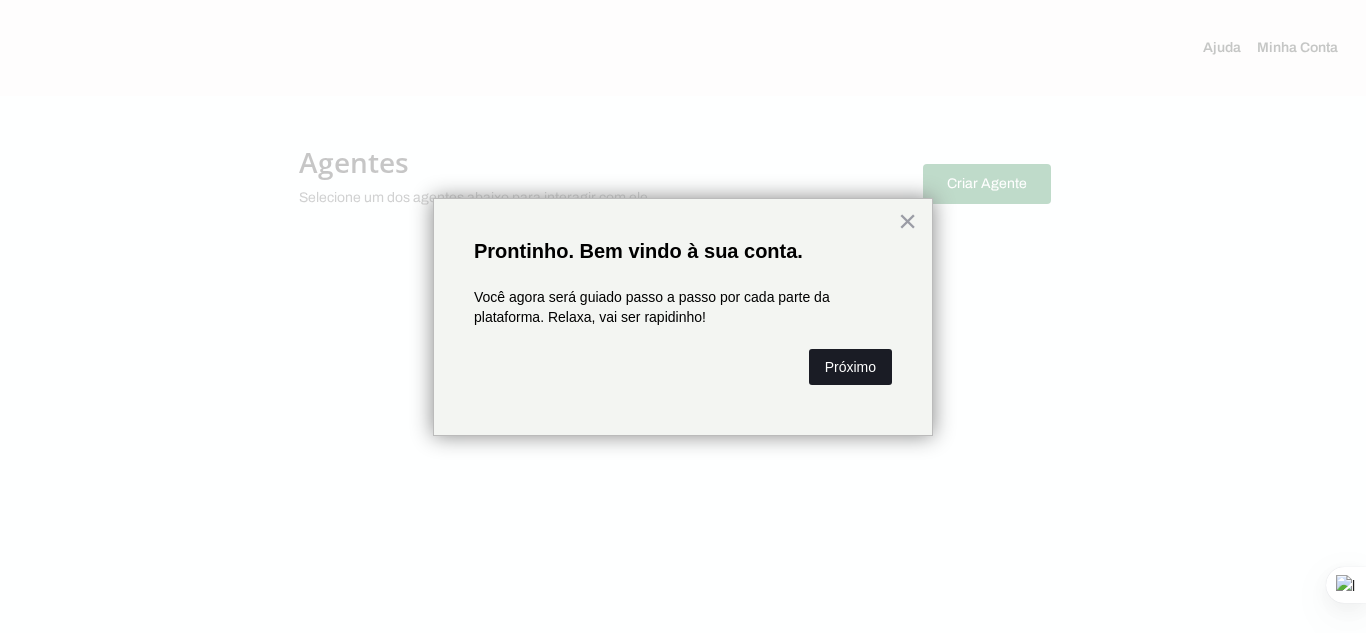 click on "Próximo" at bounding box center (850, 367) 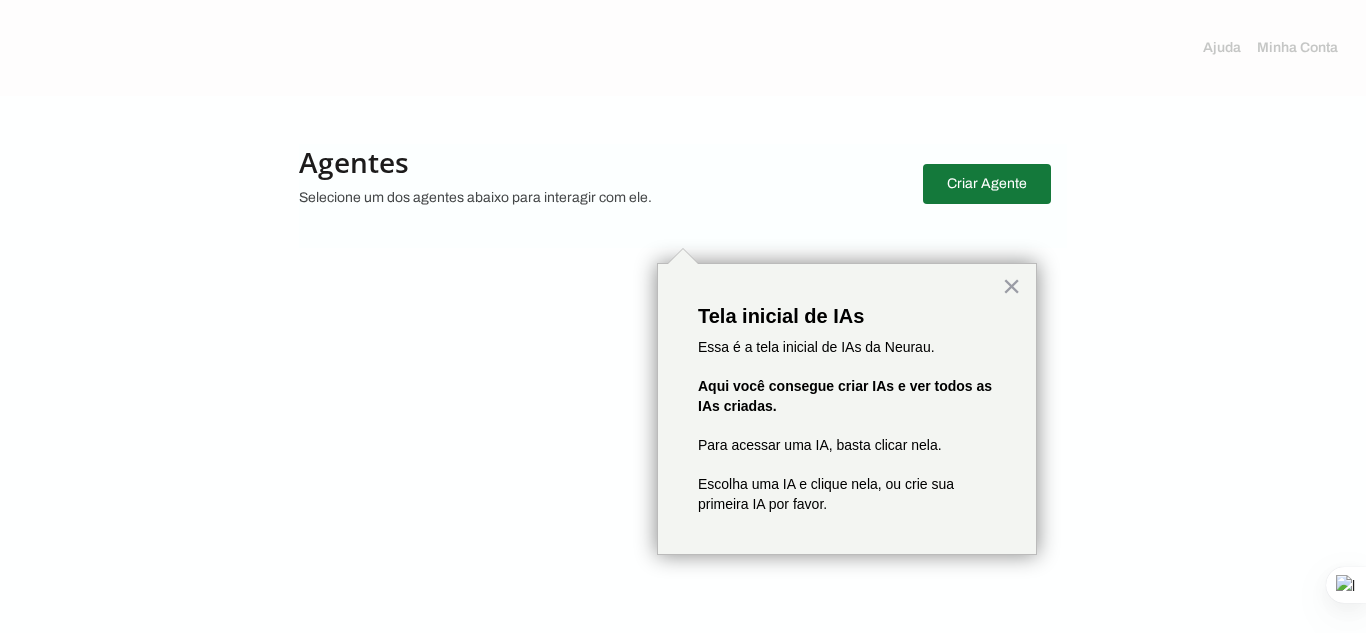 click at bounding box center [987, 184] 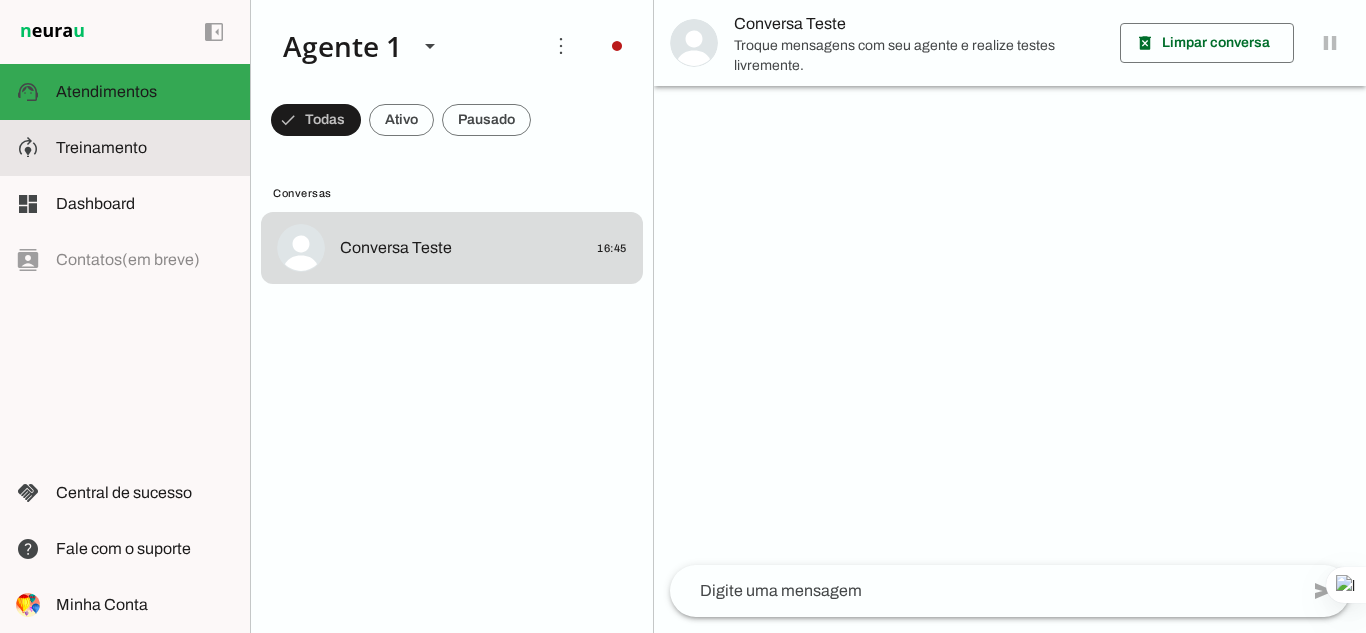 click at bounding box center [145, 148] 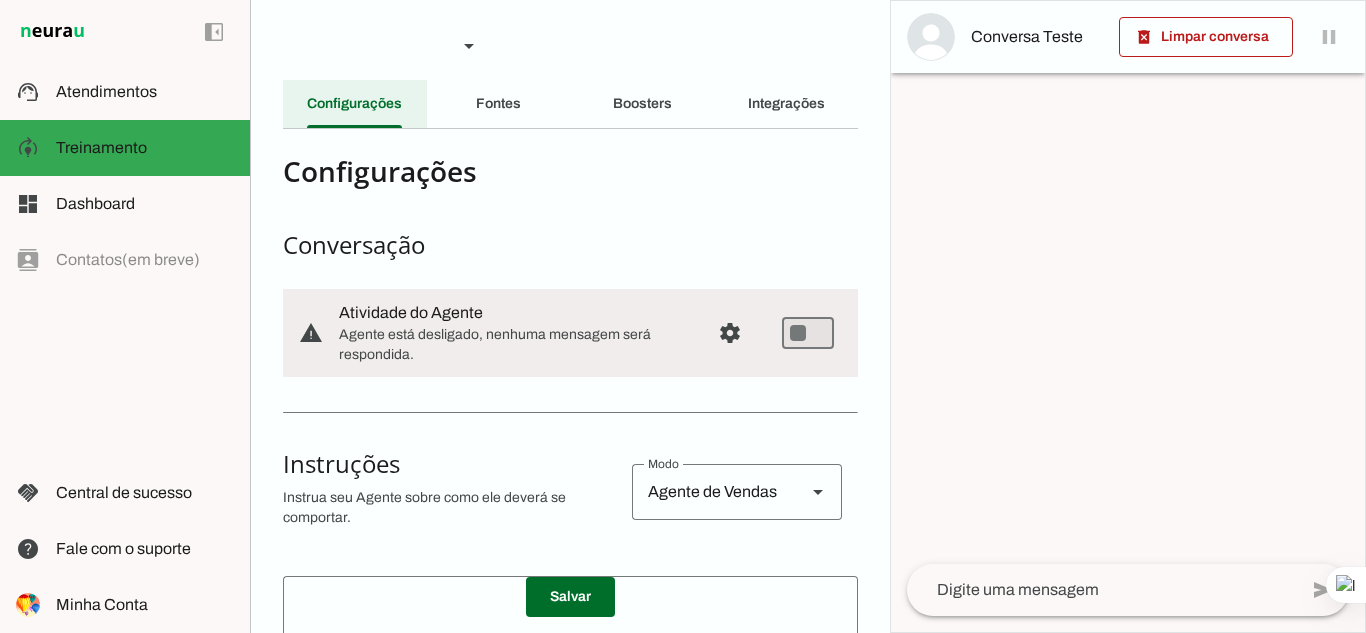 click on "Configurações" 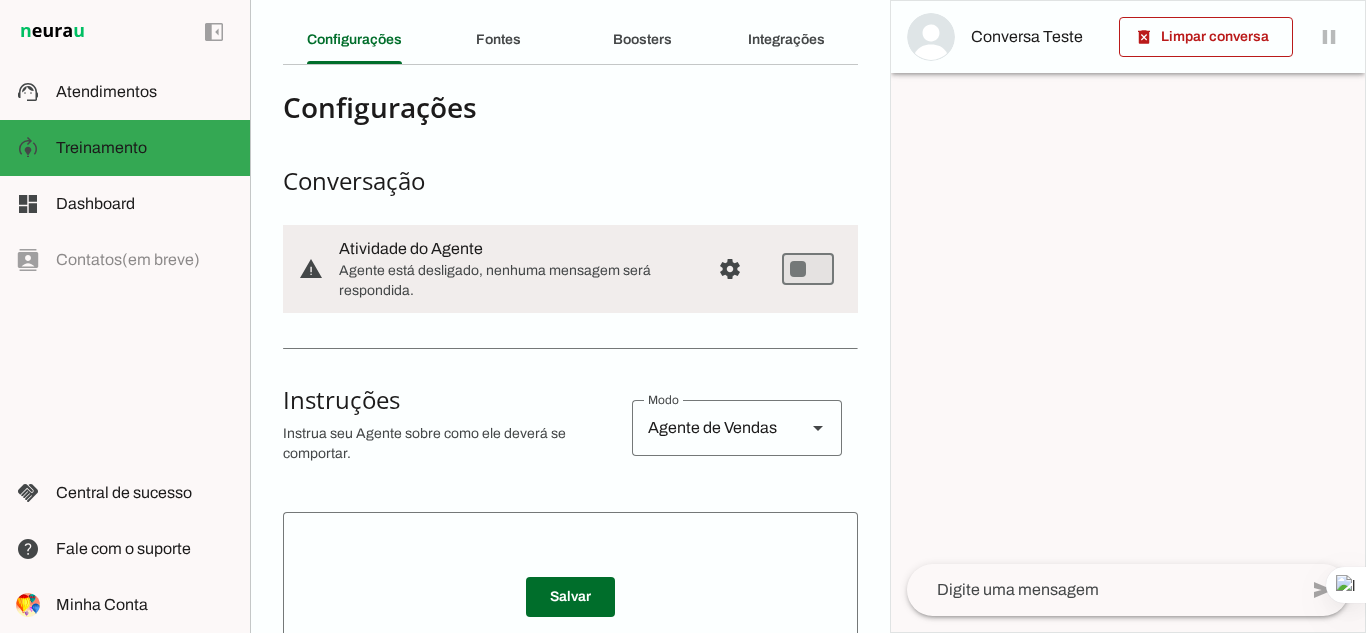 scroll, scrollTop: 100, scrollLeft: 0, axis: vertical 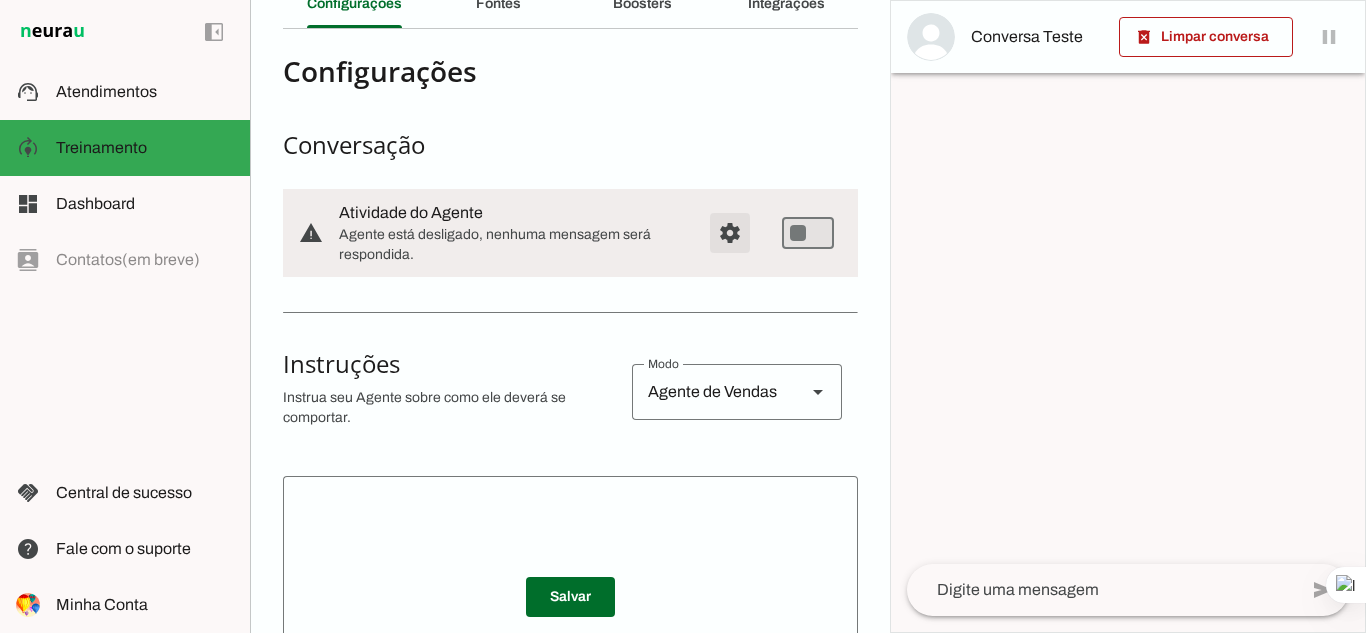 click at bounding box center (730, 233) 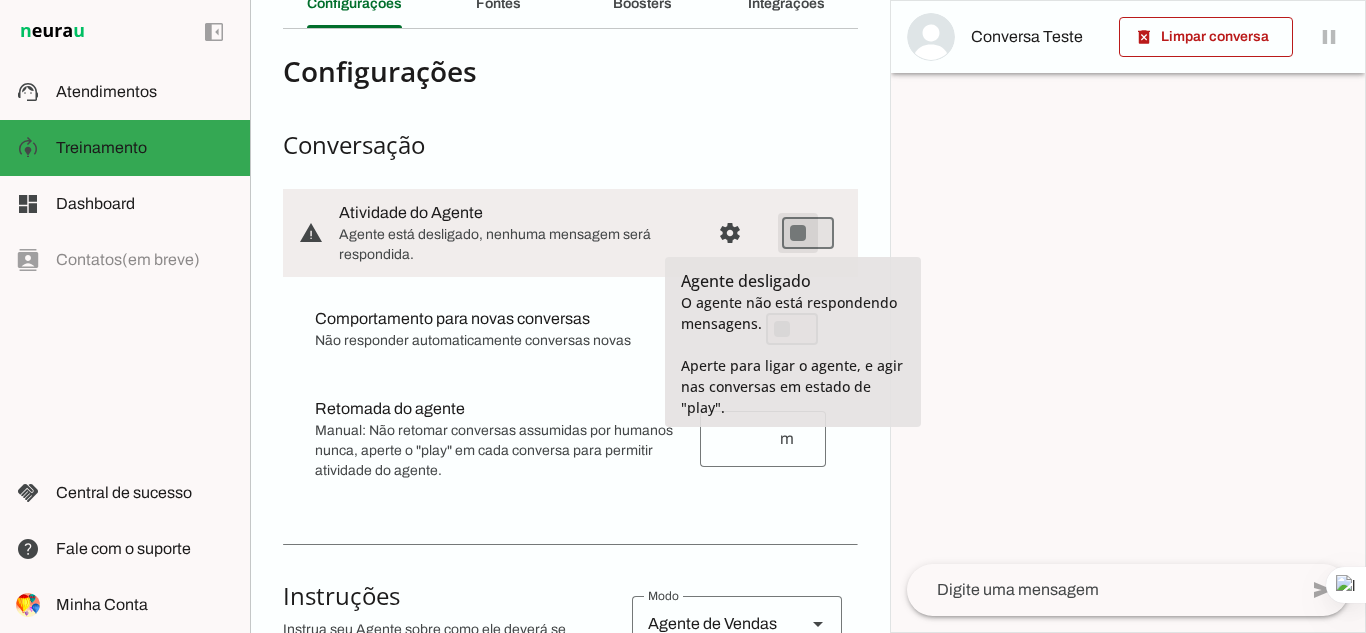 type on "on" 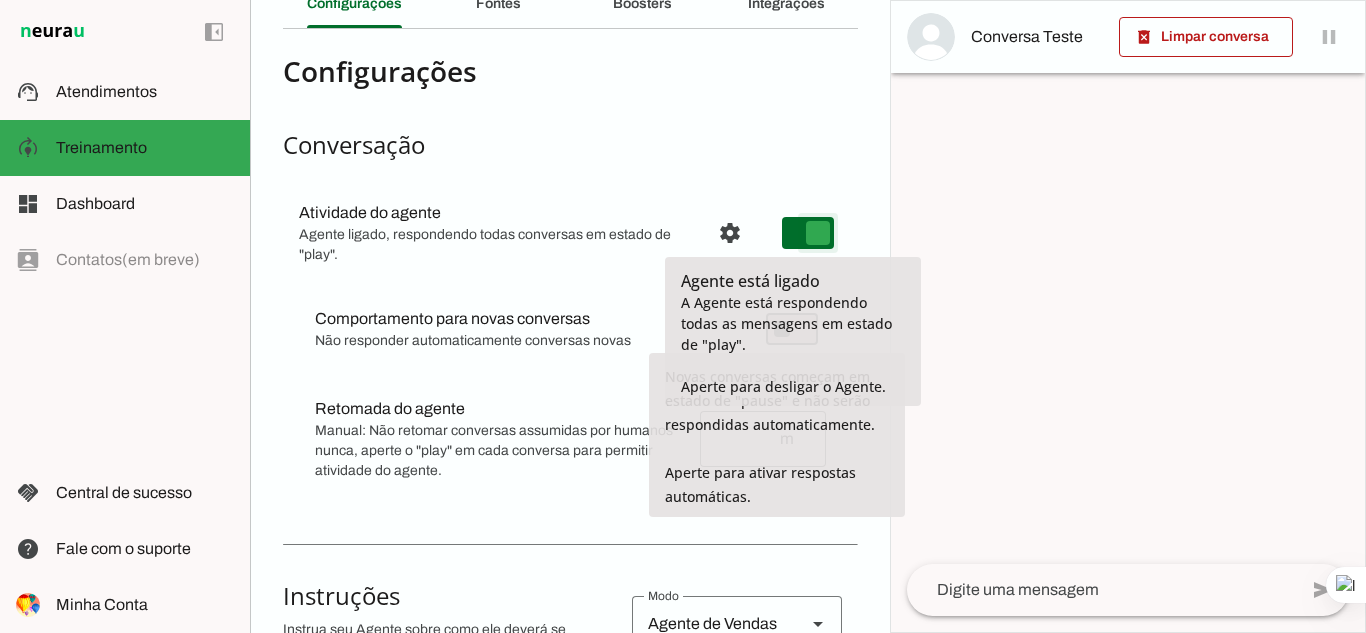 type on "on" 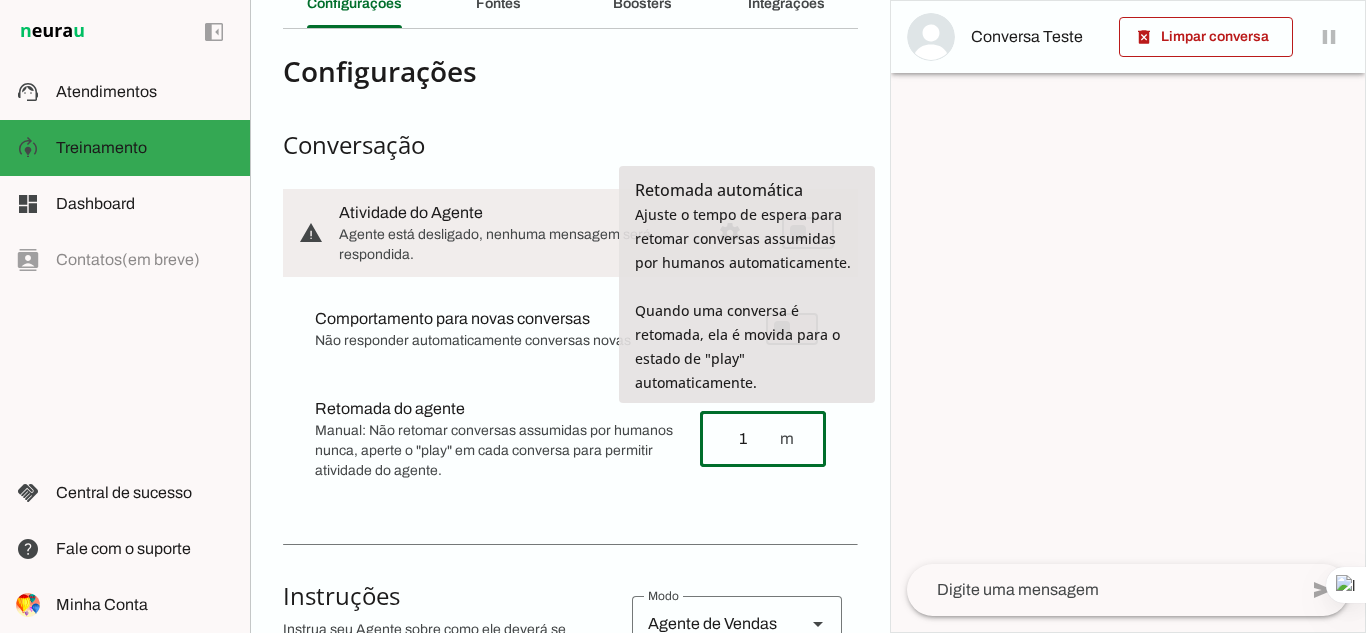 type on "1" 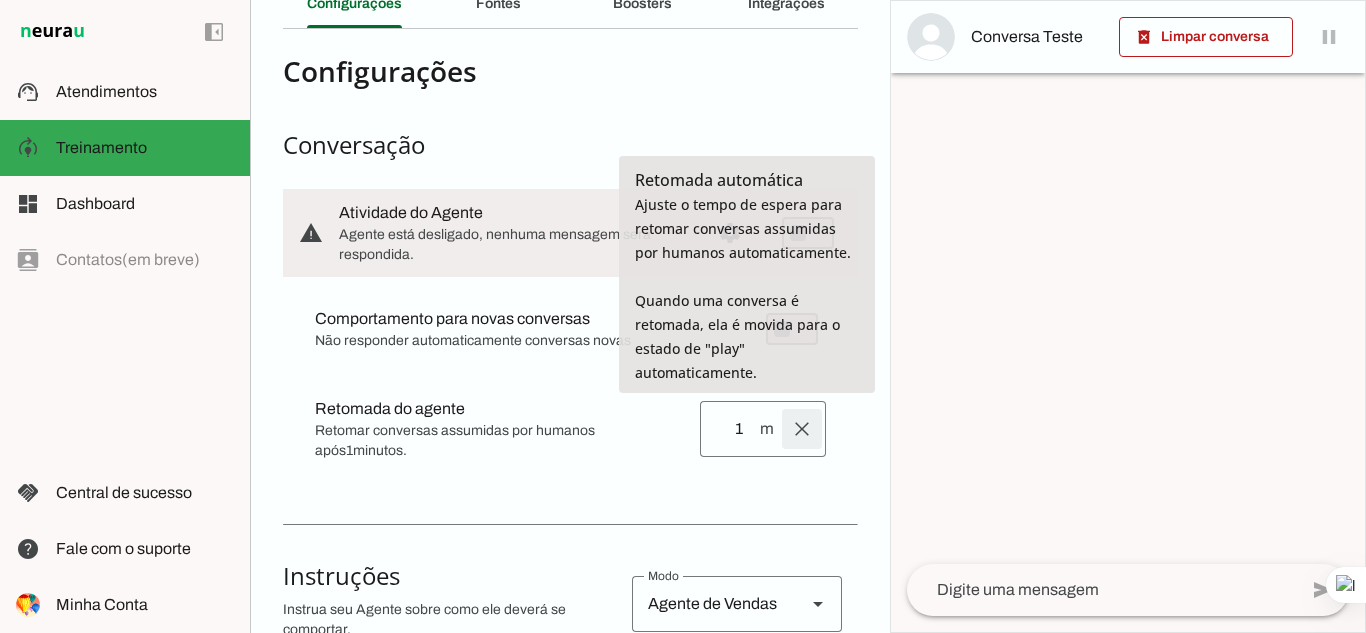 click at bounding box center (802, 429) 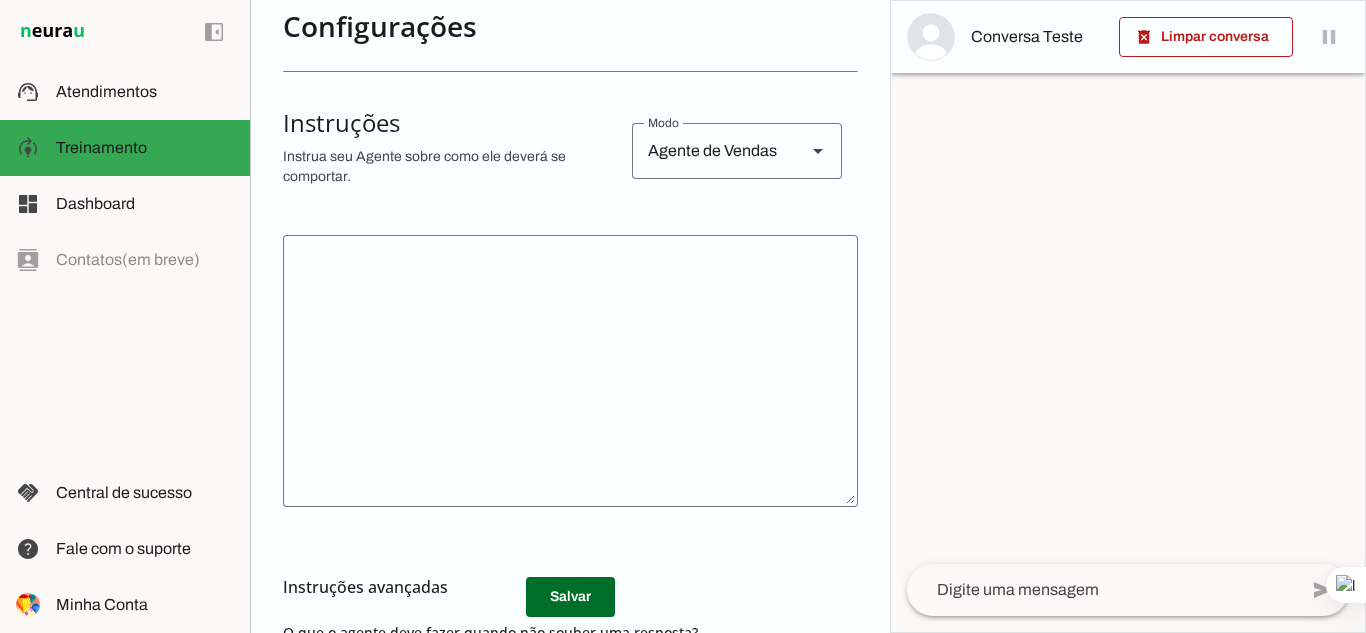 scroll, scrollTop: 600, scrollLeft: 0, axis: vertical 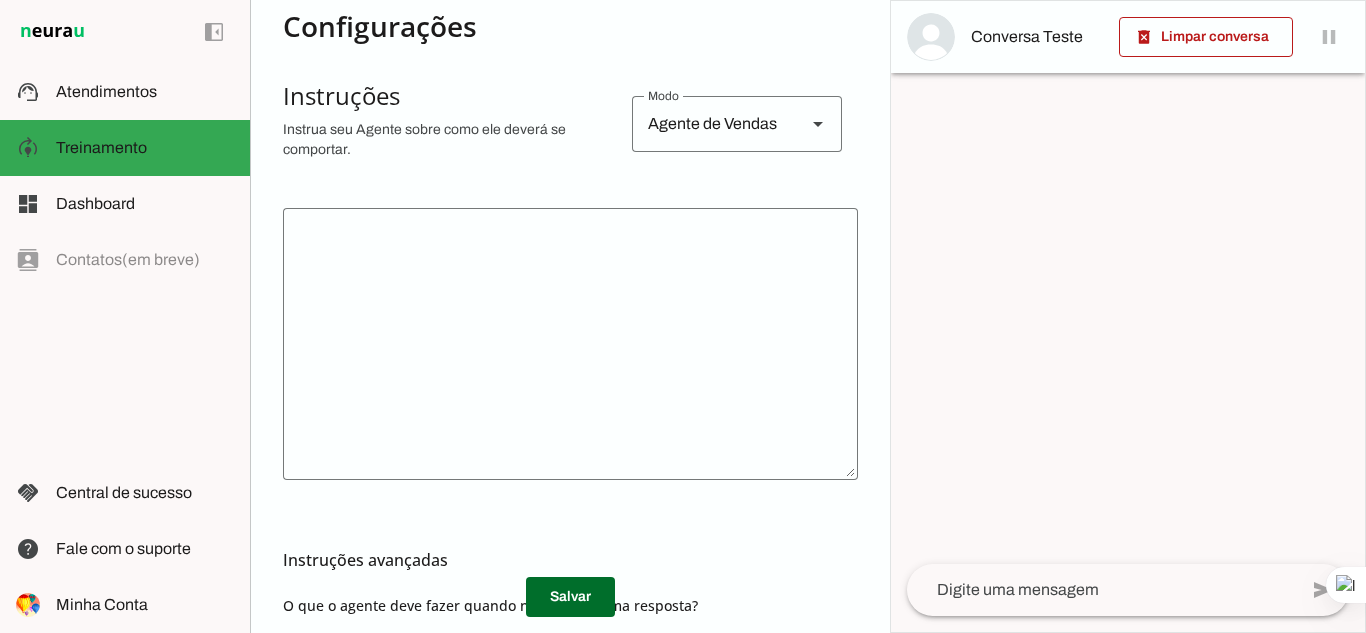 click on "Agente de Vendas" at bounding box center [711, 124] 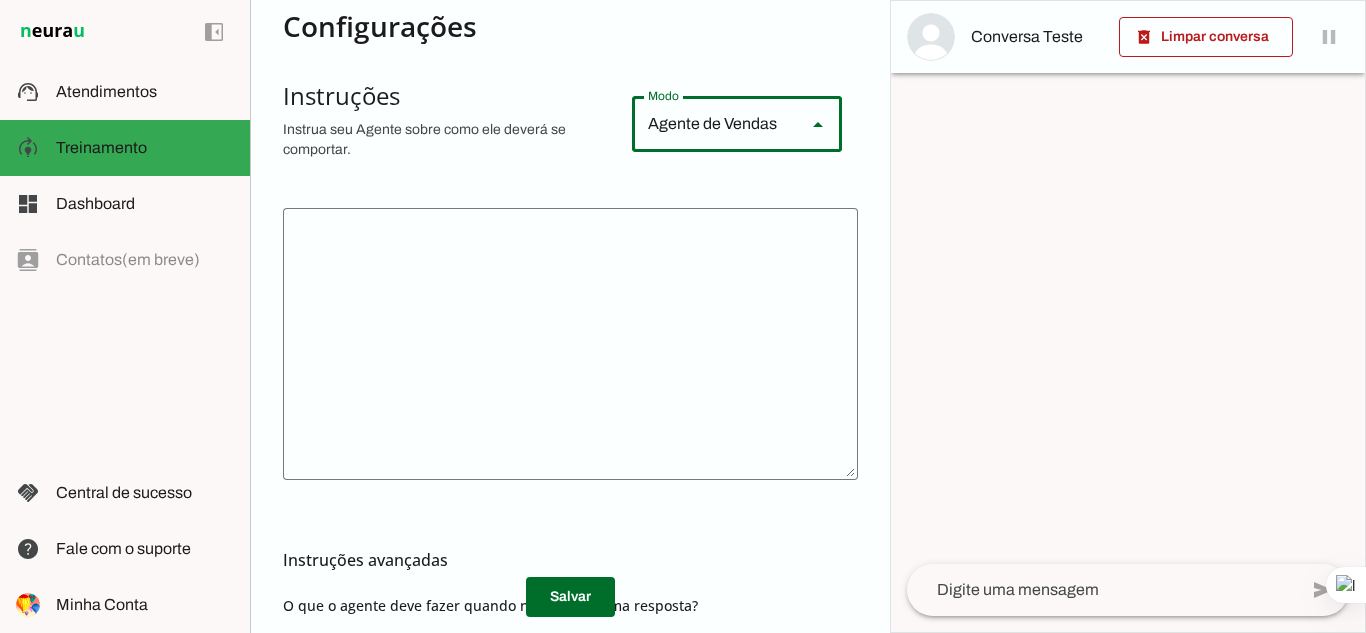 click on "Agente de Vendas" at bounding box center [711, 124] 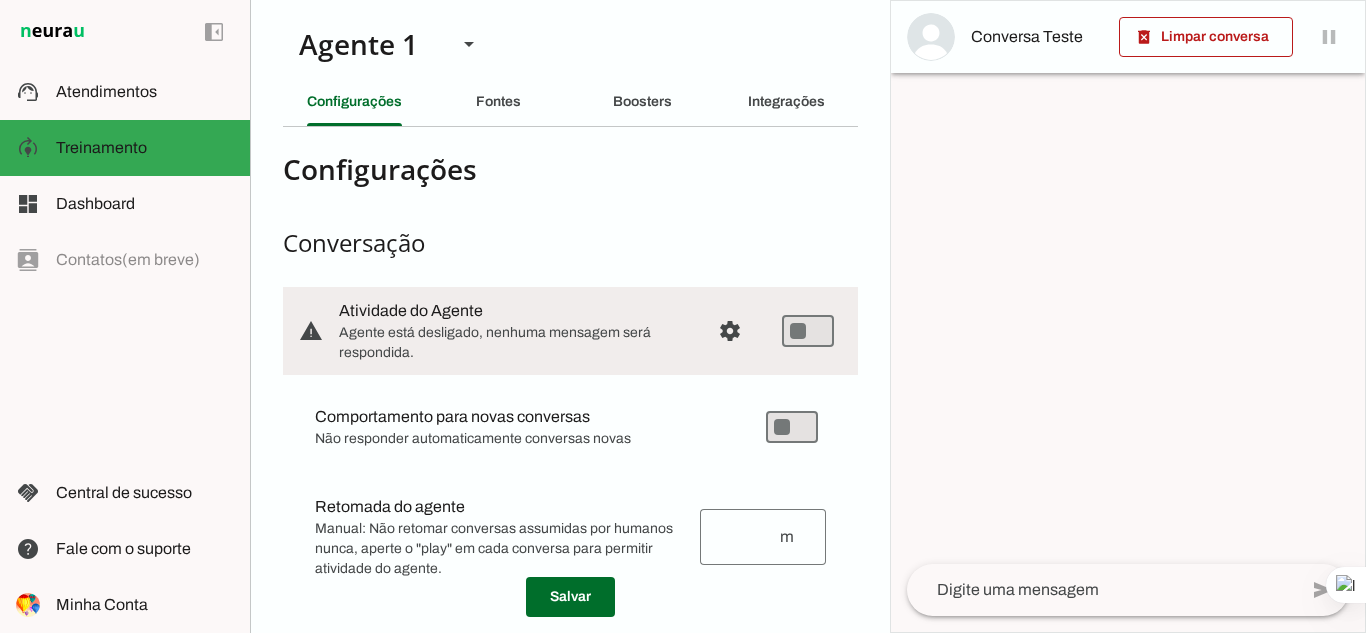 scroll, scrollTop: 0, scrollLeft: 0, axis: both 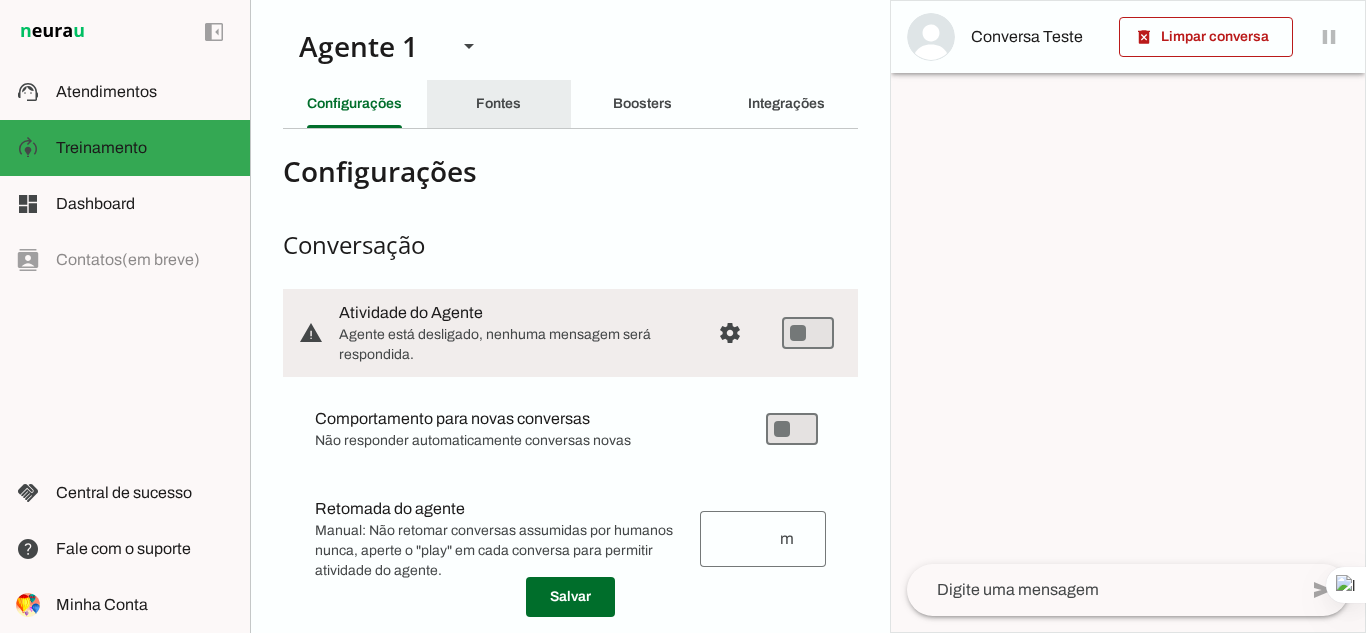 click on "Fontes" 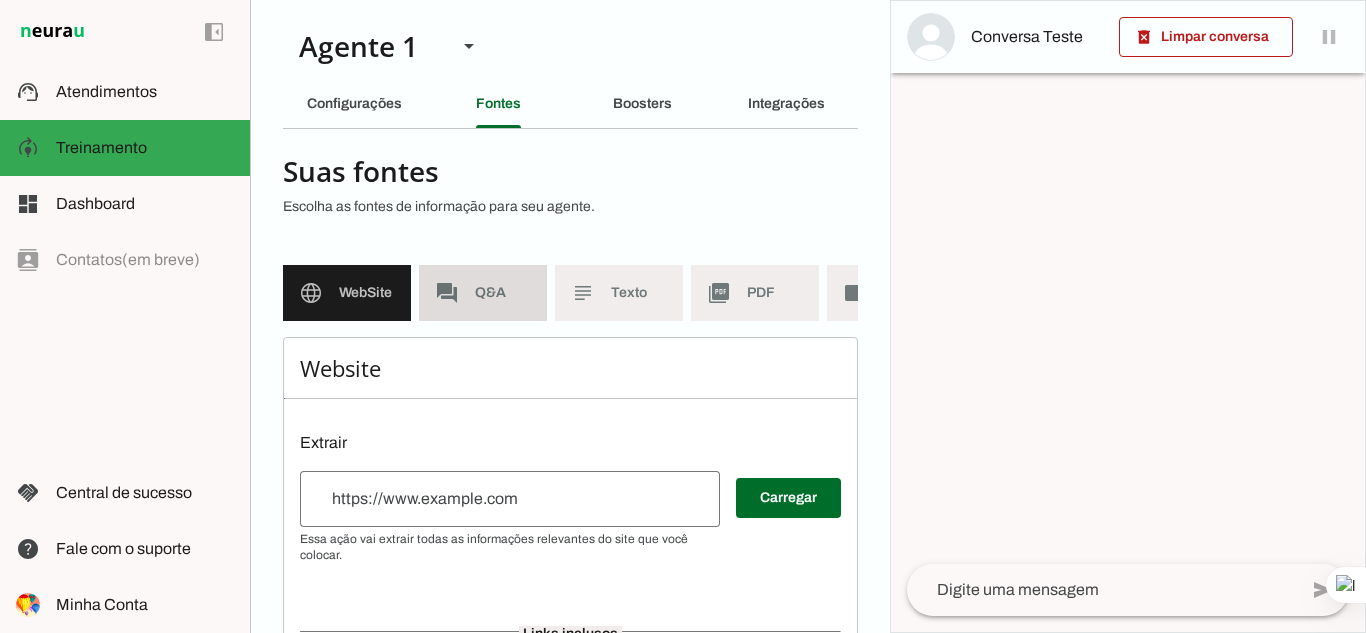 click on "Q&A" 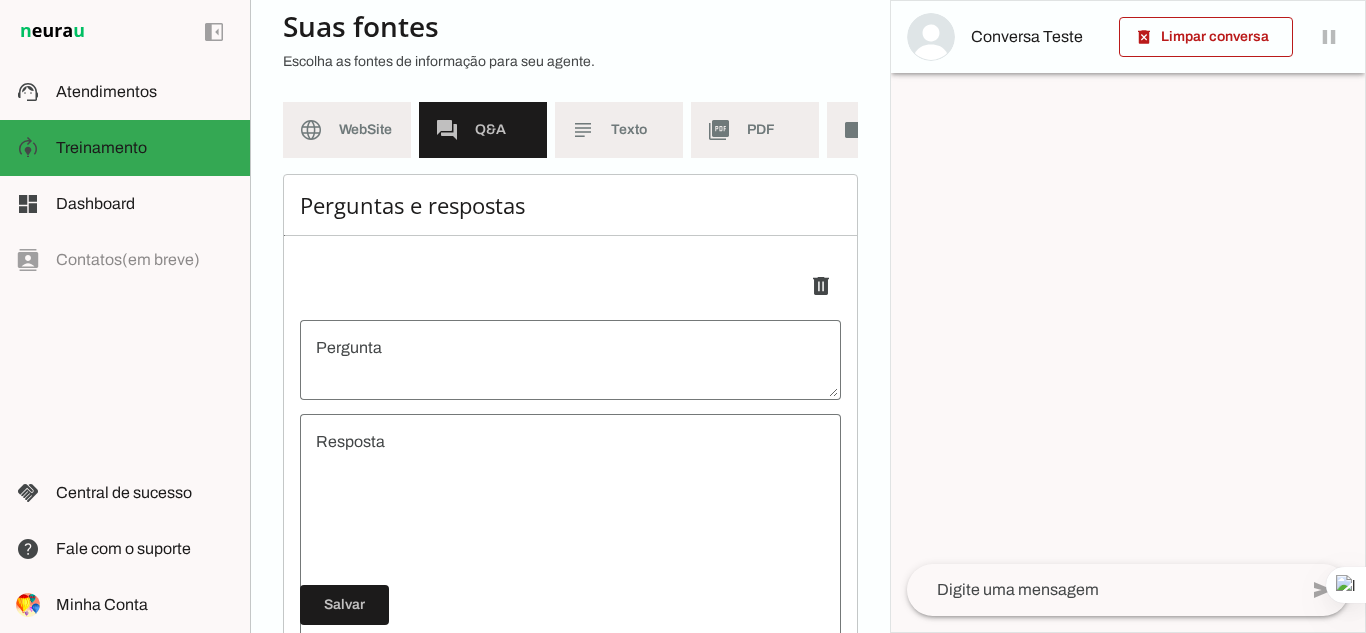 scroll, scrollTop: 200, scrollLeft: 0, axis: vertical 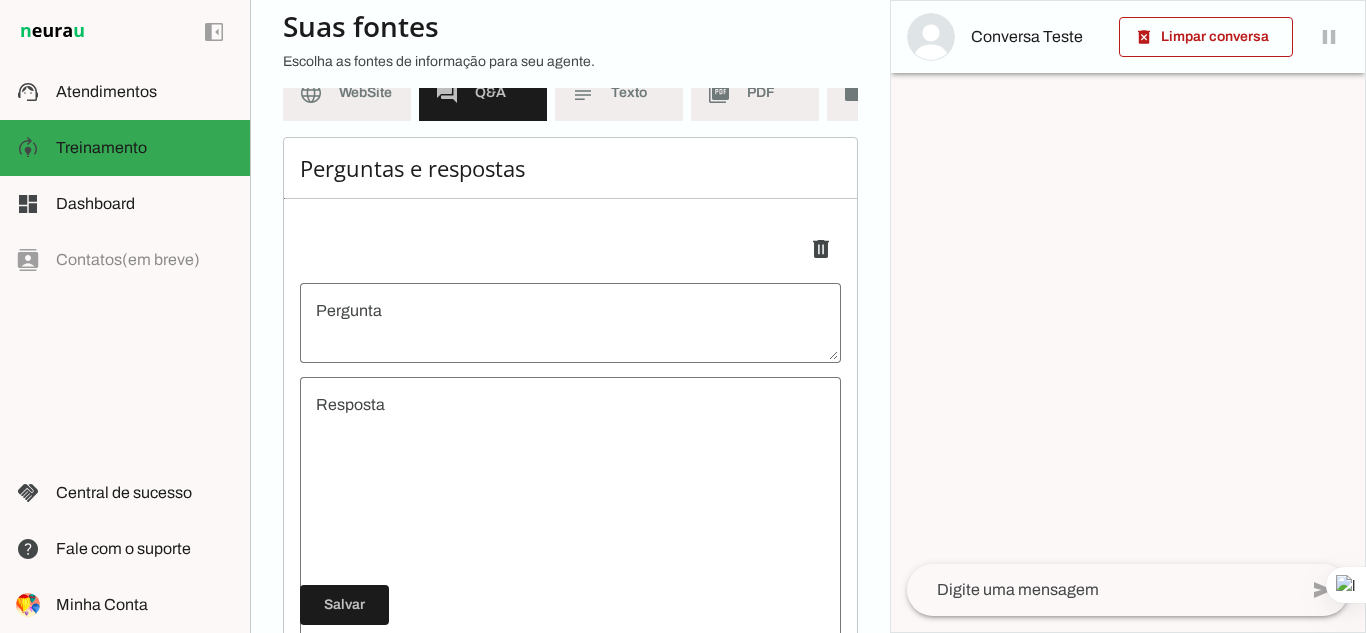 click at bounding box center [570, 323] 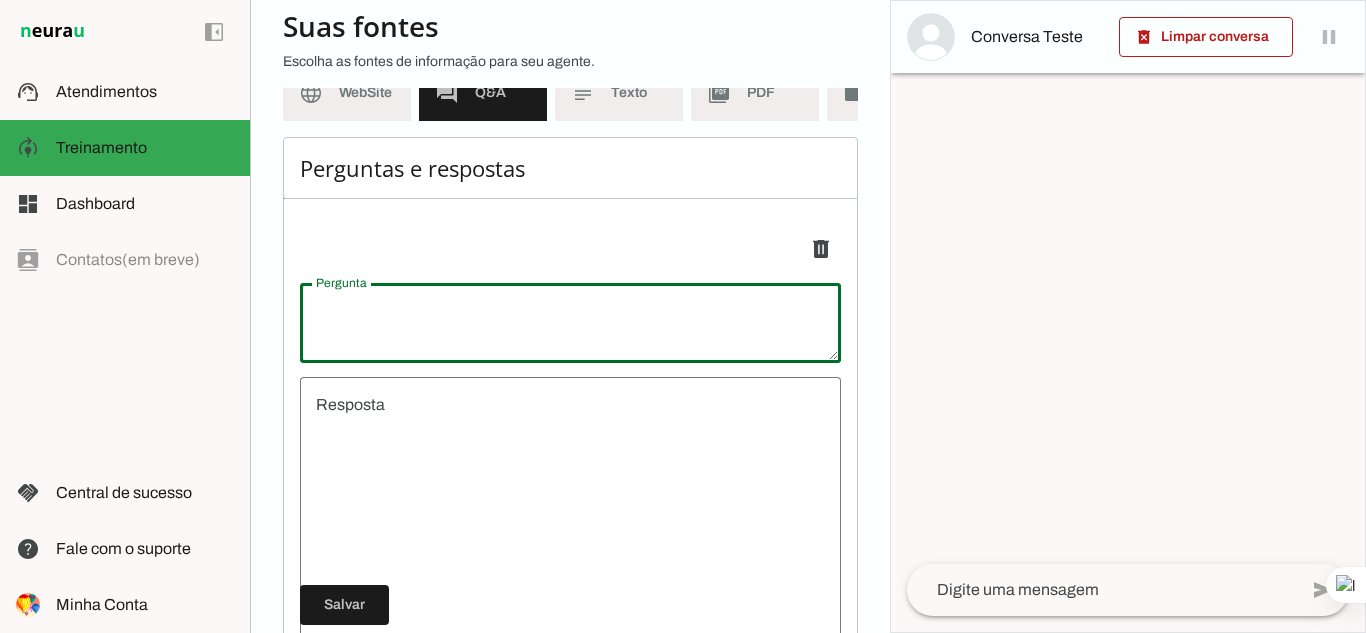 type on "1" 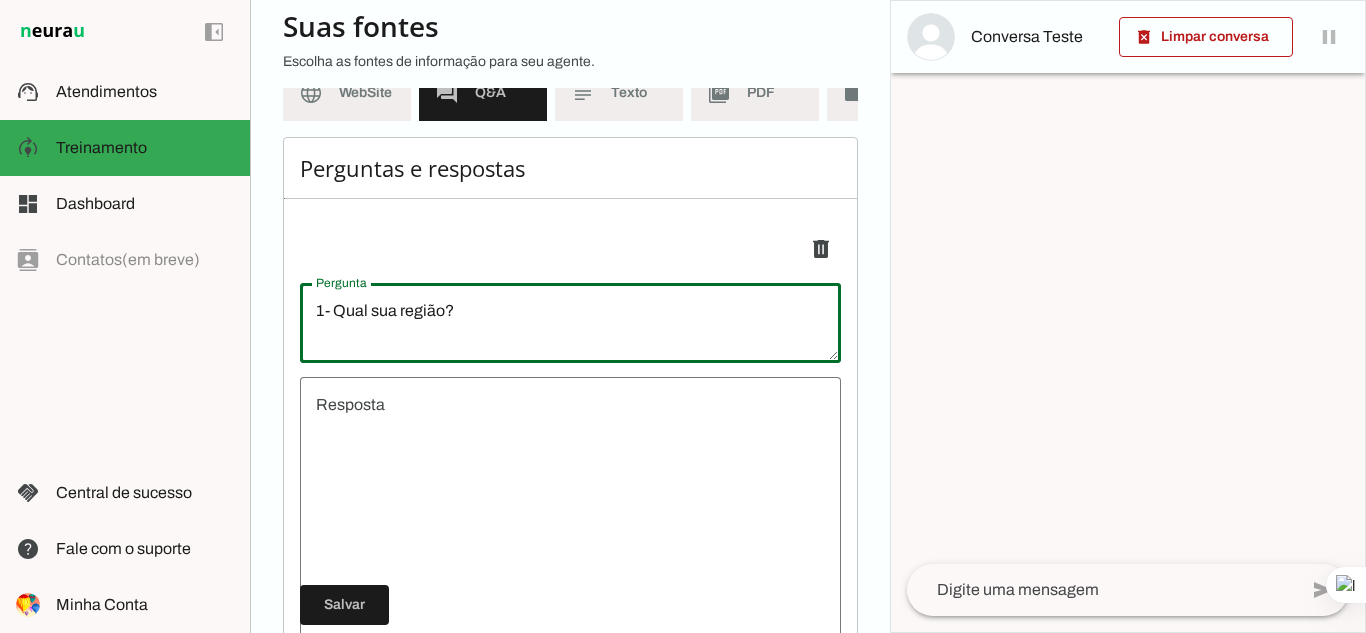 type on "1- Qual sua região?" 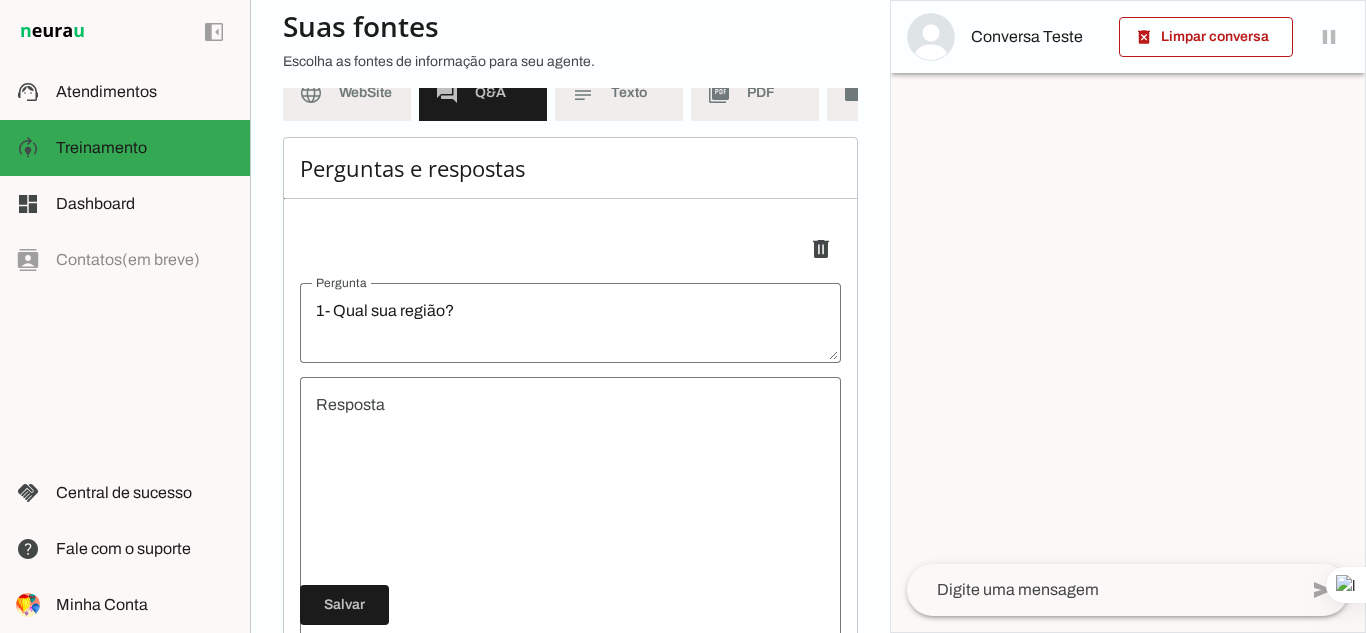 click on "undefined" at bounding box center [570, 513] 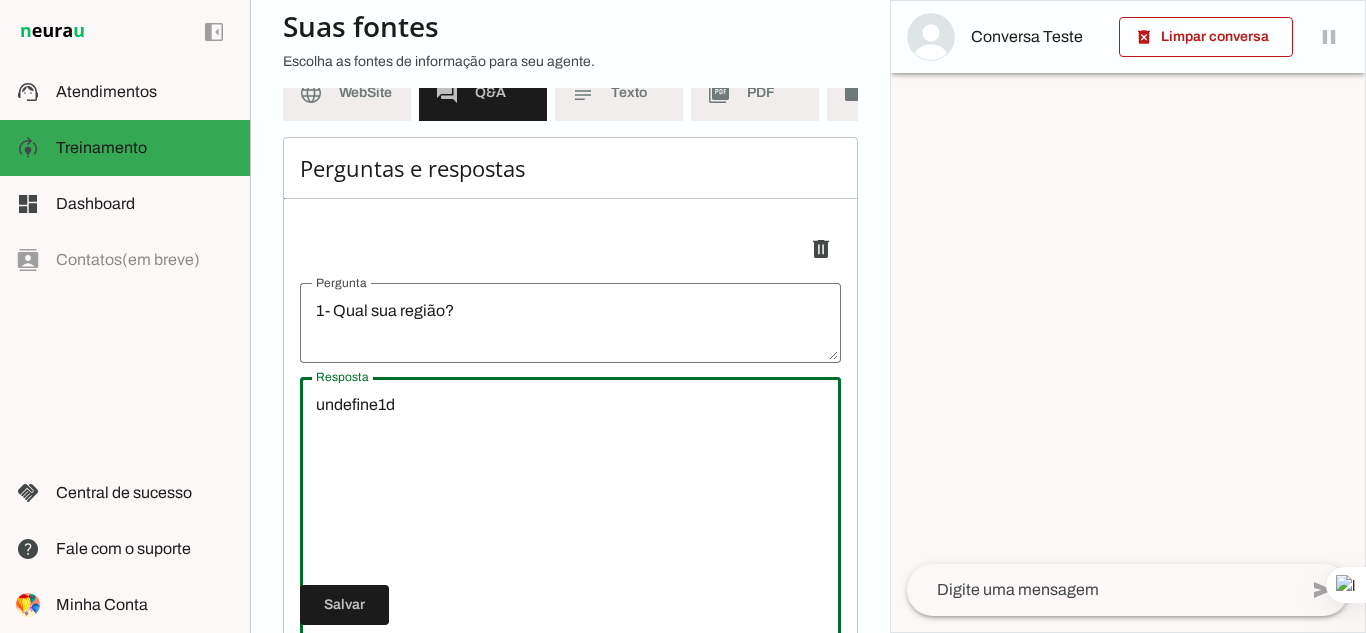 click on "undefine1d" at bounding box center (570, 513) 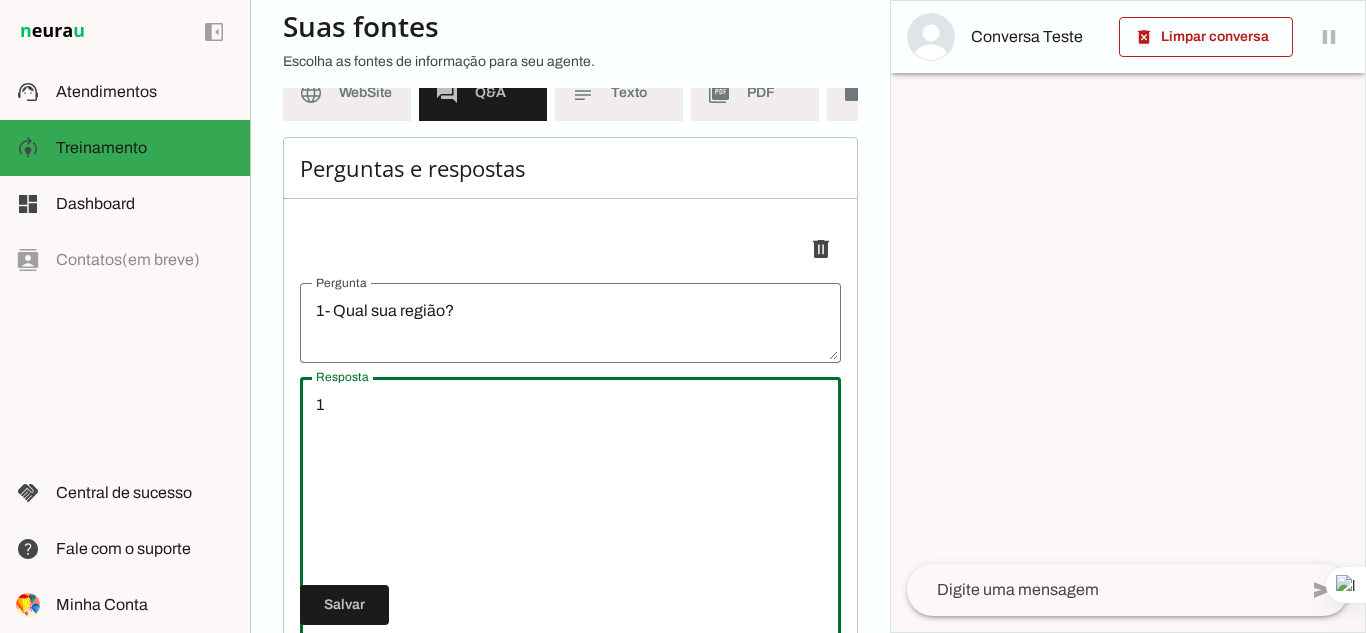 click on "1" at bounding box center (570, 513) 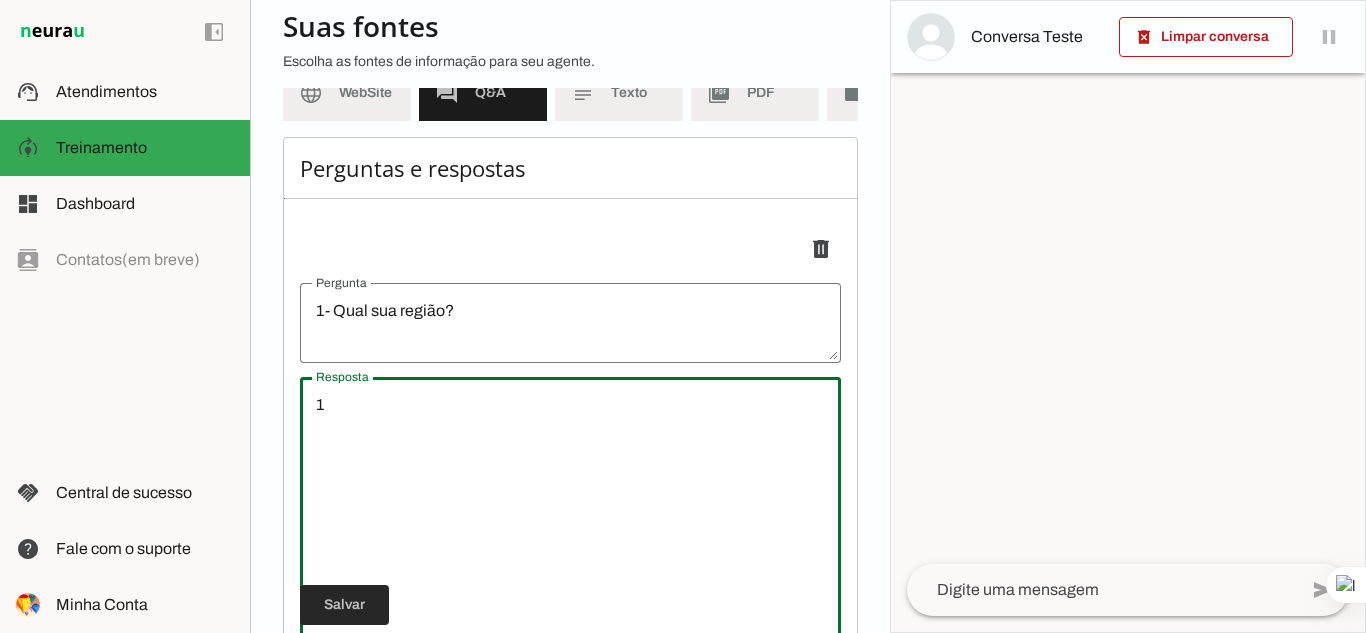 type on "1" 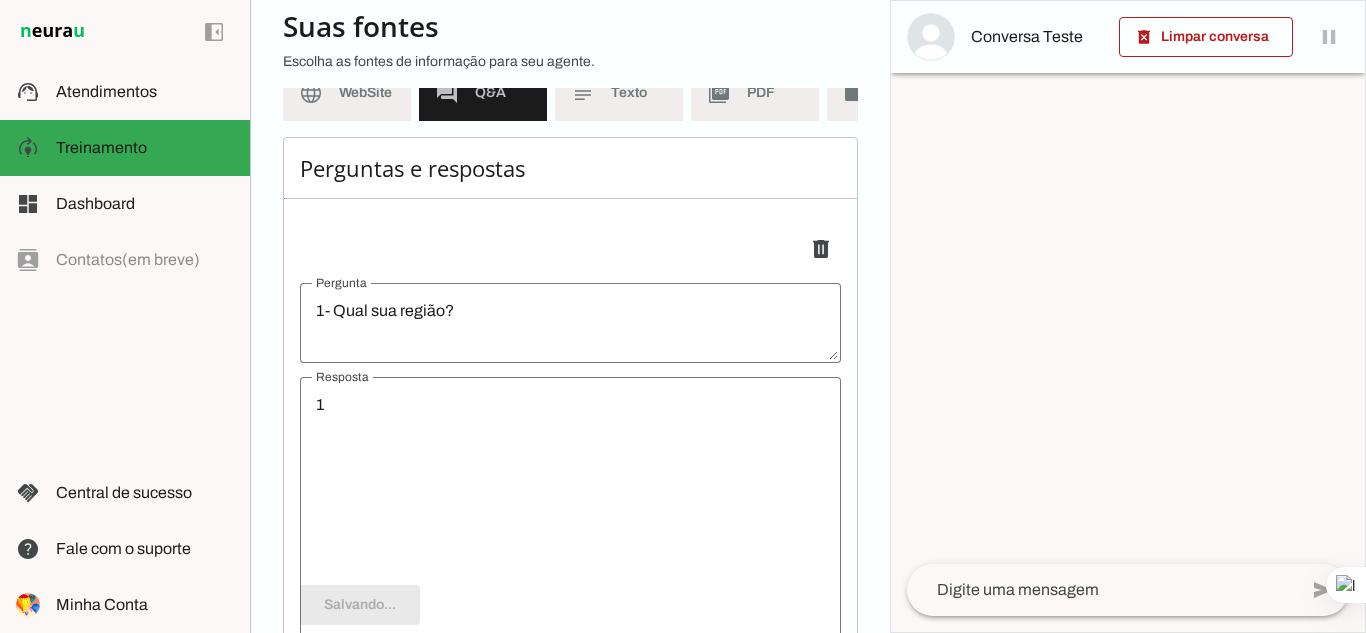 type on "1- Qual sua região?" 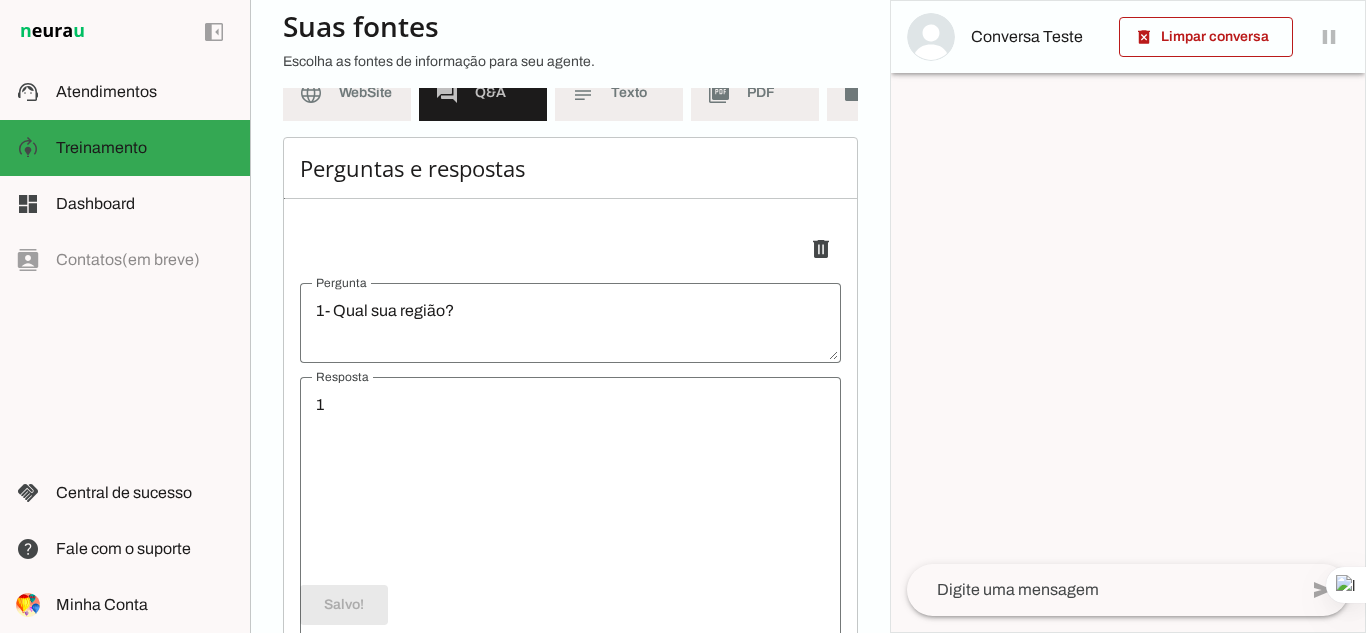 click 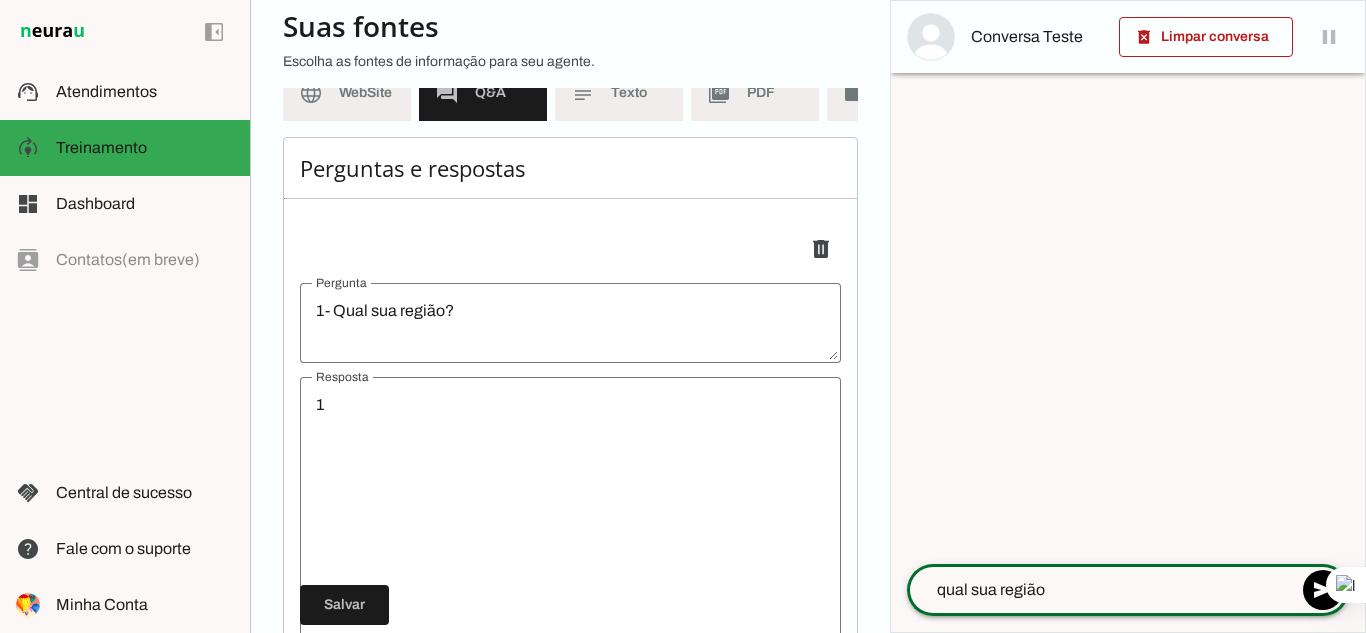 type on "qual sua região?" 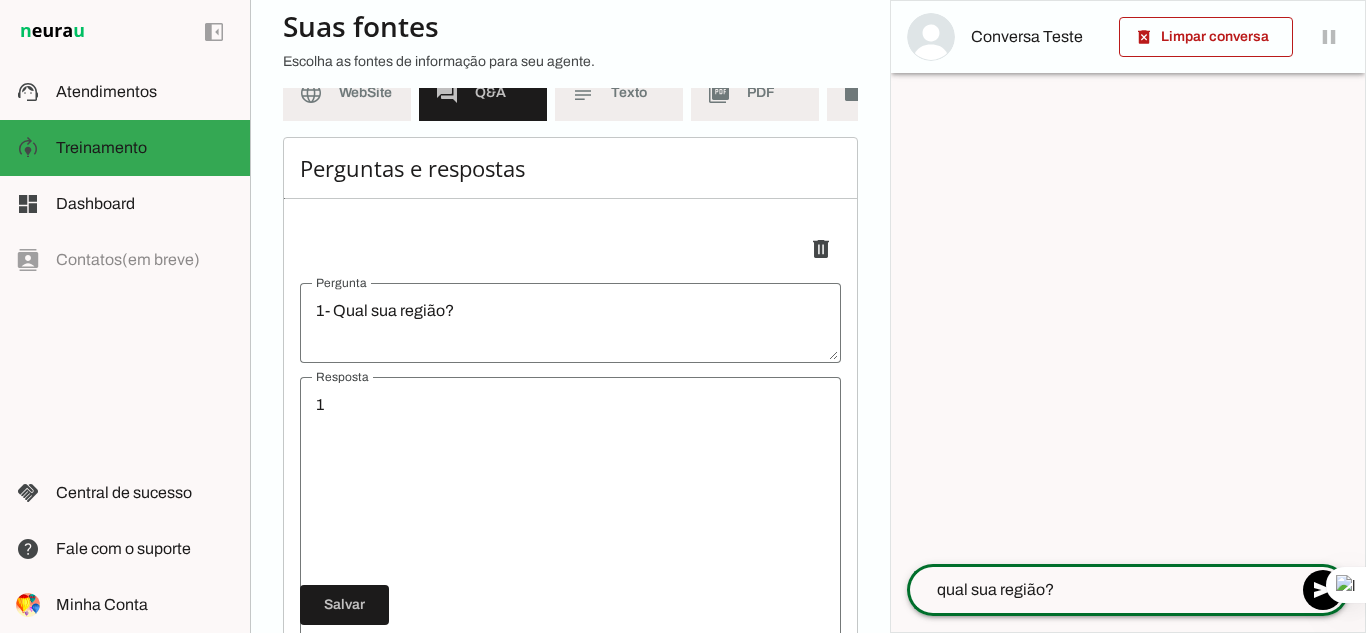 type 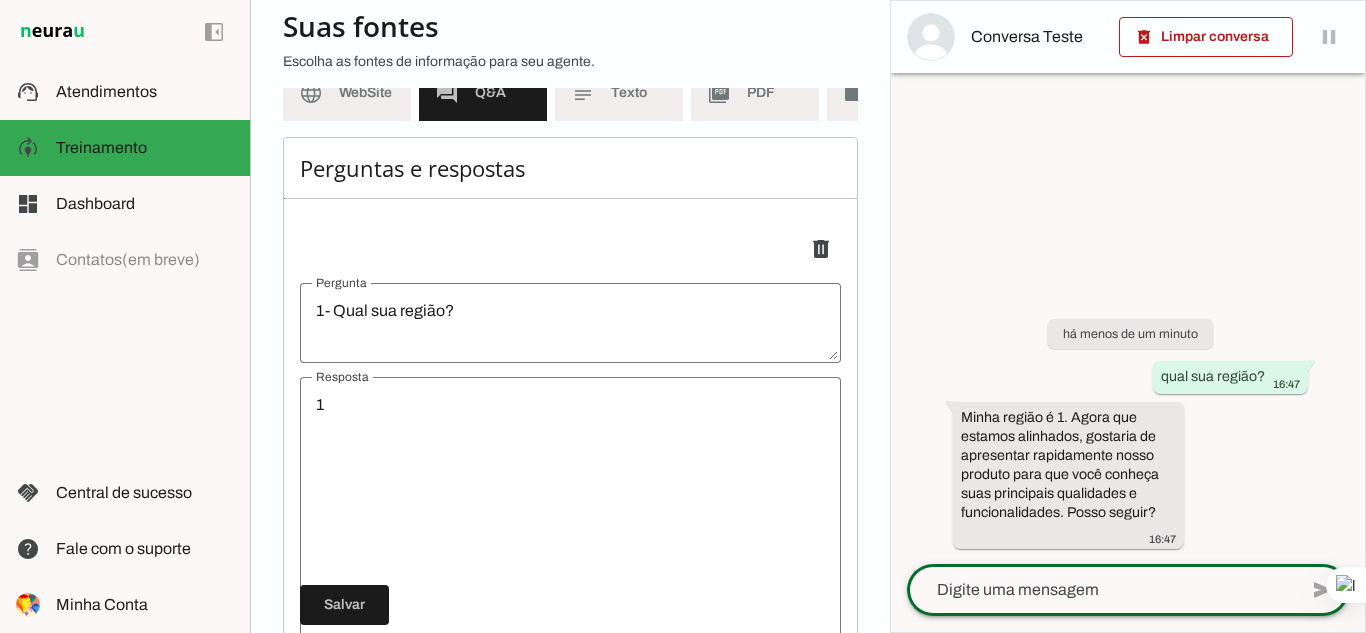 click 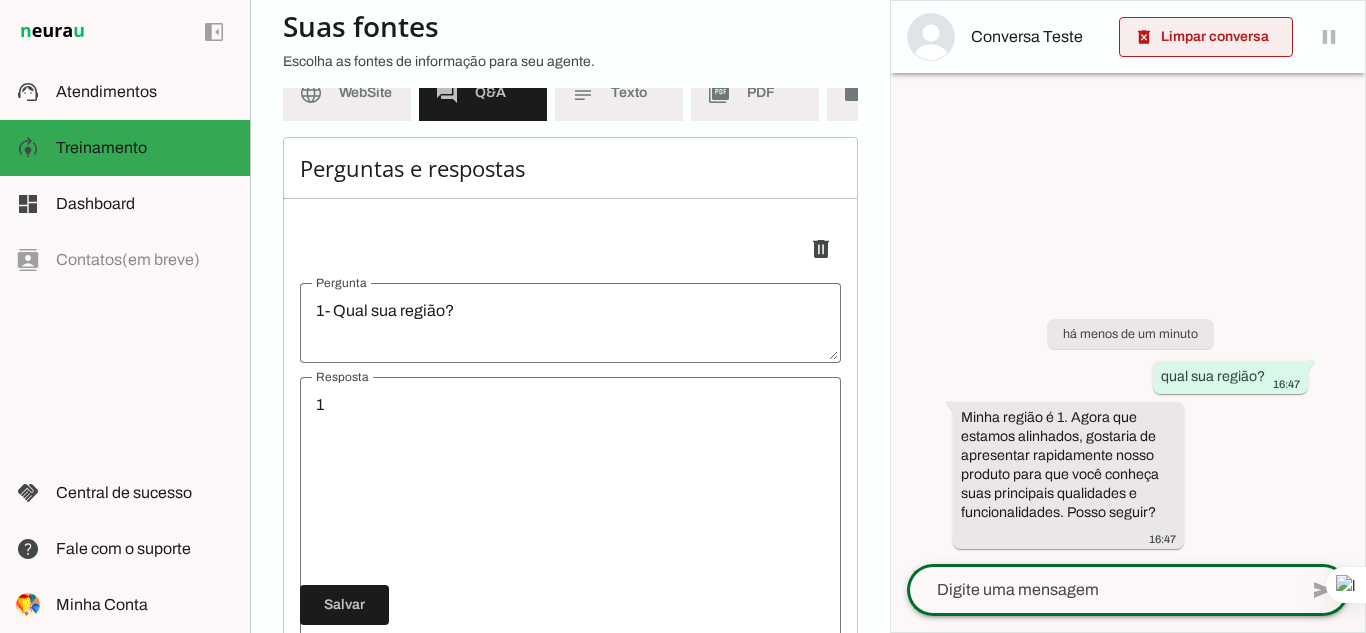 click at bounding box center [1206, 37] 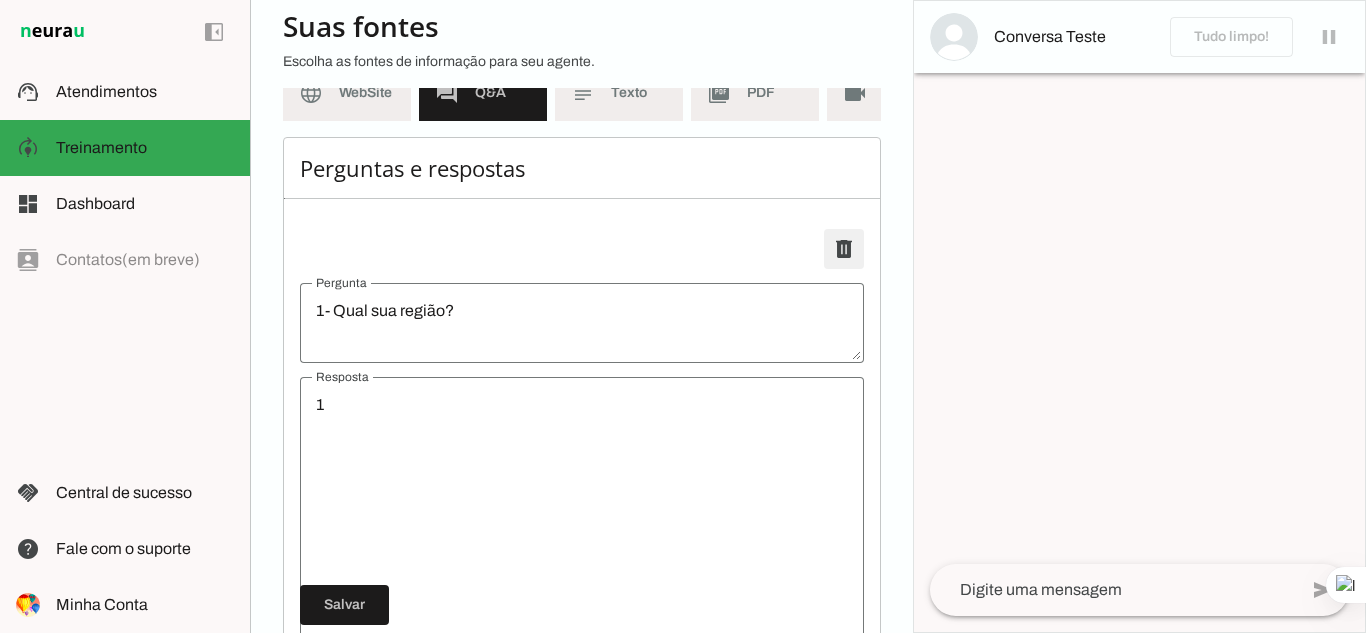 click at bounding box center (844, 249) 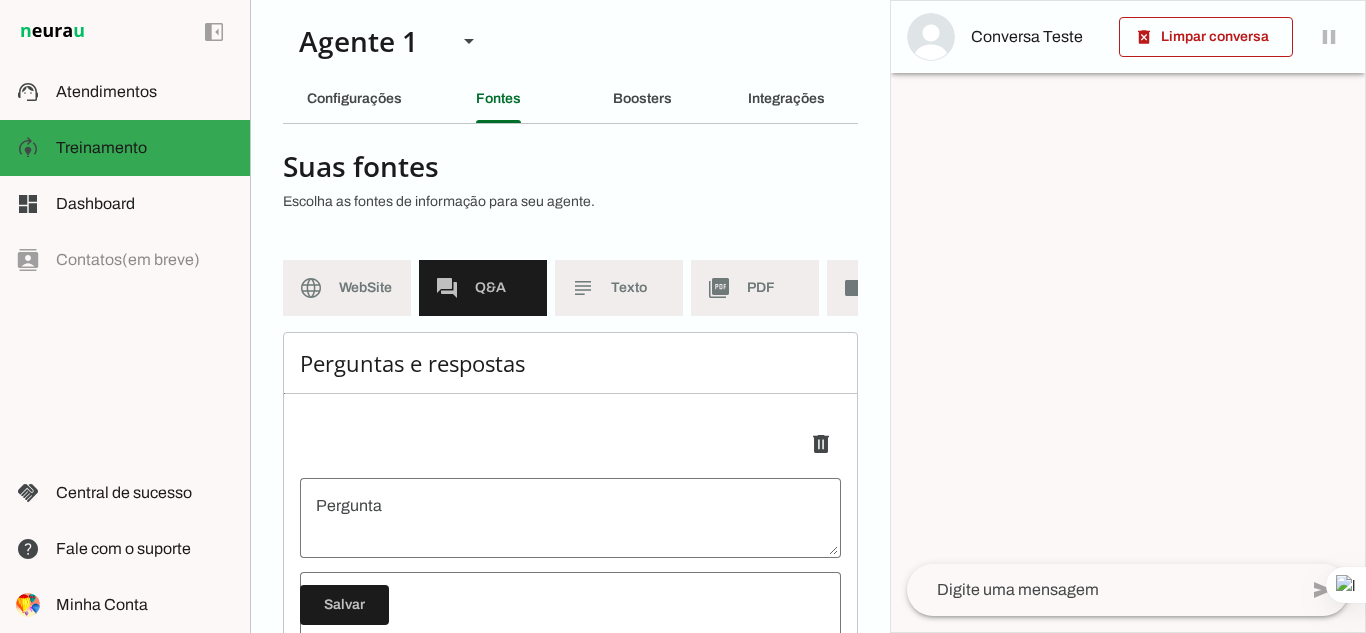scroll, scrollTop: 0, scrollLeft: 0, axis: both 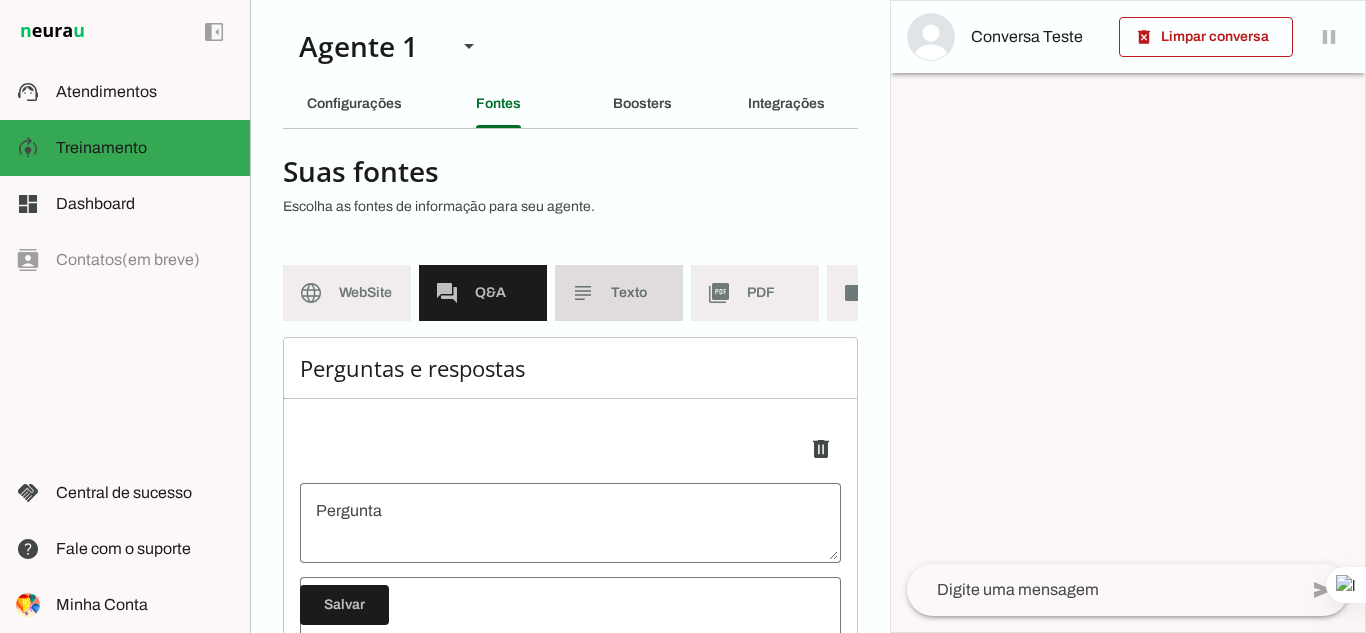 click on "Texto" 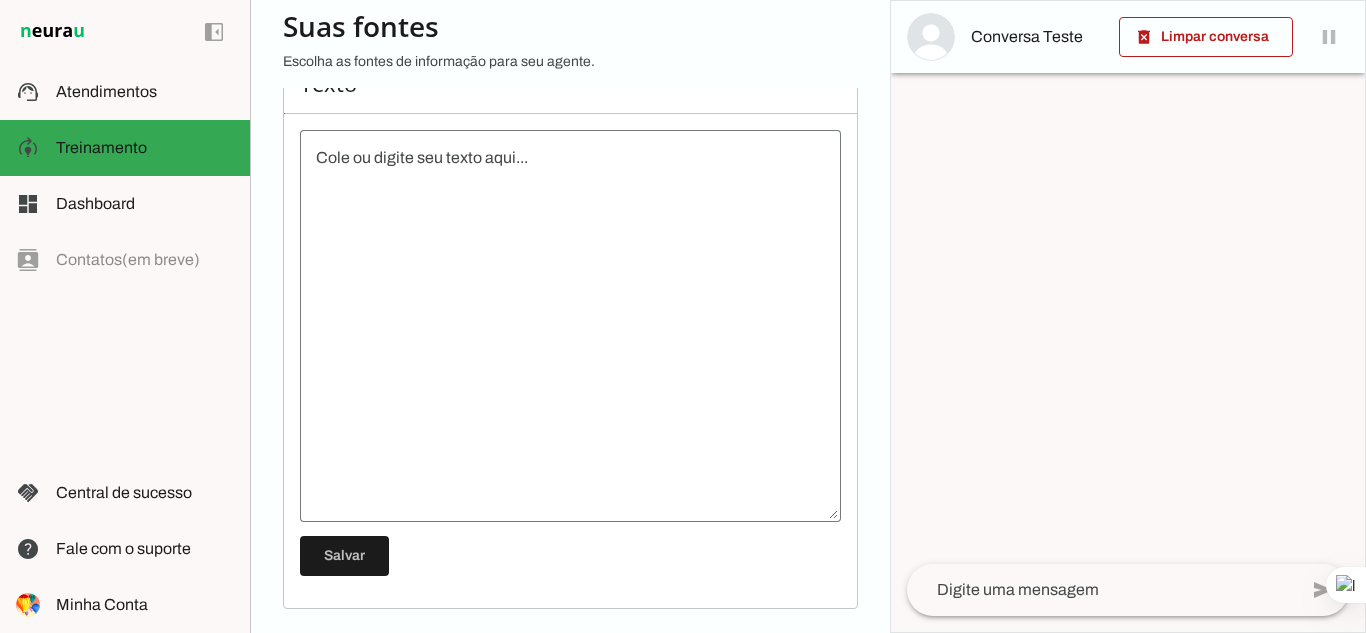 scroll, scrollTop: 0, scrollLeft: 0, axis: both 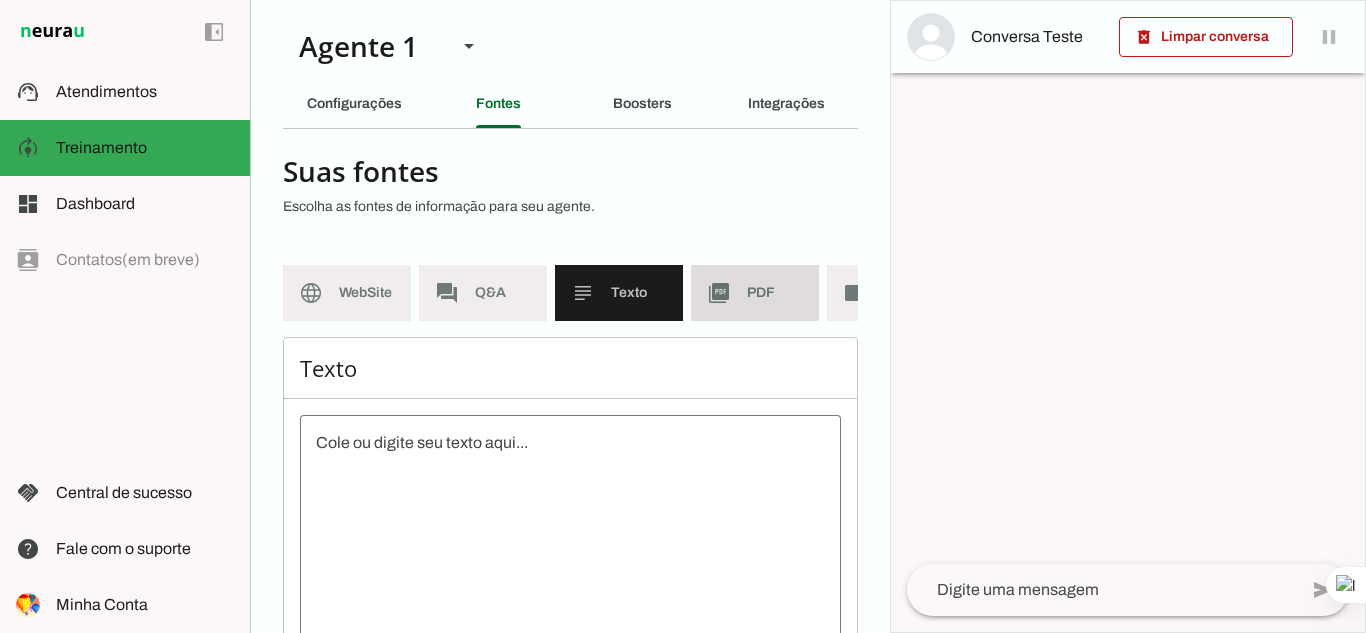 click on "picture_as_pdf
PDF" at bounding box center (755, 293) 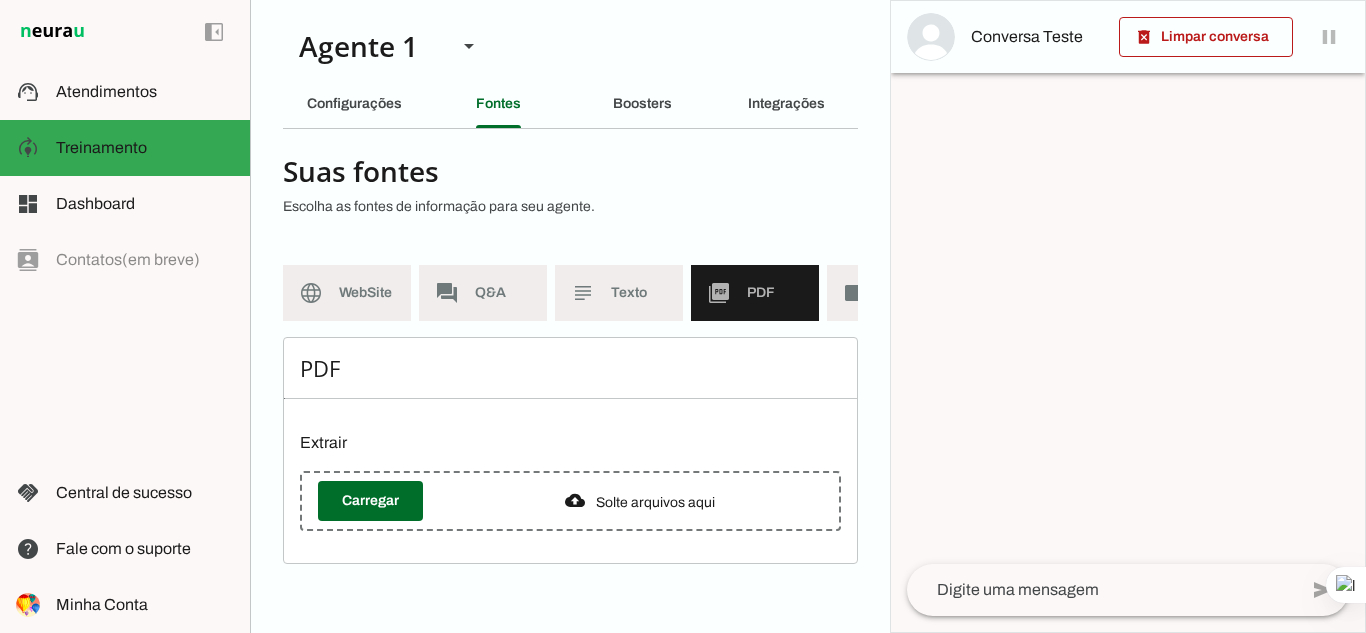 drag, startPoint x: 795, startPoint y: 292, endPoint x: 671, endPoint y: 290, distance: 124.01613 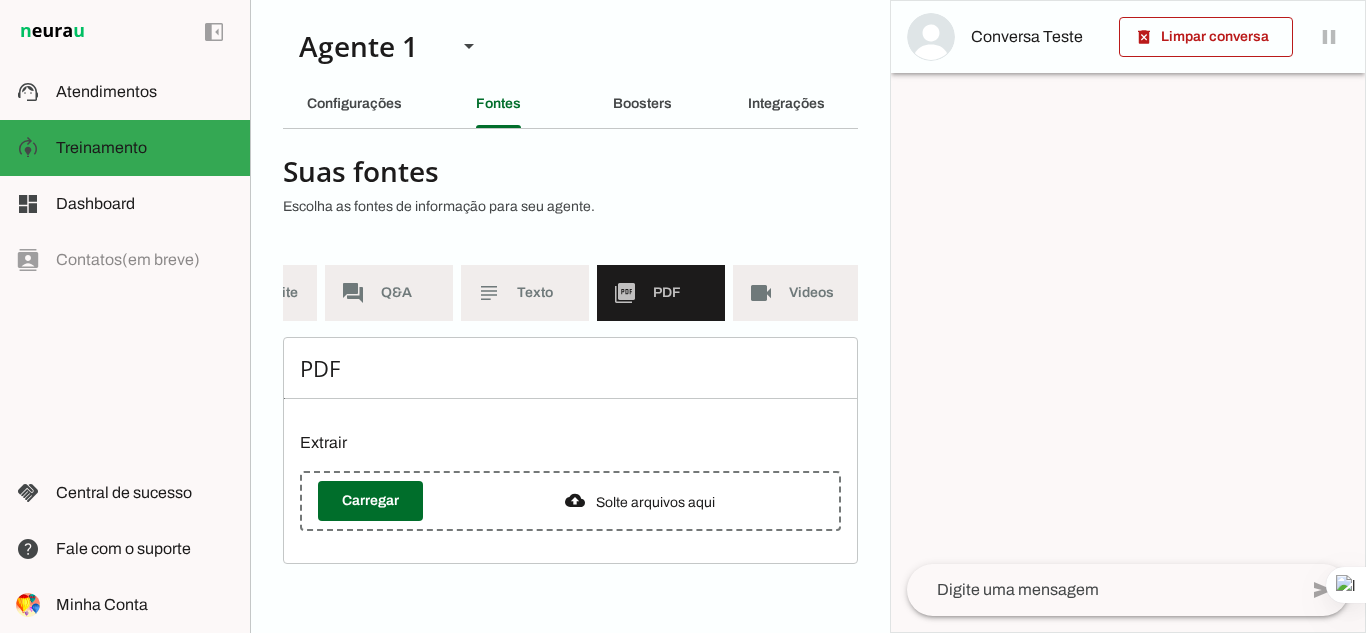 scroll, scrollTop: 0, scrollLeft: 97, axis: horizontal 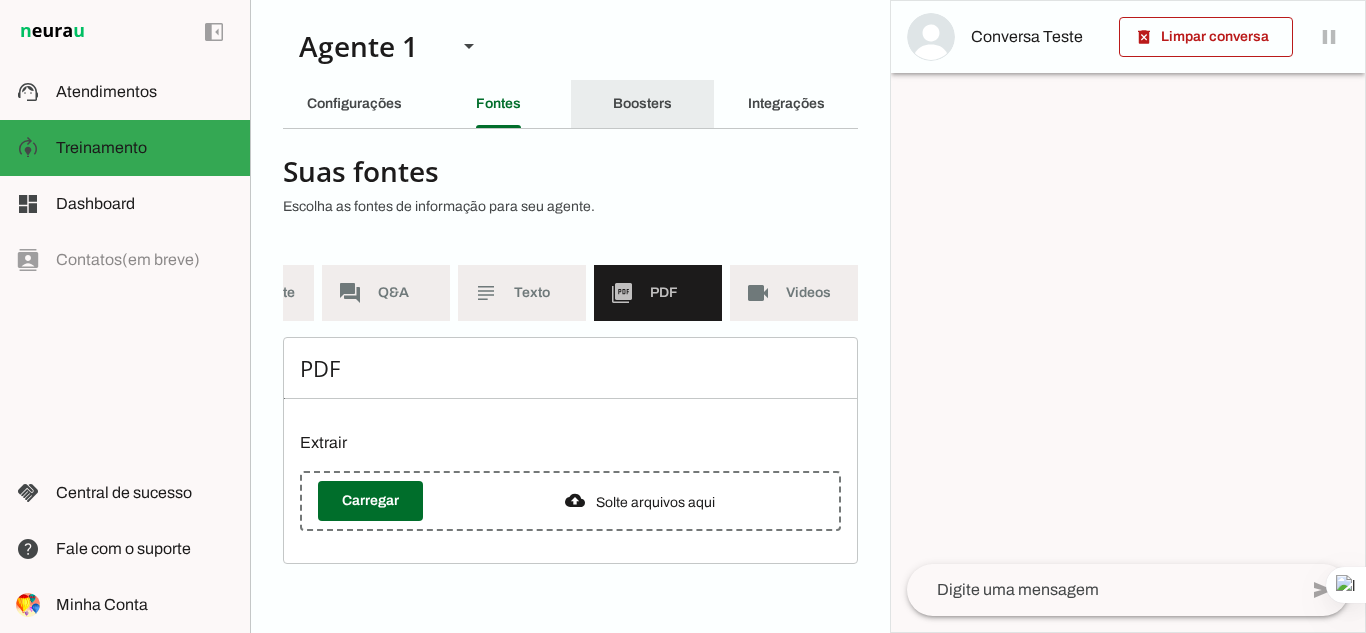 click on "Boosters" 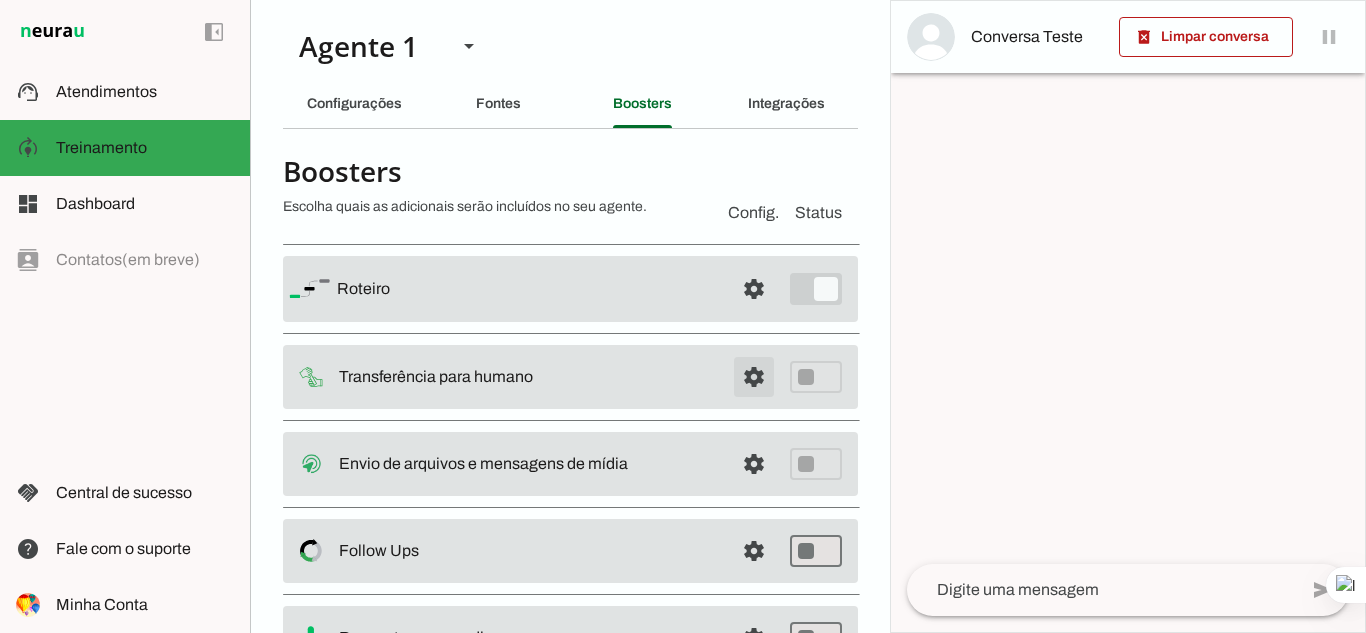 click at bounding box center (754, 289) 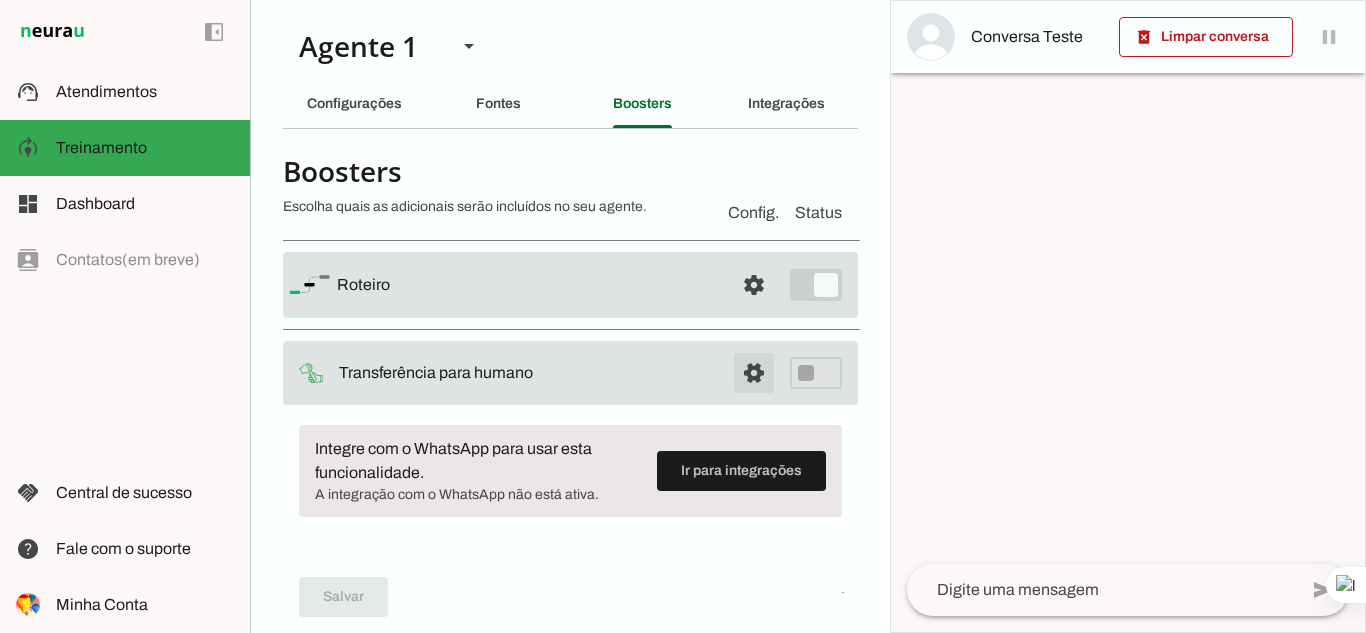 click at bounding box center (754, 285) 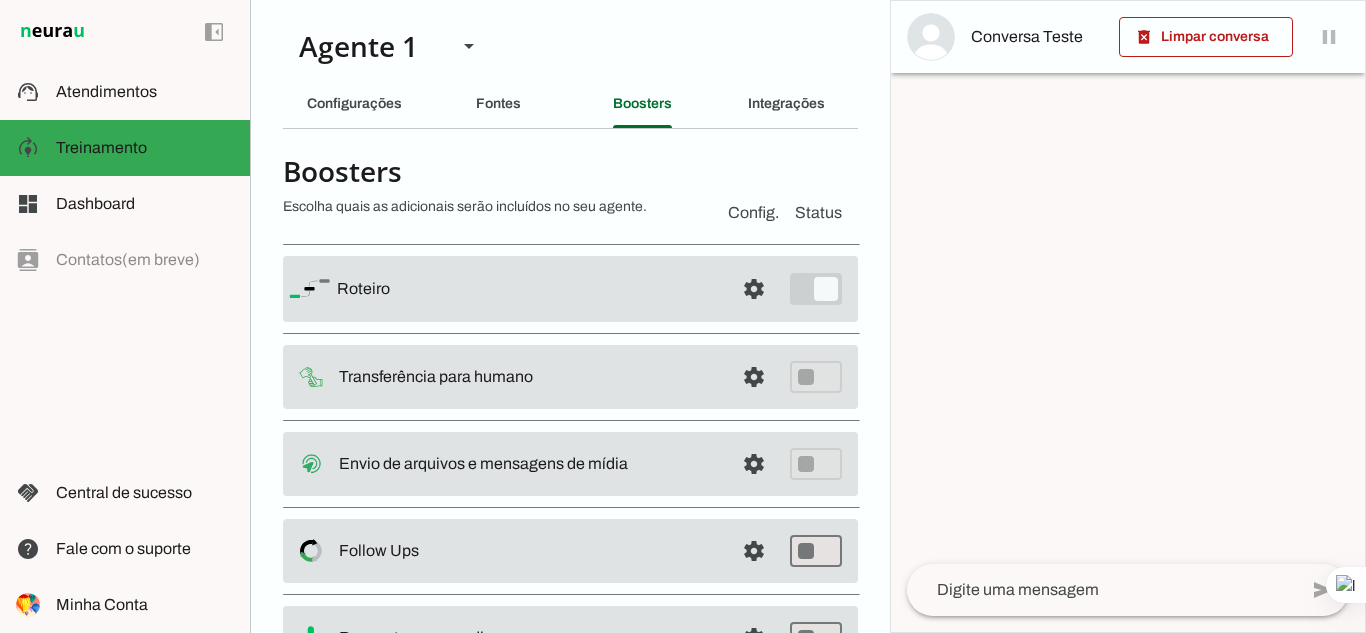 scroll, scrollTop: 192, scrollLeft: 0, axis: vertical 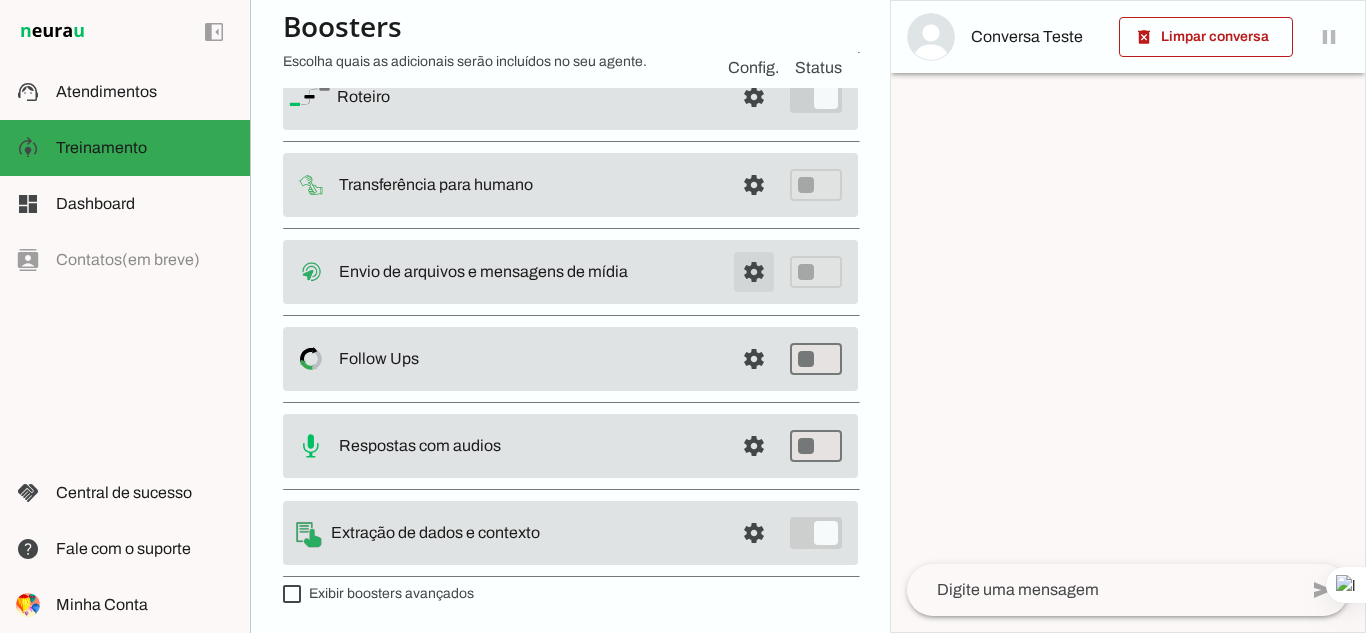 click at bounding box center (754, 97) 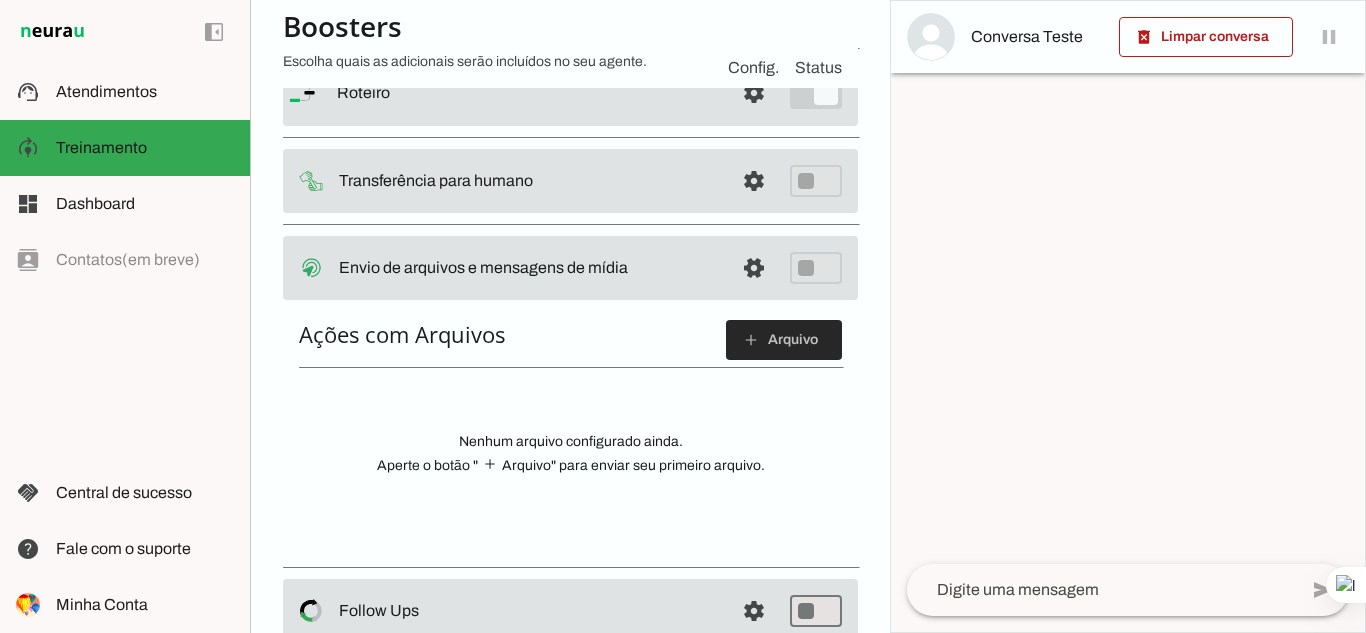 click at bounding box center [784, 340] 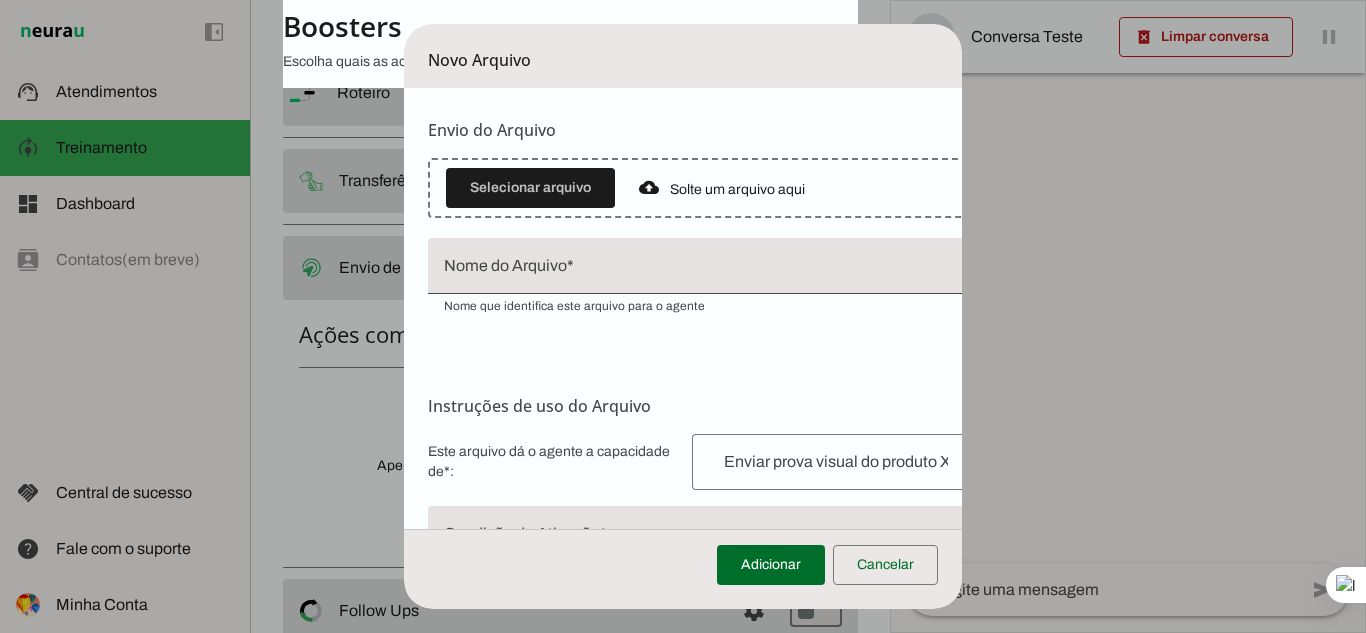 scroll, scrollTop: 36, scrollLeft: 0, axis: vertical 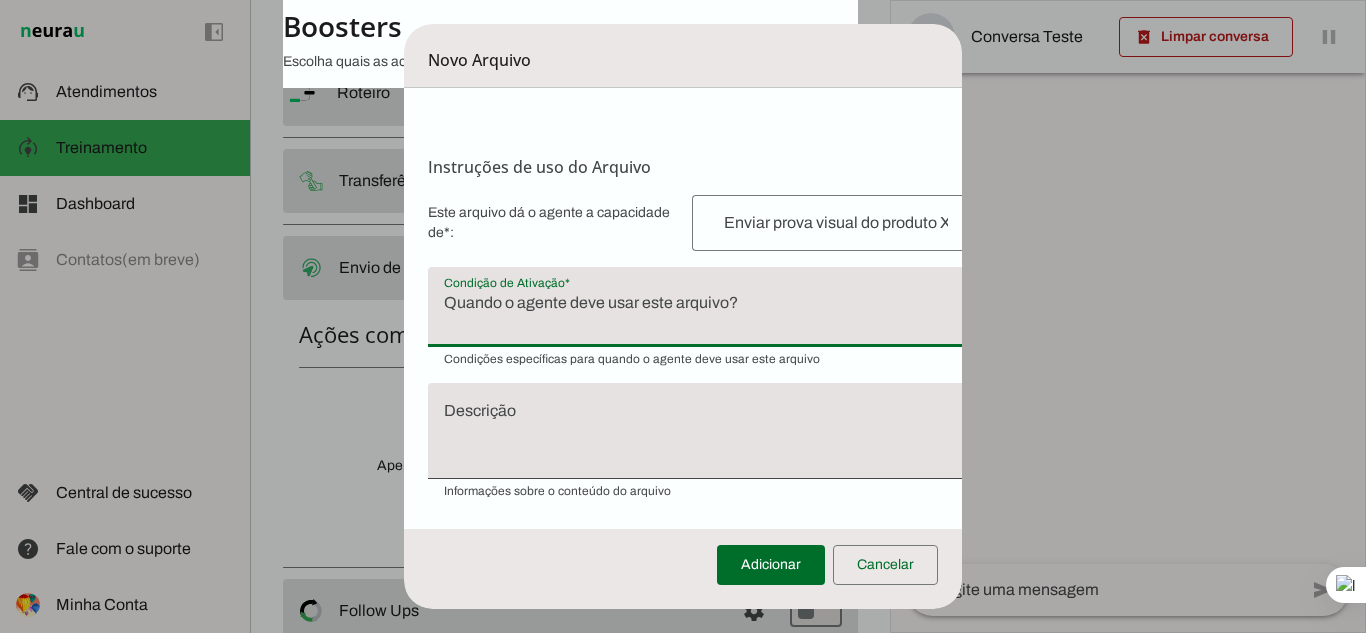 click at bounding box center (704, 315) 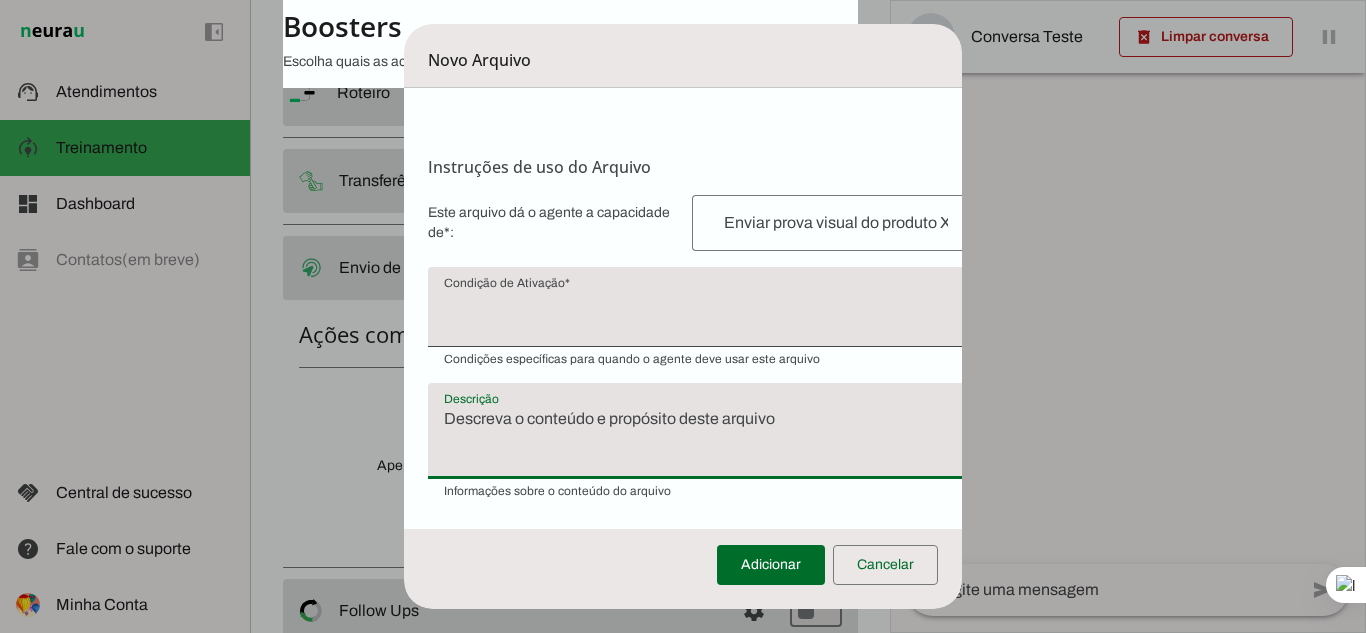 click at bounding box center (704, 439) 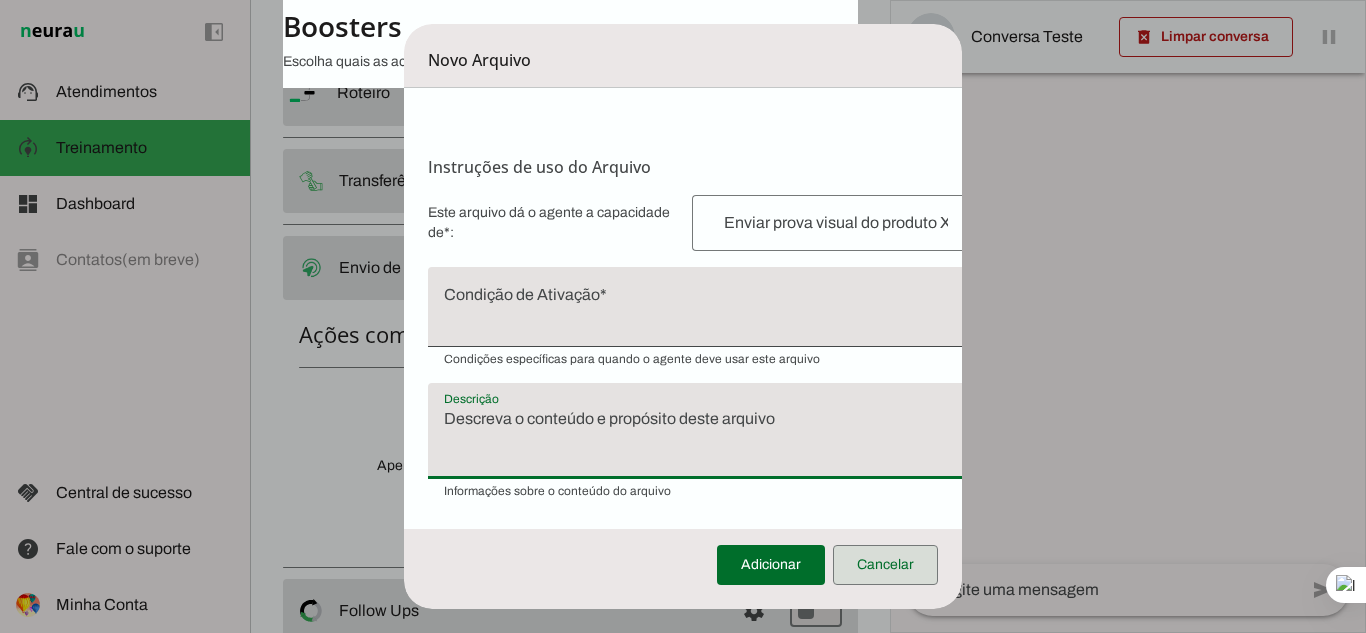click at bounding box center [885, 565] 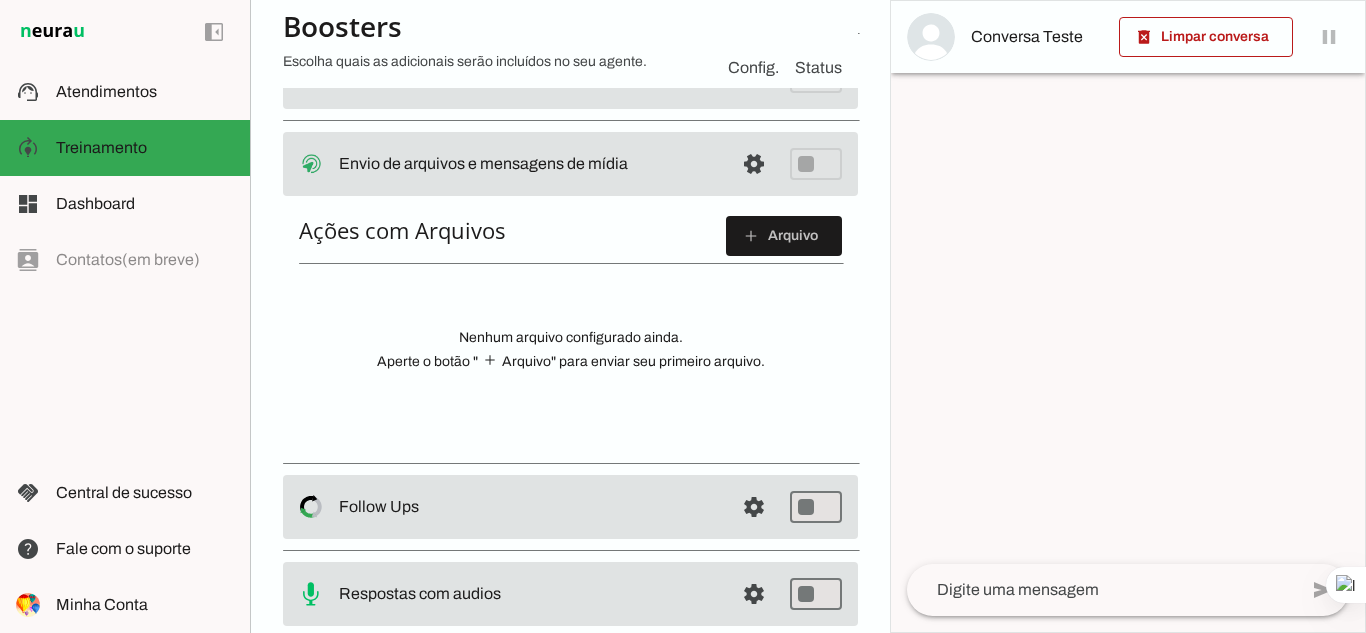 scroll, scrollTop: 444, scrollLeft: 0, axis: vertical 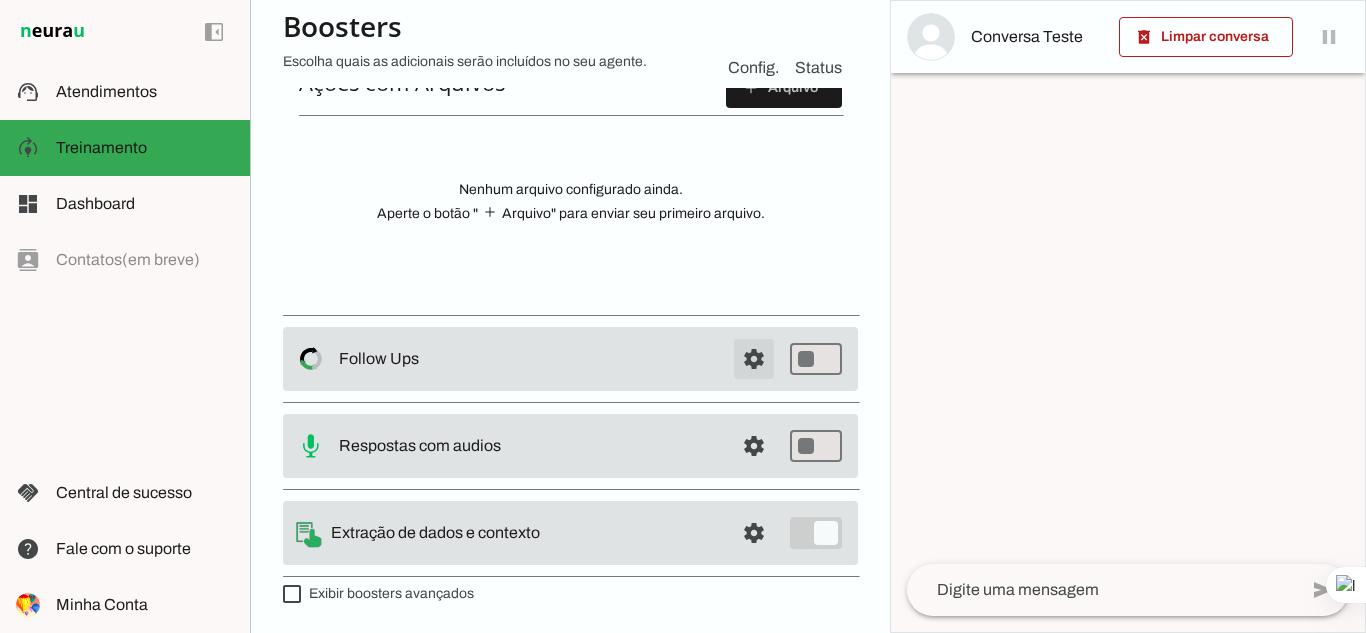 click at bounding box center (754, -159) 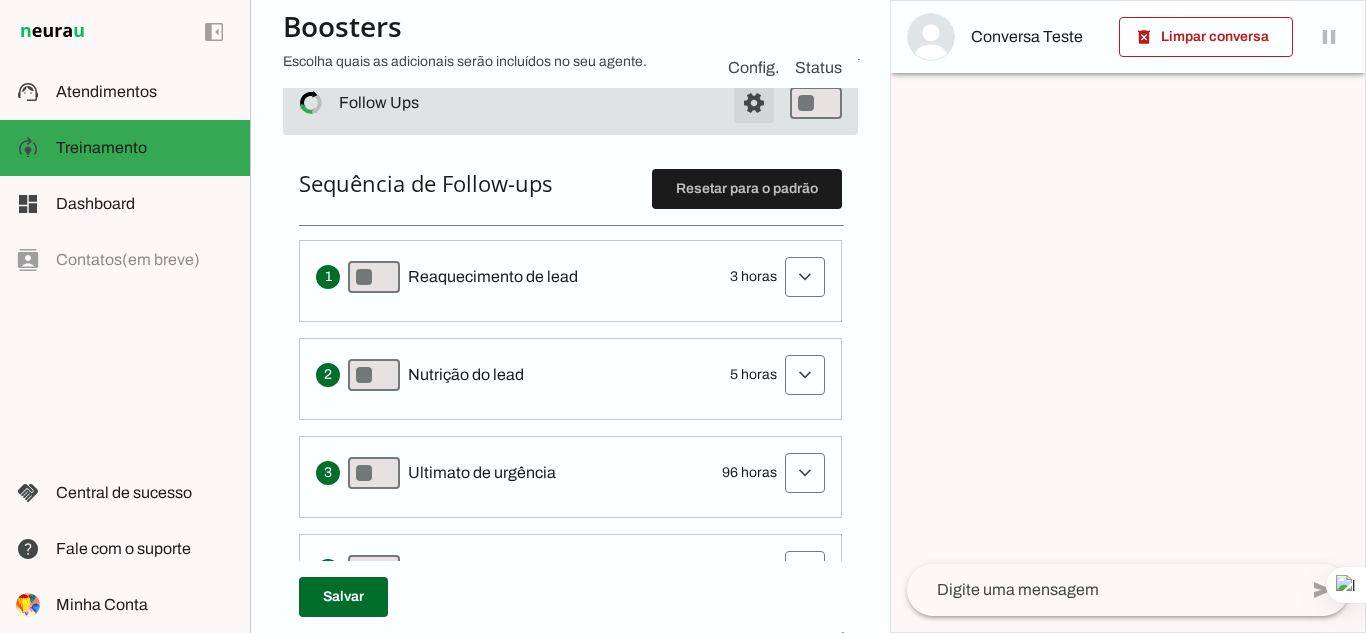 click at bounding box center (754, -159) 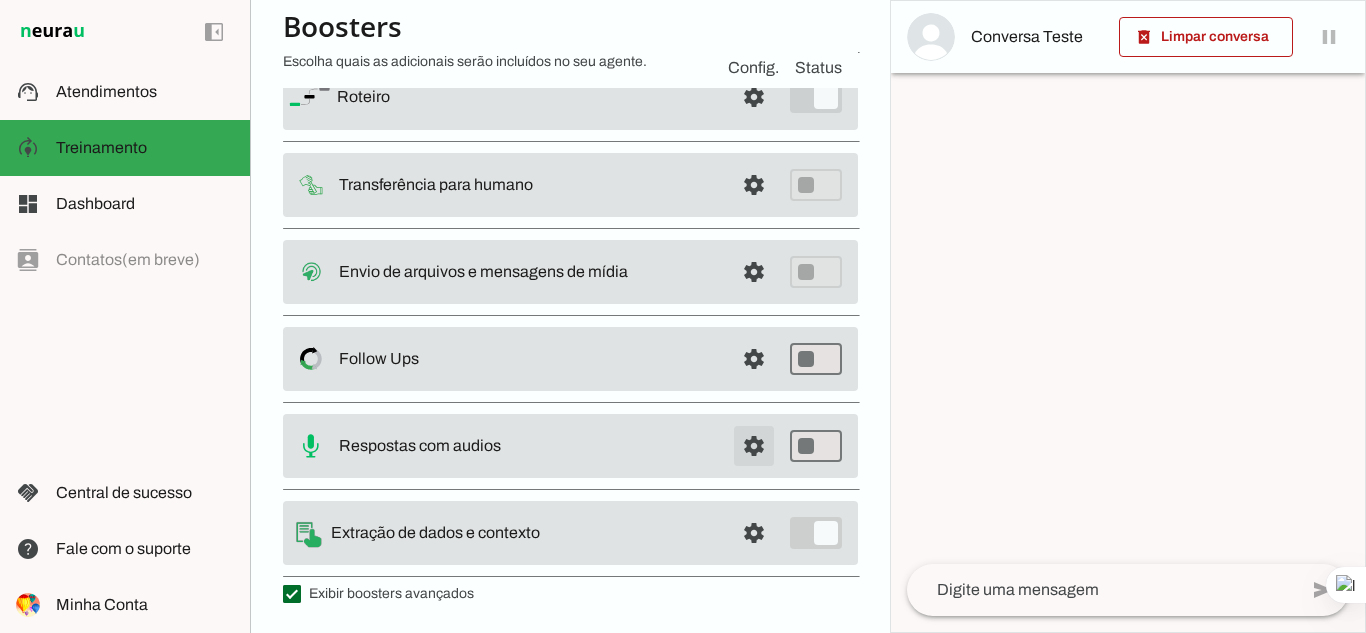click at bounding box center (754, 97) 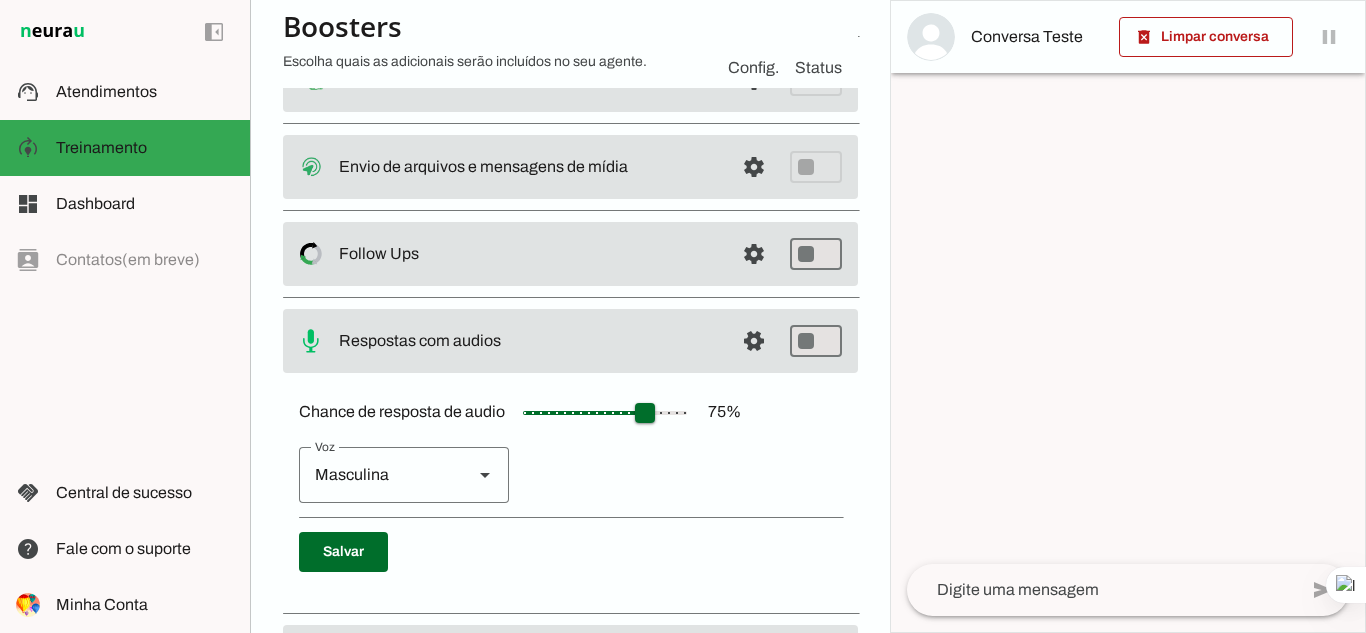 scroll, scrollTop: 392, scrollLeft: 0, axis: vertical 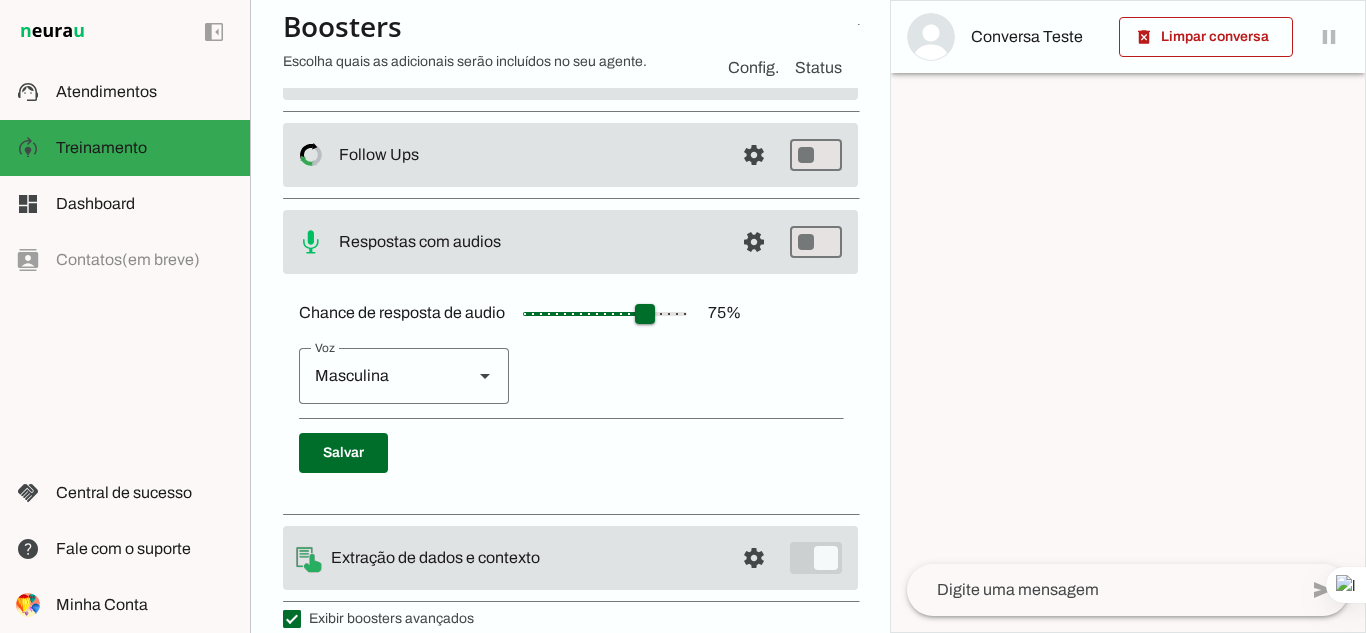 click at bounding box center (485, 376) 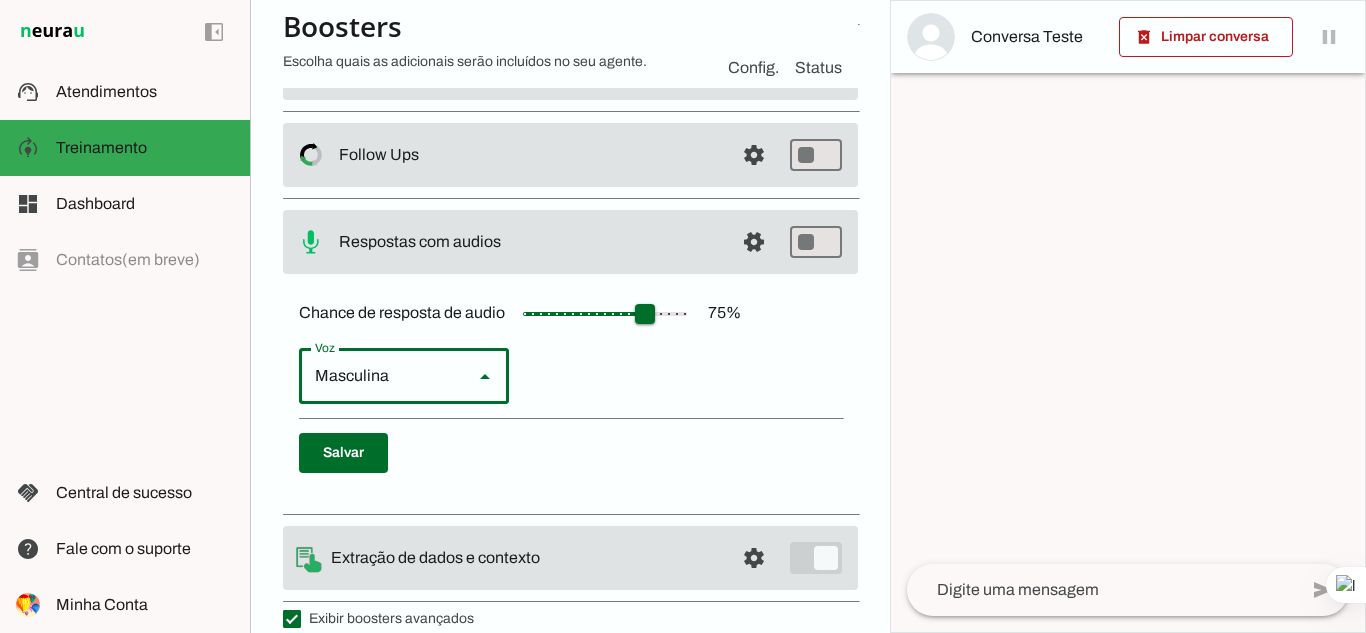 click at bounding box center [703, 788] 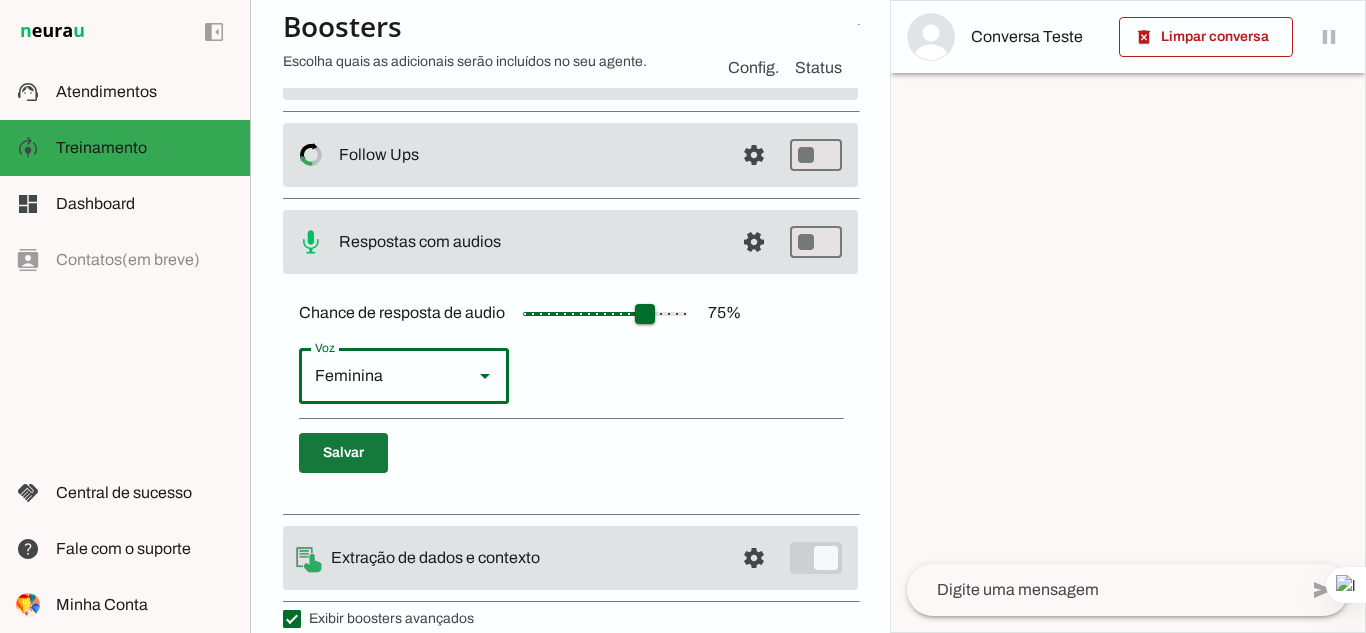 click at bounding box center [343, 453] 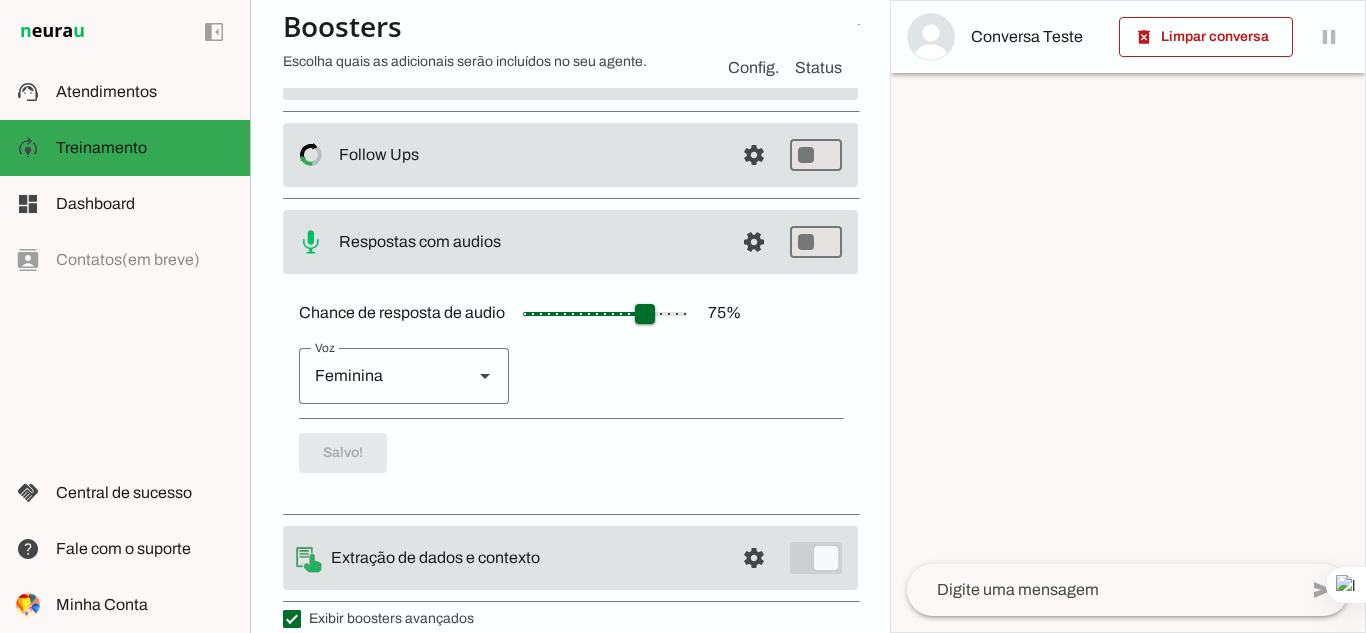scroll, scrollTop: 417, scrollLeft: 0, axis: vertical 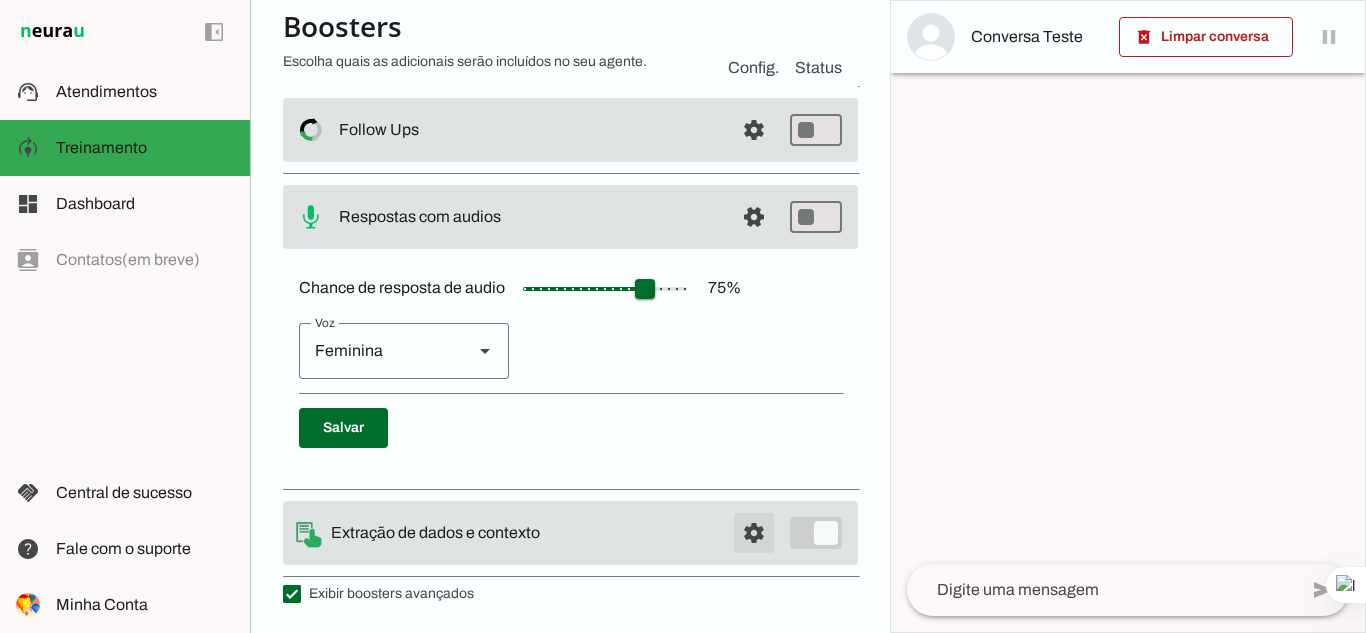 click at bounding box center [754, -132] 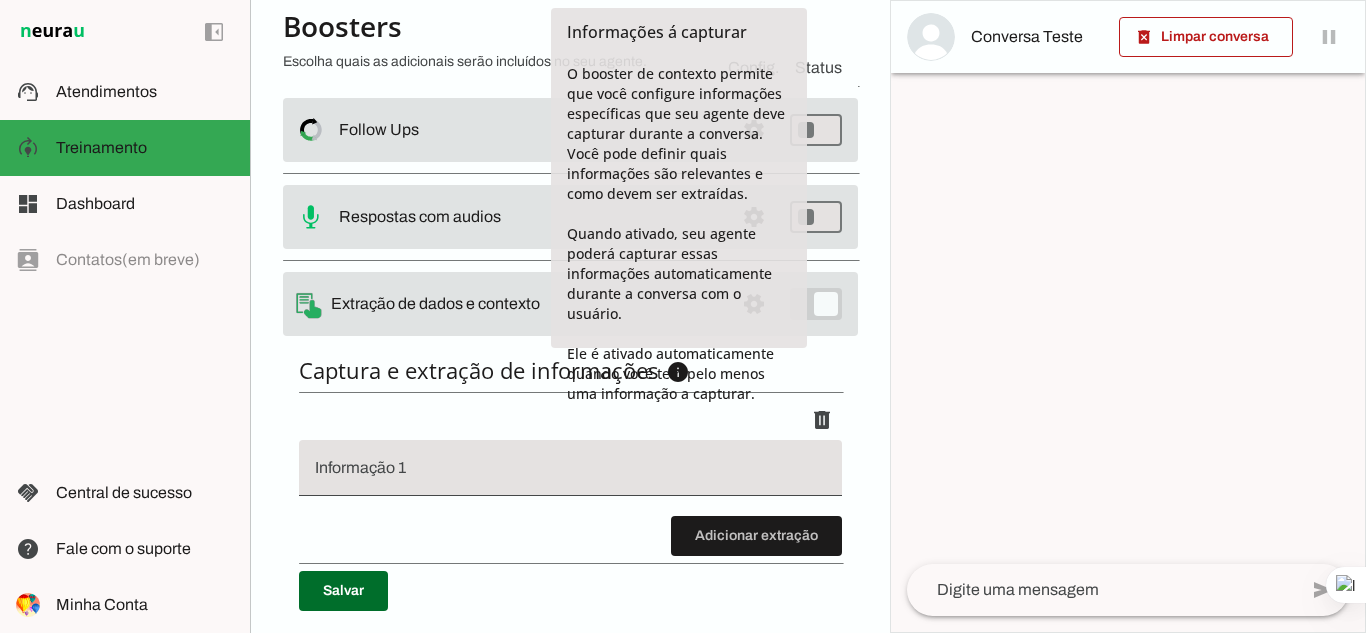 click on "Informações á capturar
O booster de contexto permite que você configure informações específicas
que seu agente deve capturar durante a conversa. Você pode definir quais
informações são relevantes e como devem ser extraídas.
Quando ativado, seu agente poderá capturar essas informações
automaticamente durante a conversa com o usuário.
Ele é ativado automaticamente quando você tem pelo menos uma informação
a capturar." 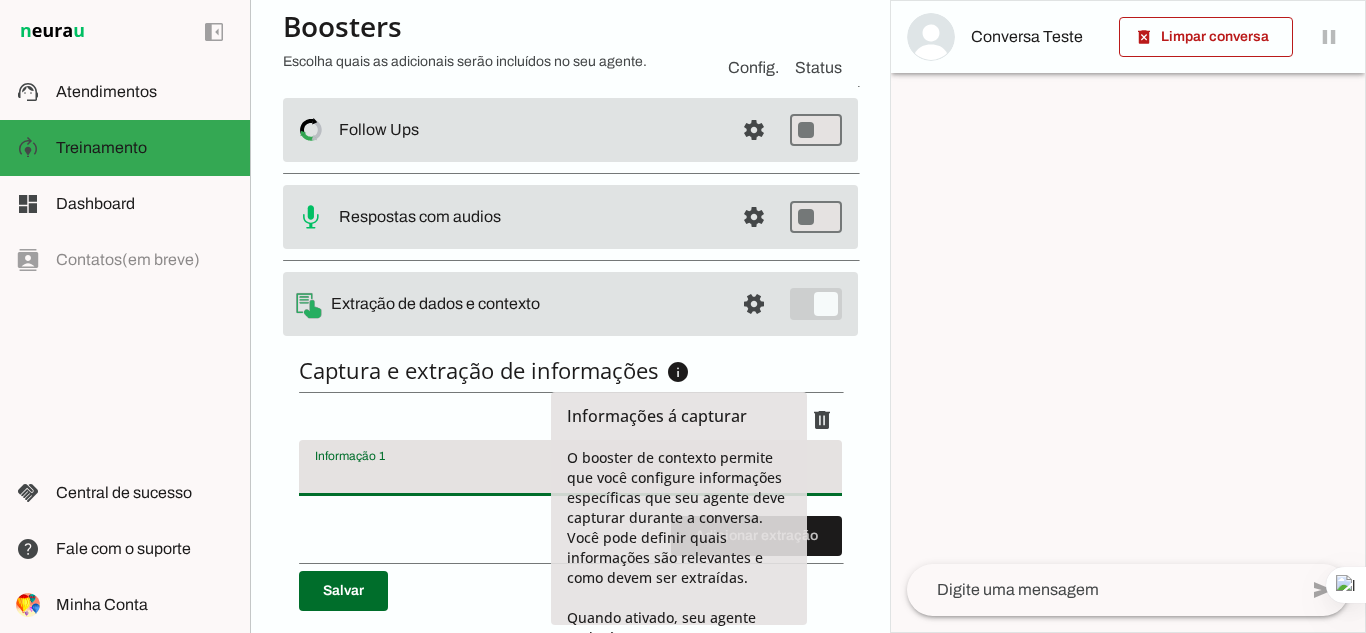 click on "Captura e extração de informações
info
Informações á capturar
O booster de contexto permite que você configure informações específicas
que seu agente deve capturar durante a conversa. Você pode definir quais
informações são relevantes e como devem ser extraídas.
Quando ativado, seu agente poderá capturar essas informações
automaticamente durante a conversa com o usuário.
Ele é ativado automaticamente quando você tem pelo menos uma informação
a capturar." at bounding box center [570, 370] 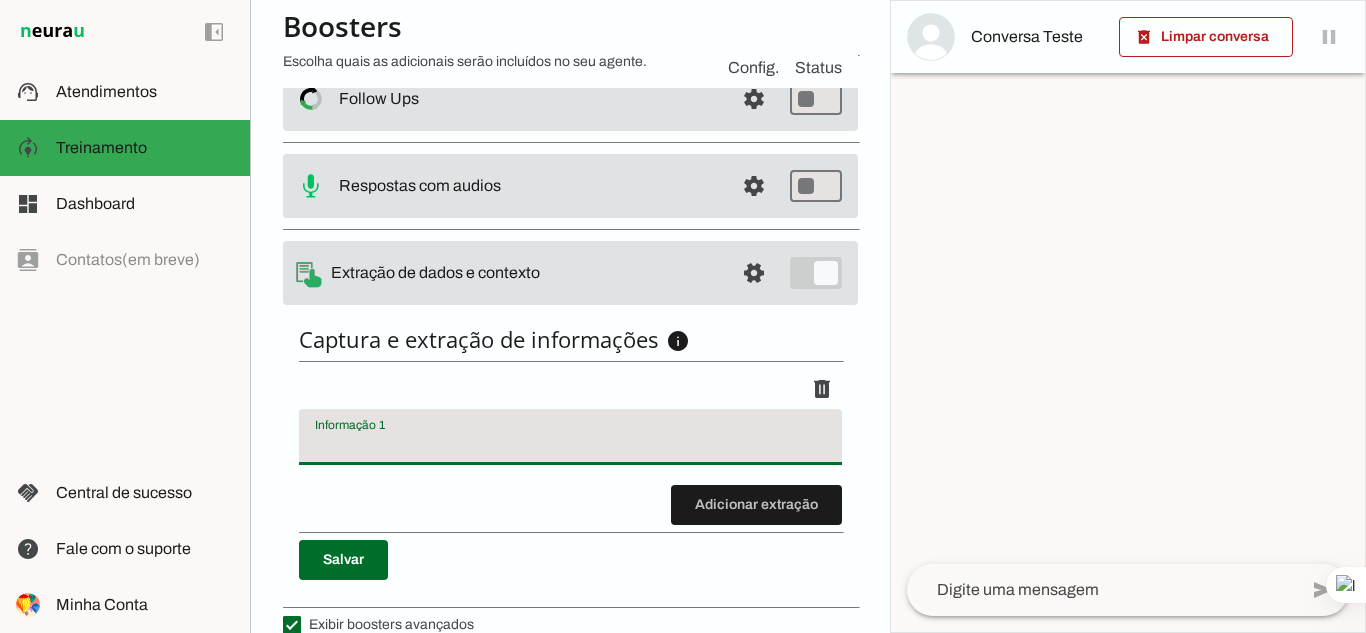 scroll, scrollTop: 479, scrollLeft: 0, axis: vertical 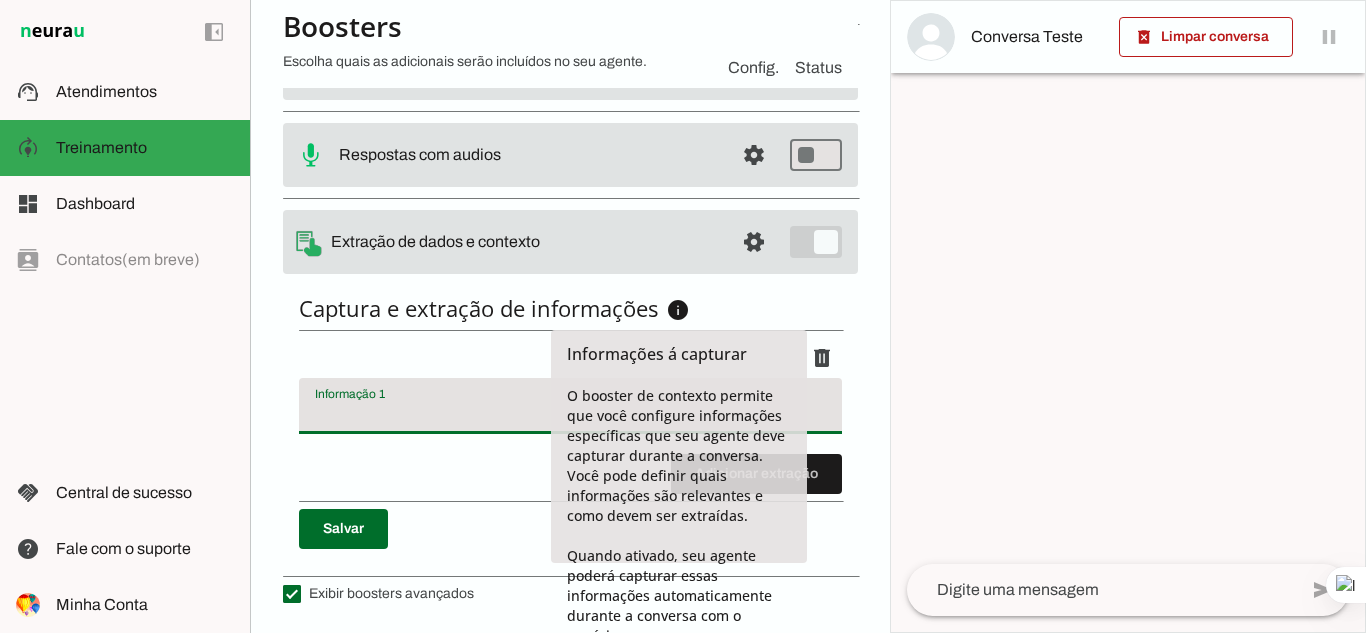click on "Captura e extração de informações
info
Informações á capturar
O booster de contexto permite que você configure informações específicas
que seu agente deve capturar durante a conversa. Você pode definir quais
informações são relevantes e como devem ser extraídas.
Quando ativado, seu agente poderá capturar essas informações
automaticamente durante a conversa com o usuário.
Ele é ativado automaticamente quando você tem pelo menos uma informação
a capturar.
Adicionar extração
Salvar" at bounding box center (570, 421) 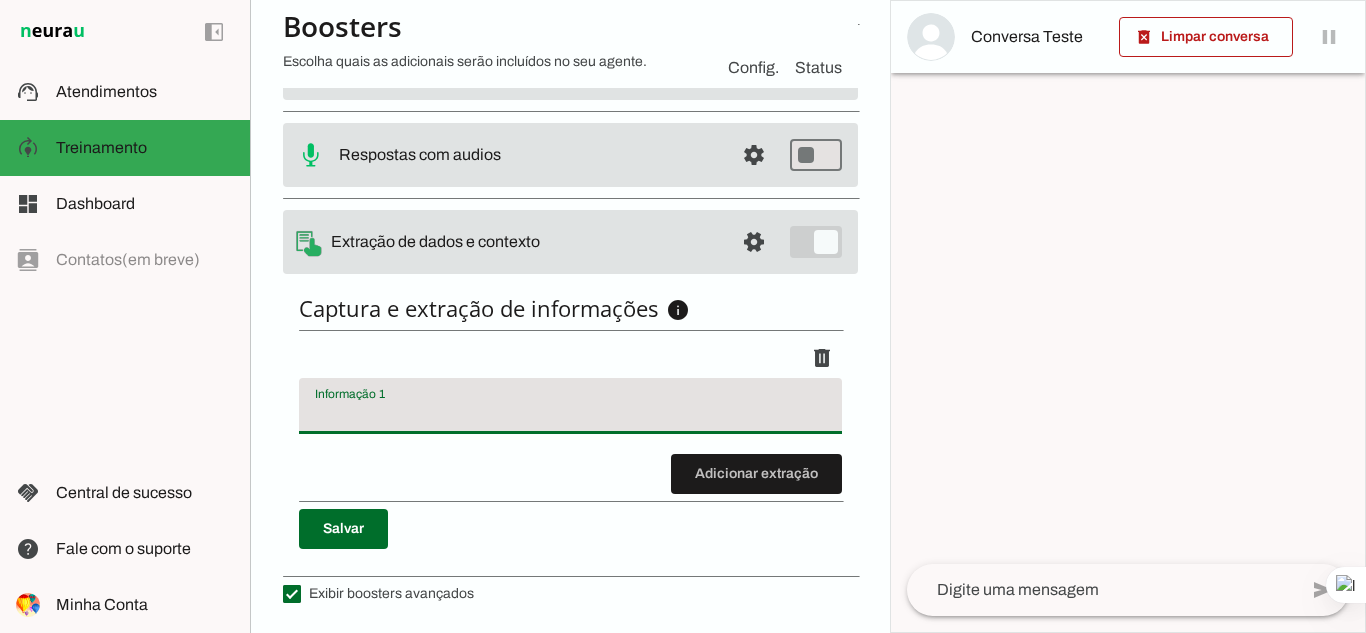click on "Exibir boosters avançados" at bounding box center (378, 594) 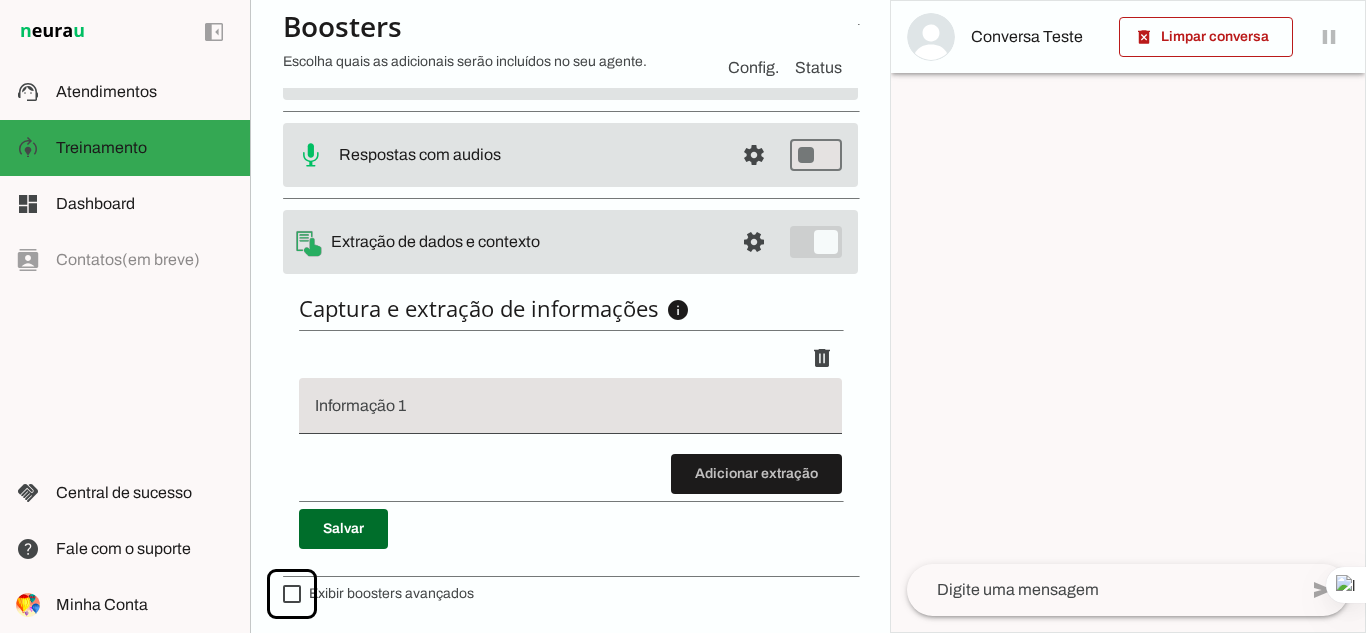 click on "Exibir boosters avançados" at bounding box center [378, 594] 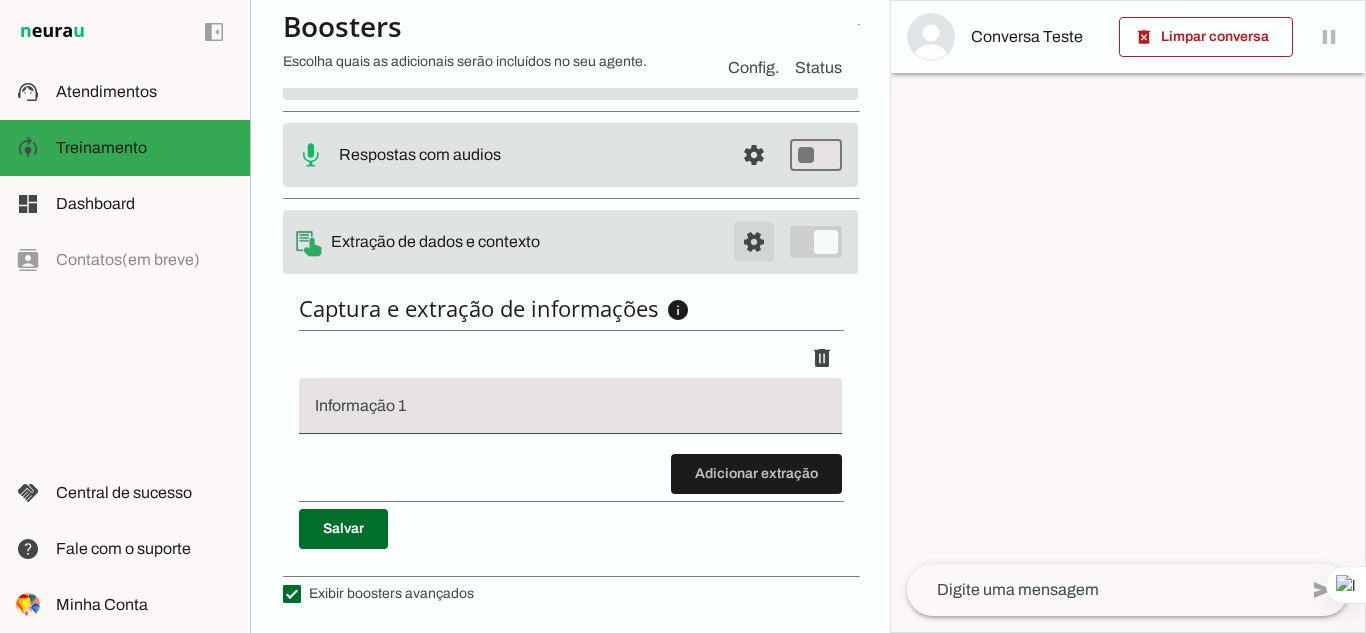 click at bounding box center [754, -194] 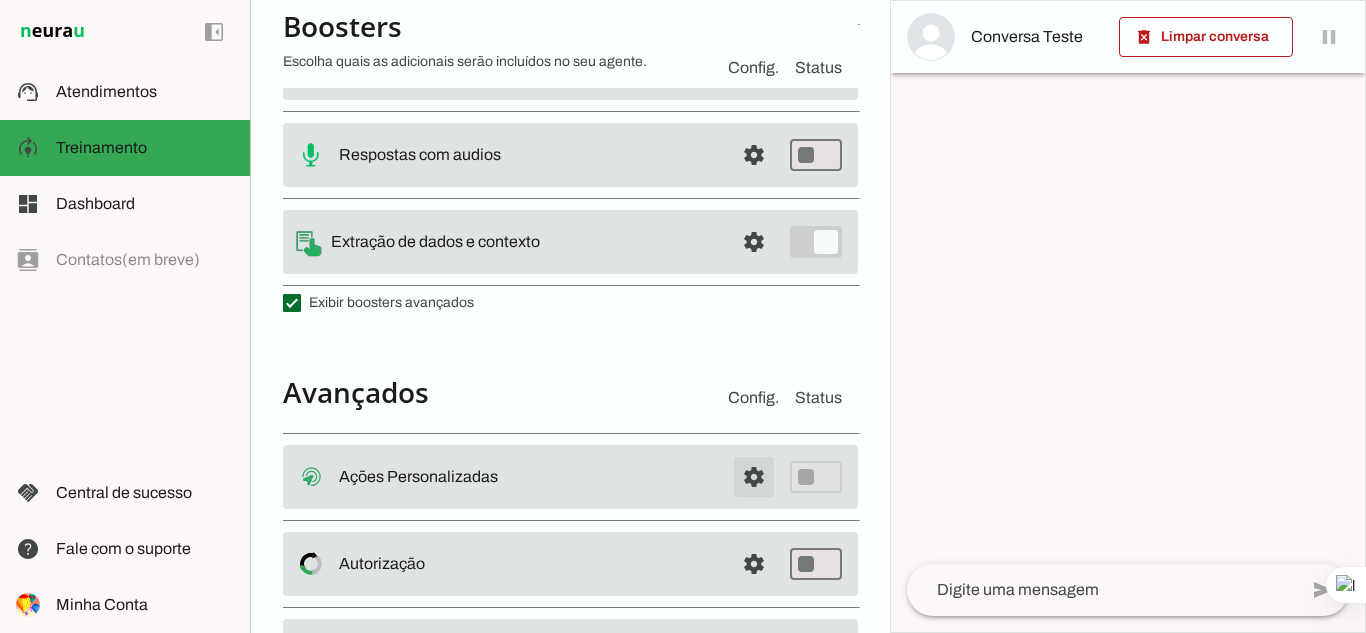 click at bounding box center (754, 477) 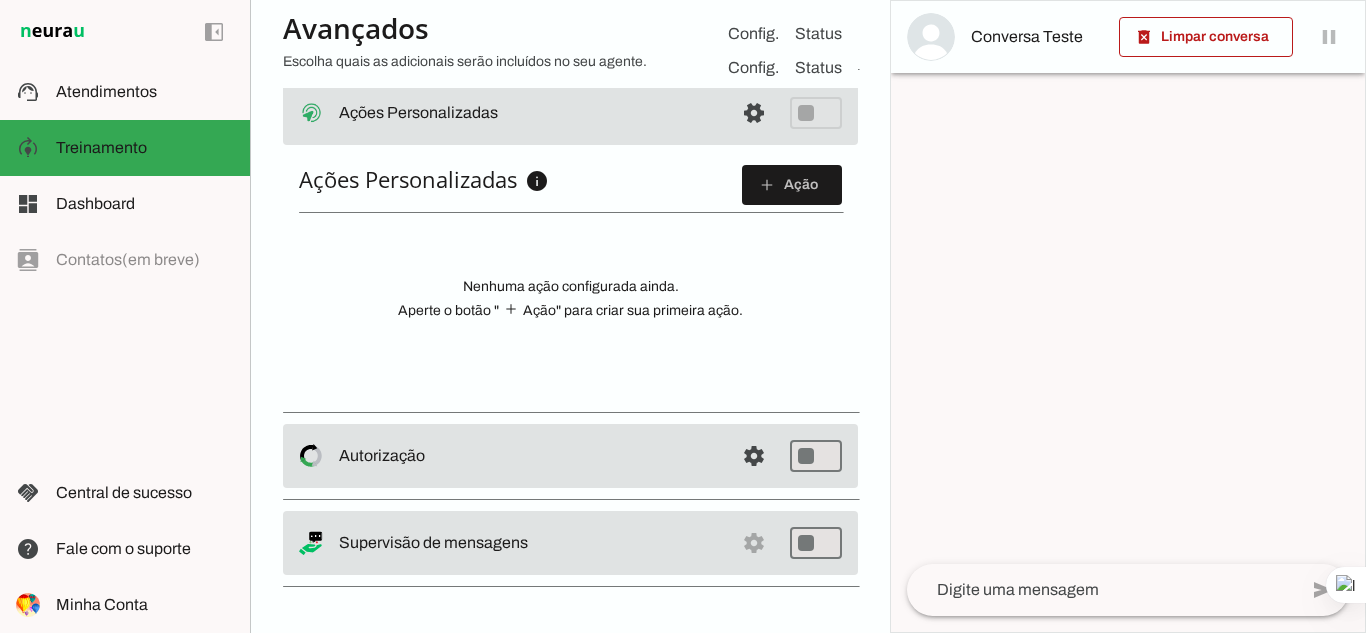 scroll, scrollTop: 844, scrollLeft: 0, axis: vertical 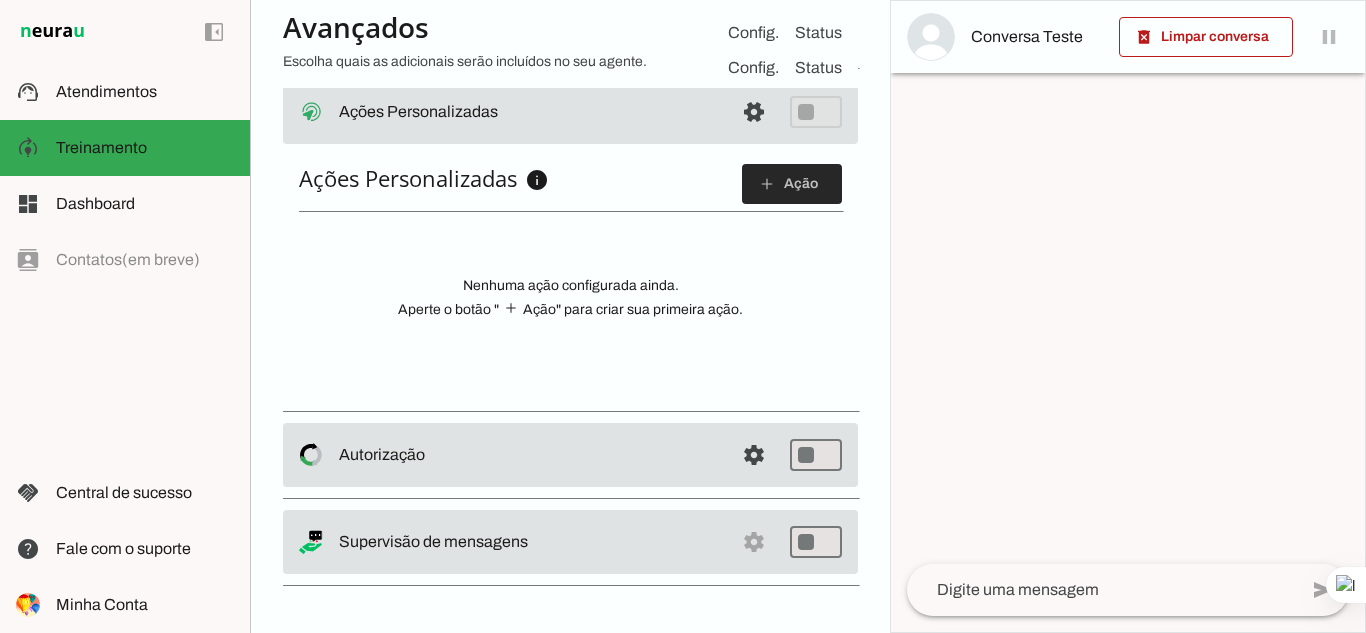 click on "add" at bounding box center [0, 0] 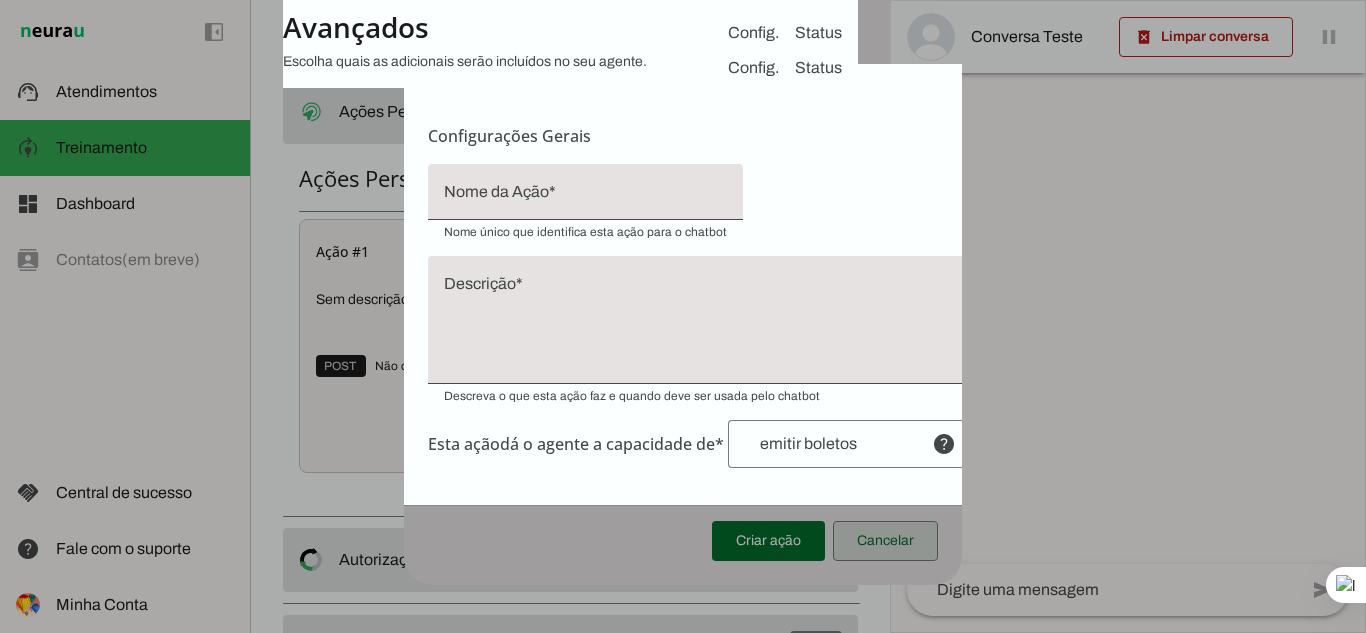 click at bounding box center [885, 541] 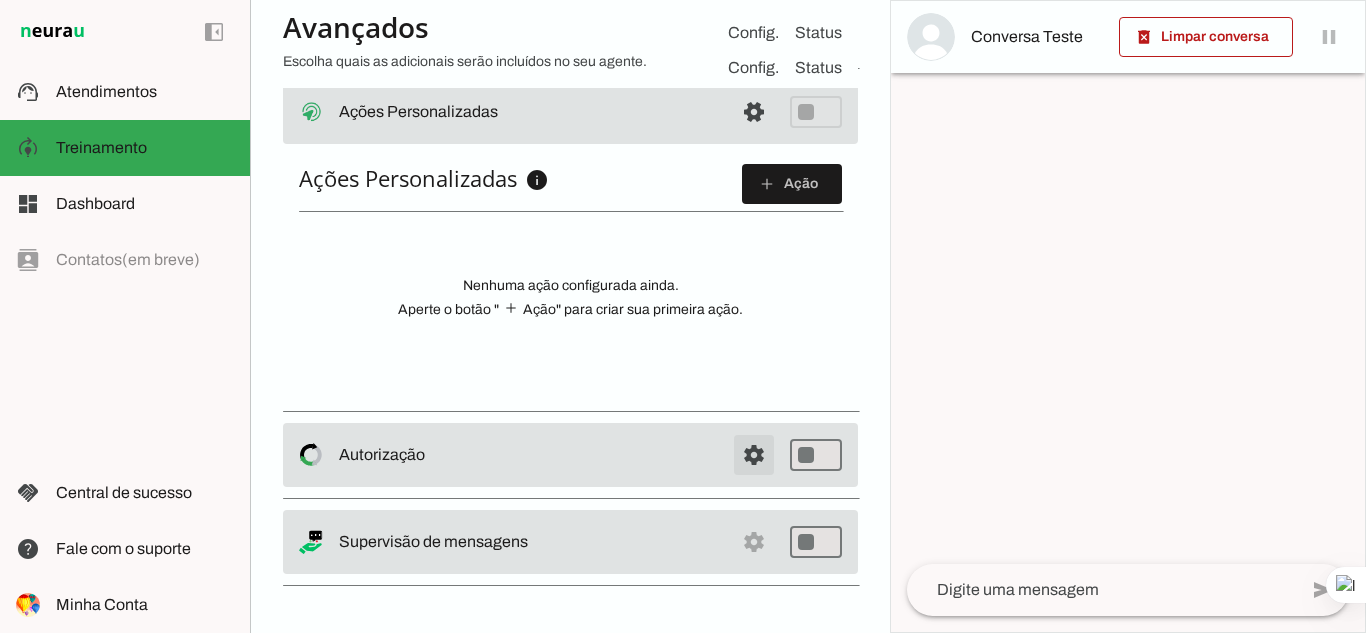 click at bounding box center [754, 112] 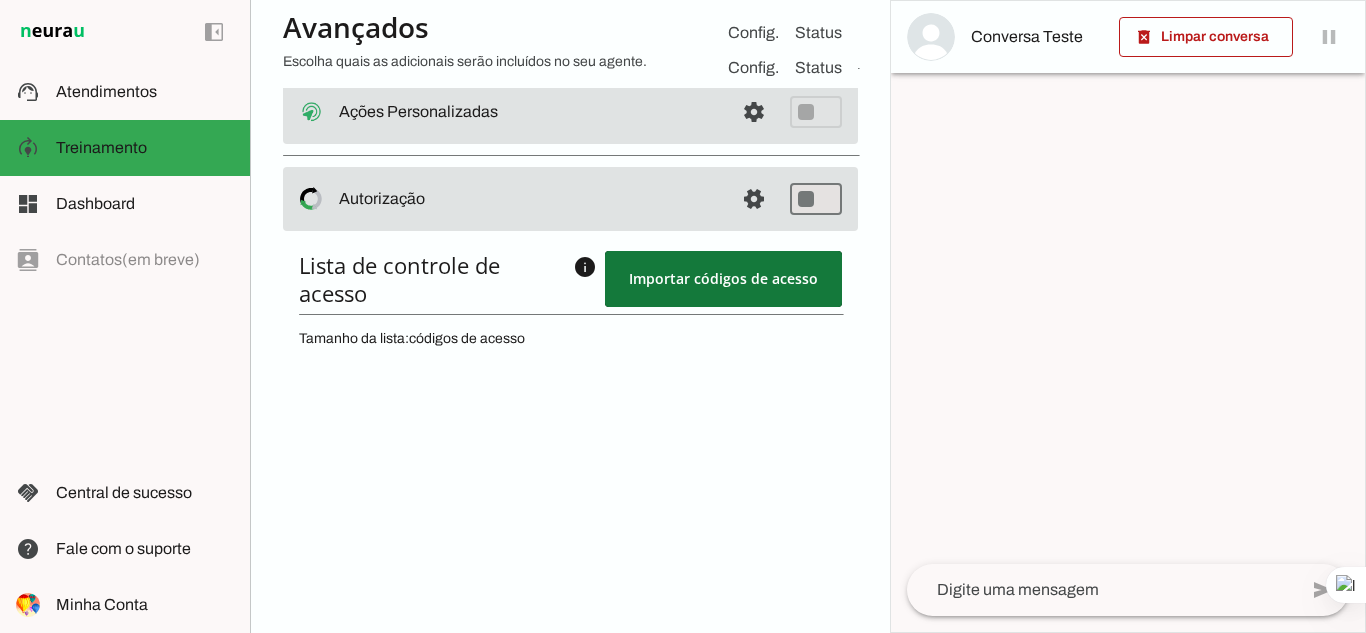 click at bounding box center [723, 279] 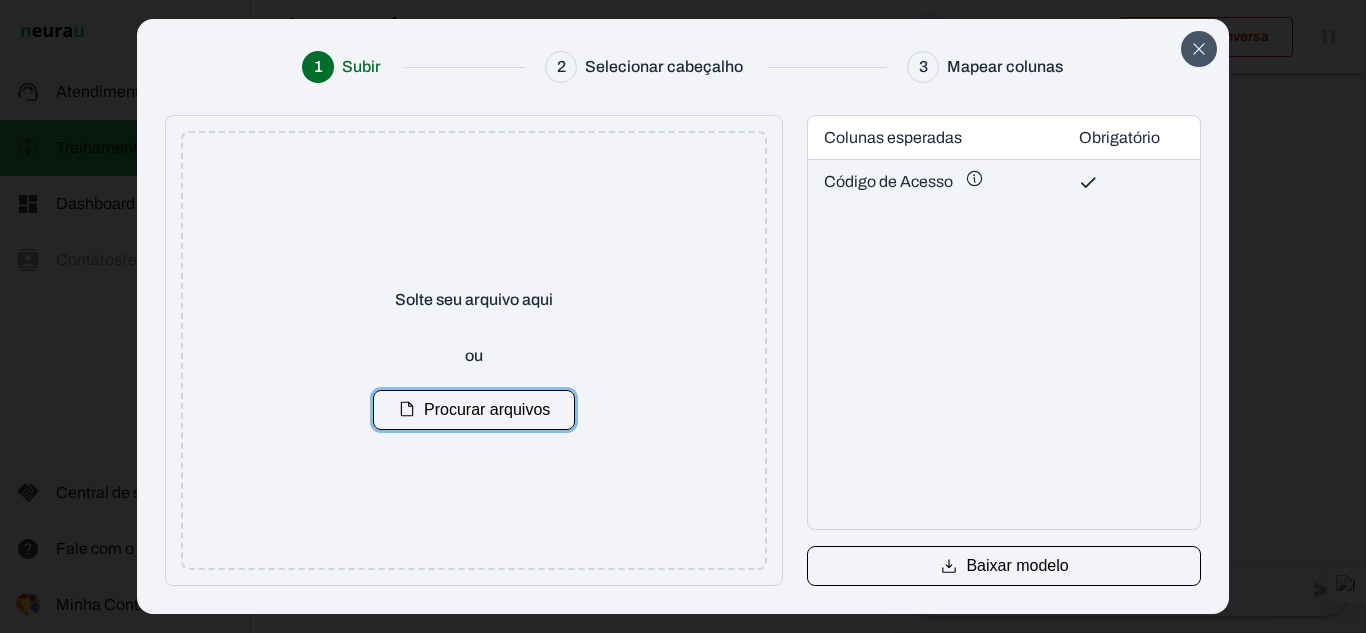 click 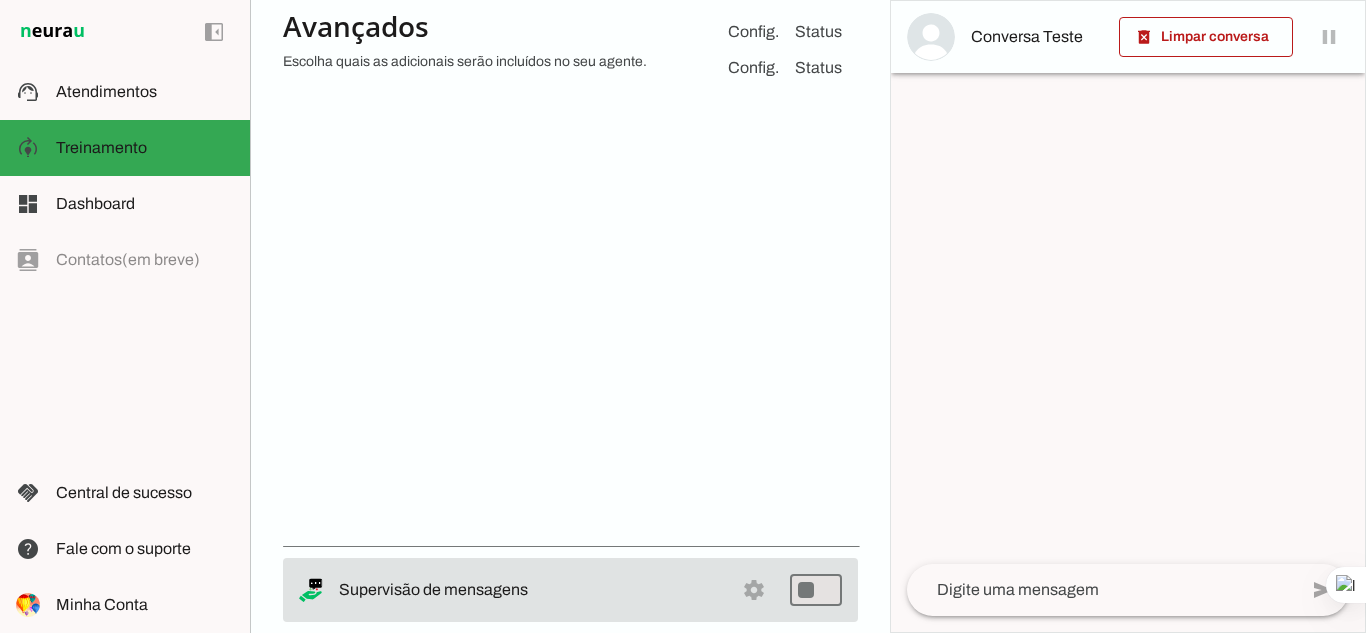 scroll, scrollTop: 1248, scrollLeft: 0, axis: vertical 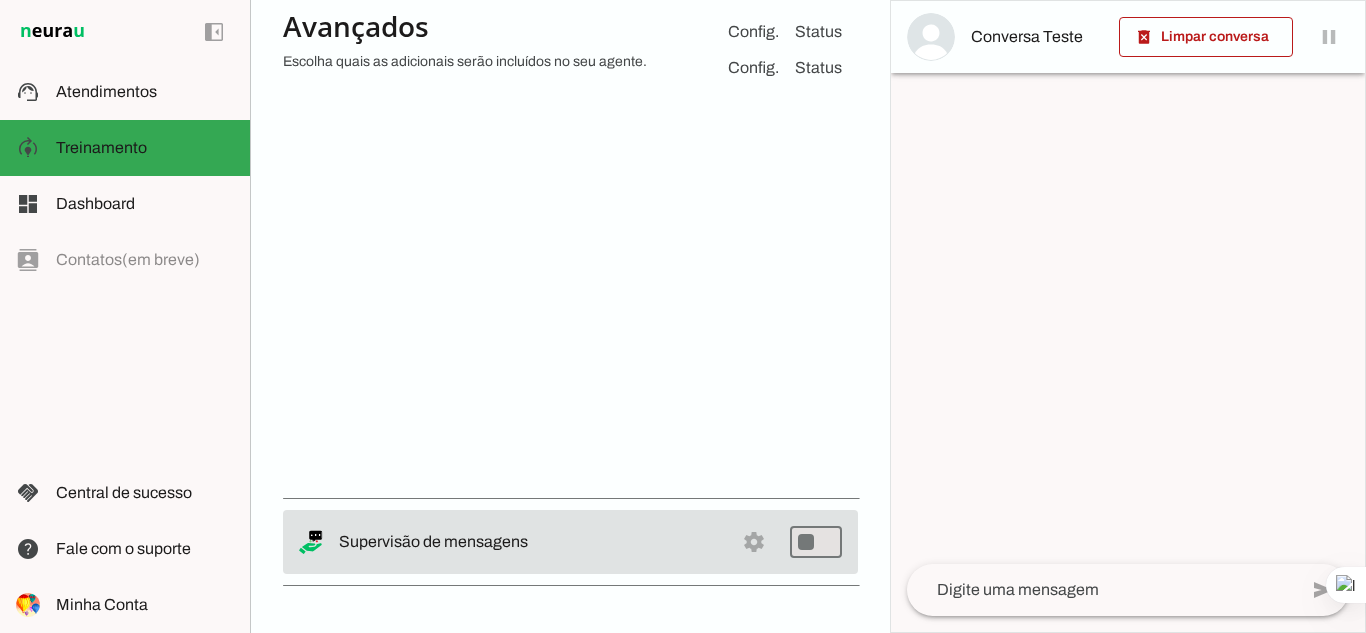 click on "settings
Supervisão de mensagens" at bounding box center (570, -292) 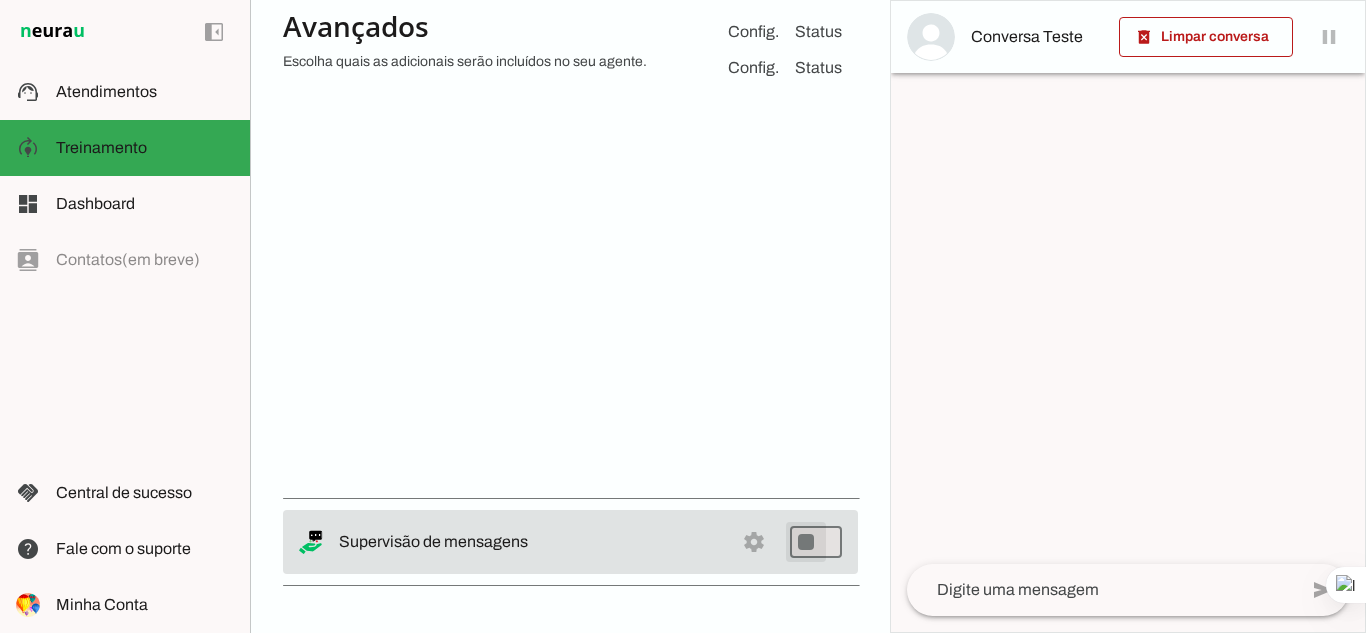 type on "on" 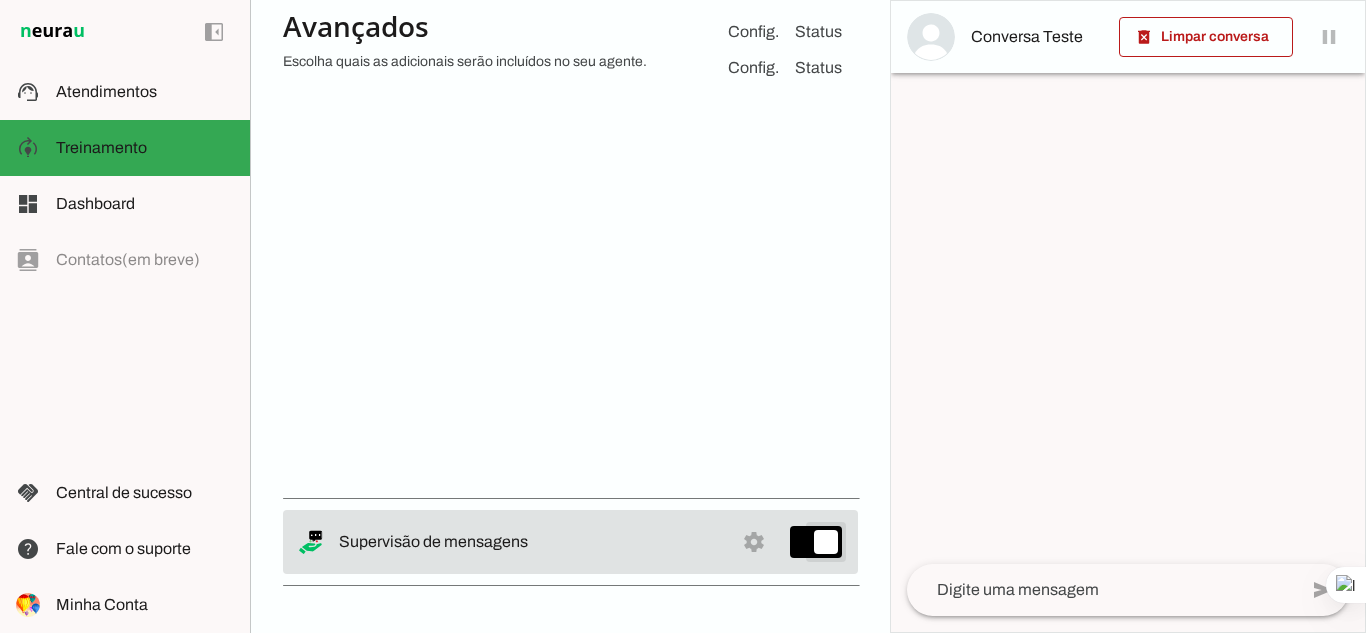scroll, scrollTop: 1248, scrollLeft: 0, axis: vertical 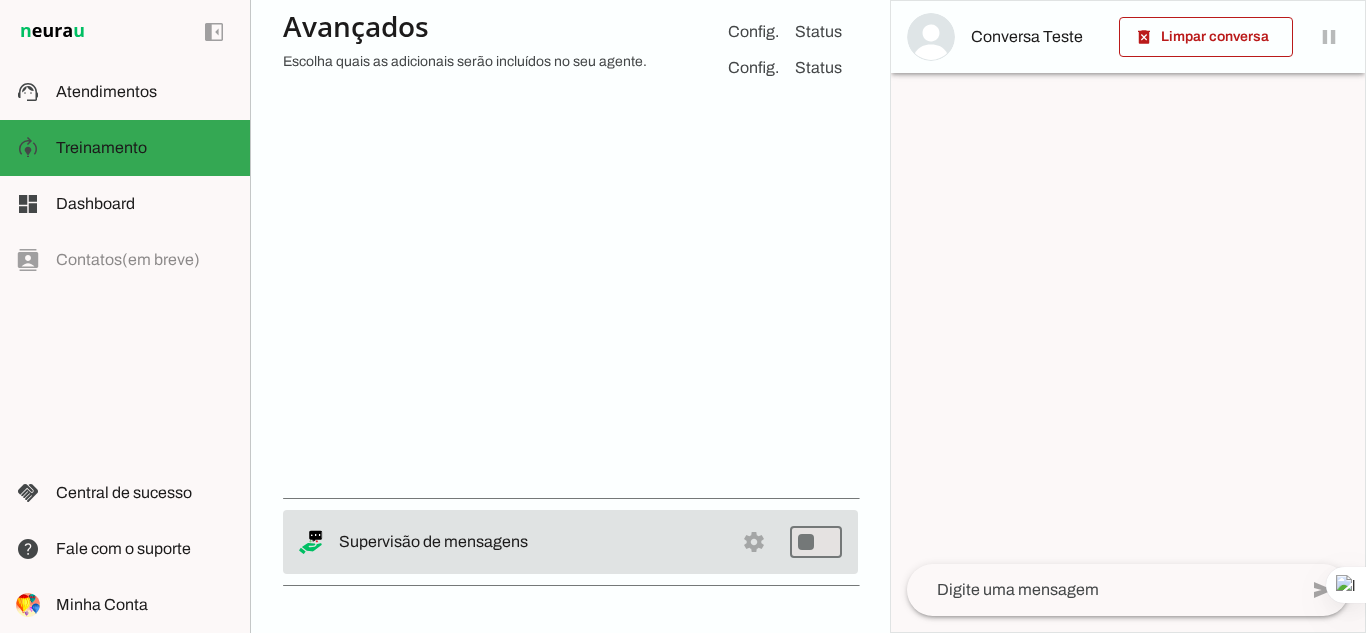 click on "Supervisão de mensagens" at bounding box center [0, 0] 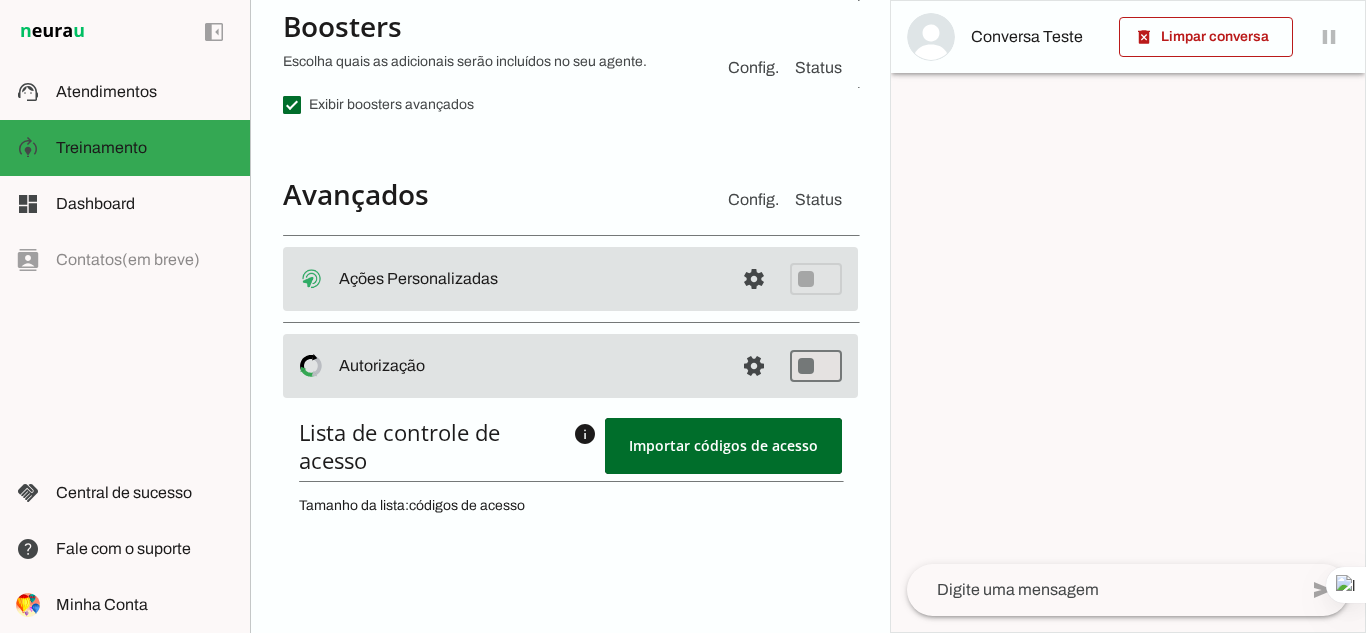scroll, scrollTop: 648, scrollLeft: 0, axis: vertical 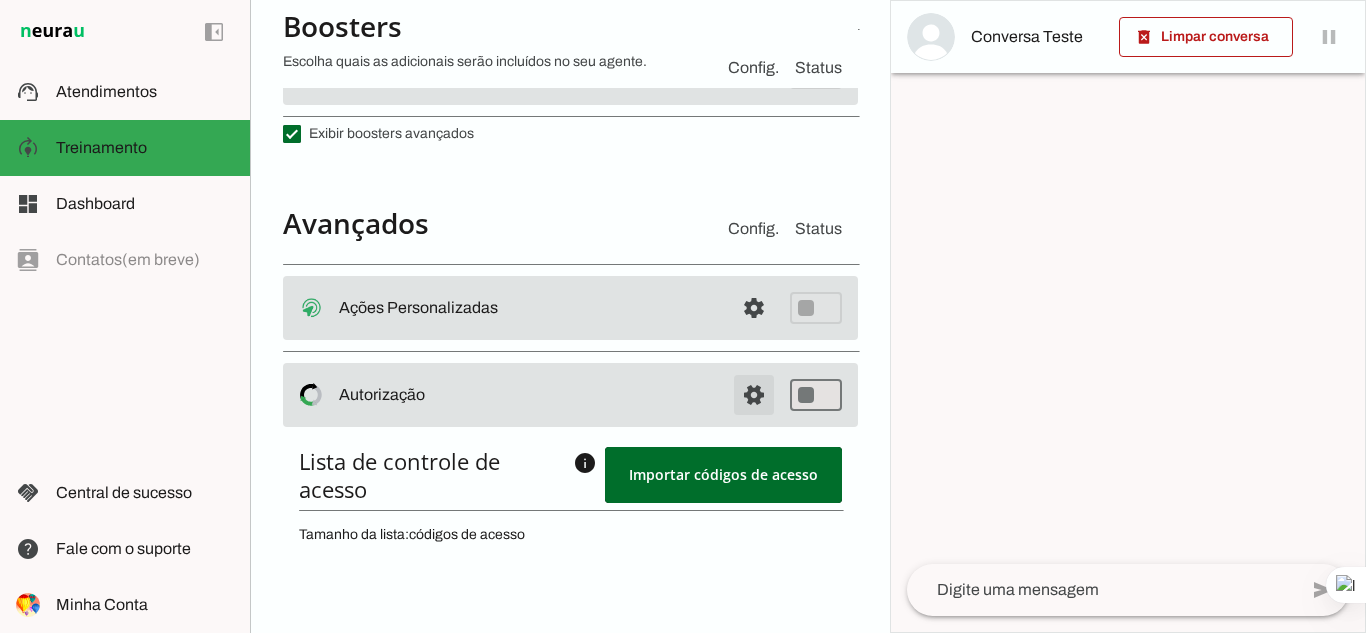 click at bounding box center [754, 308] 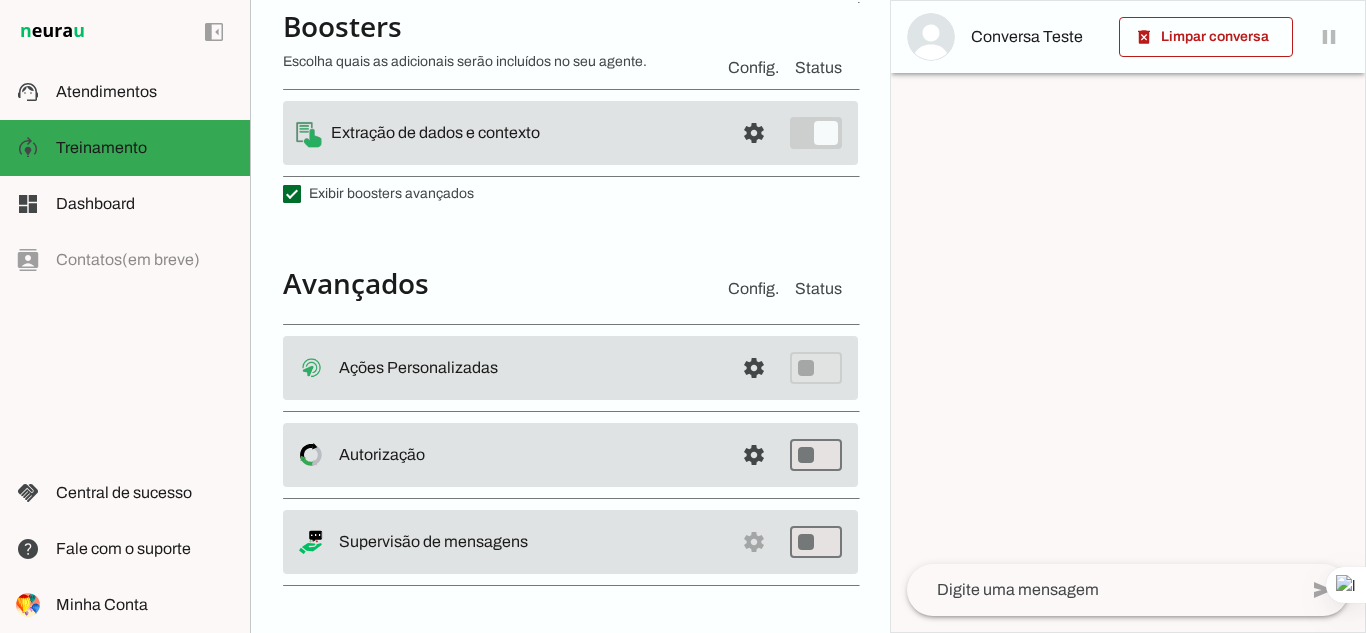 scroll, scrollTop: 592, scrollLeft: 0, axis: vertical 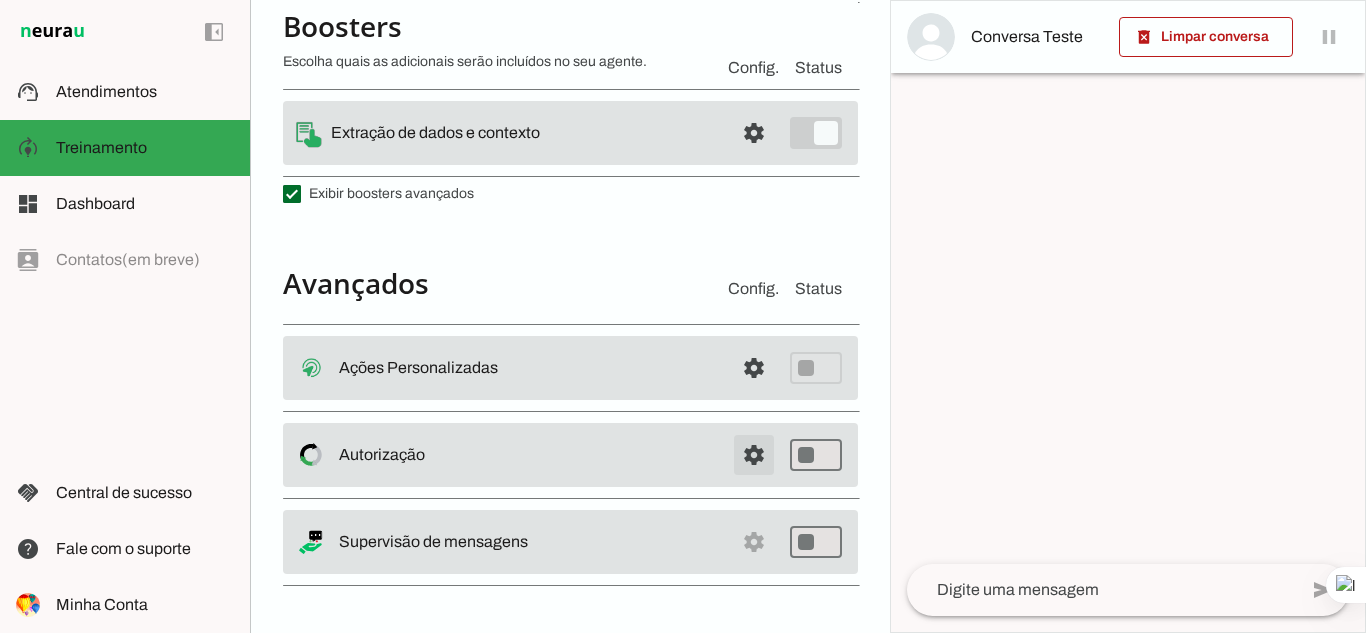 click at bounding box center (754, 368) 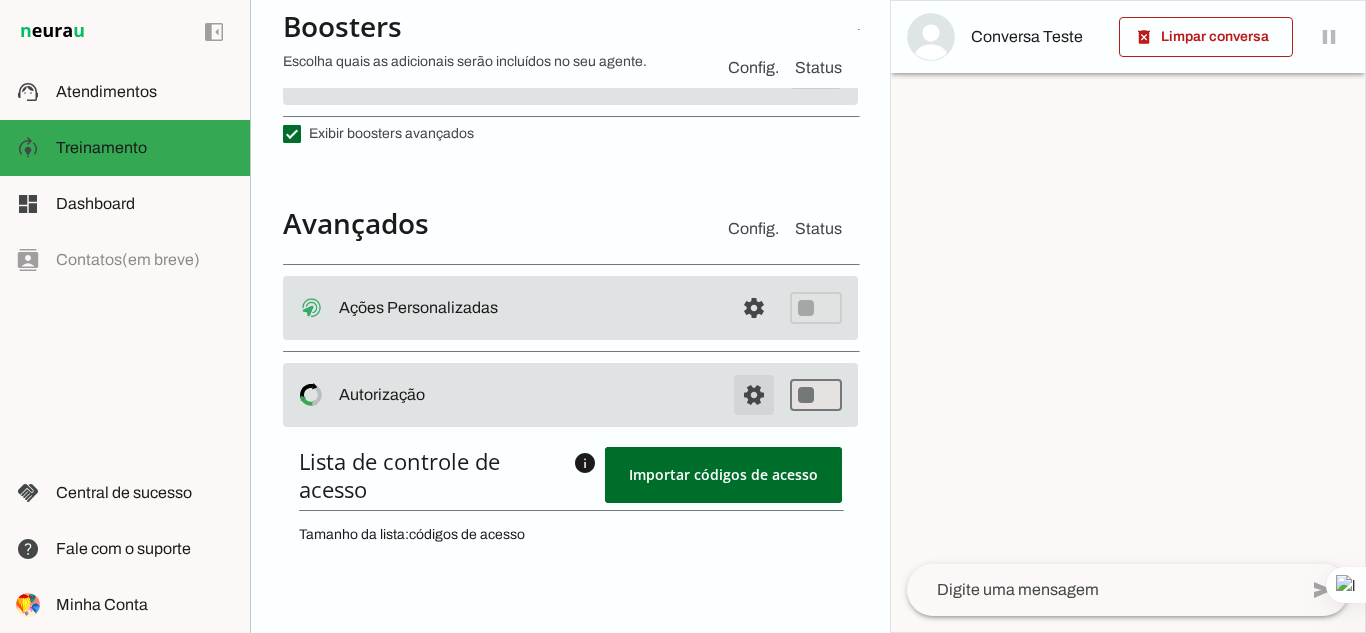 click at bounding box center (754, 308) 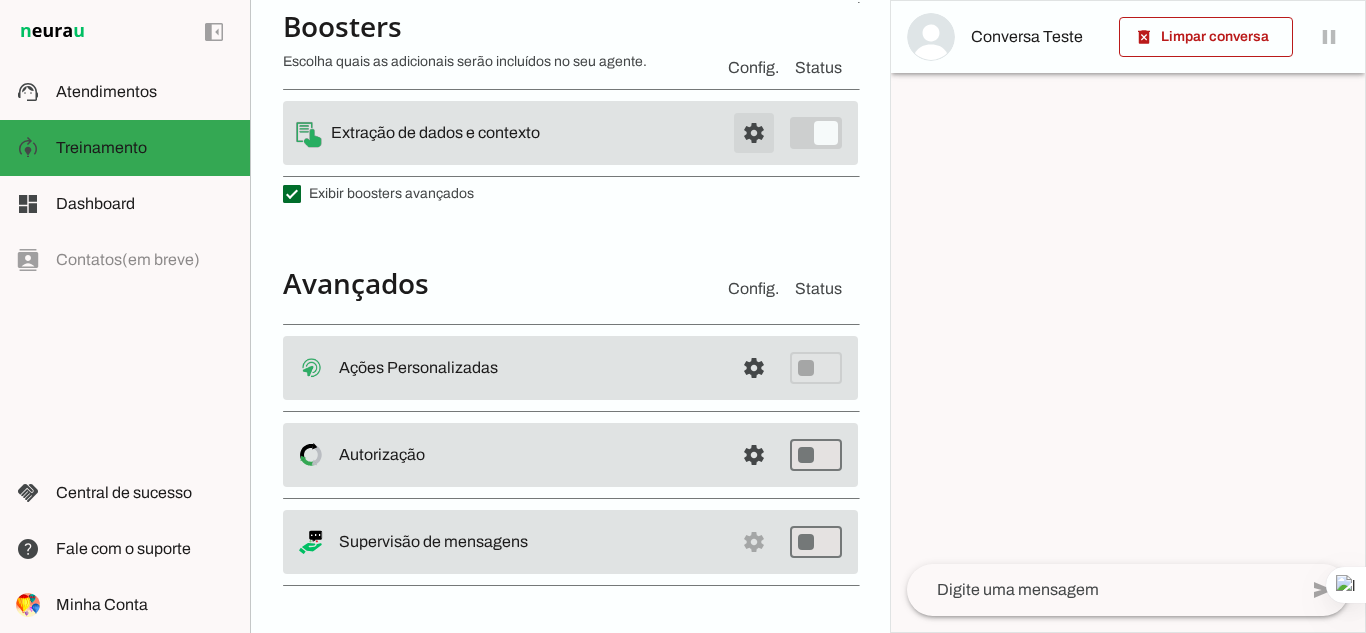 click at bounding box center [754, -303] 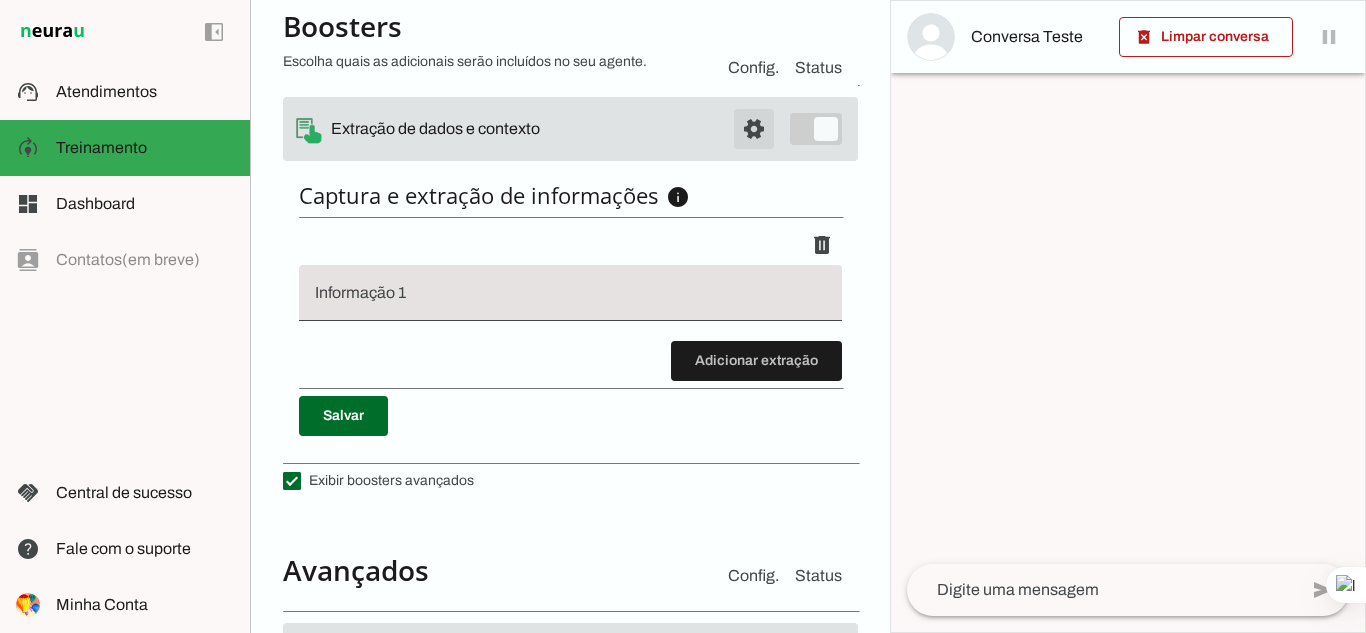 scroll, scrollTop: 588, scrollLeft: 0, axis: vertical 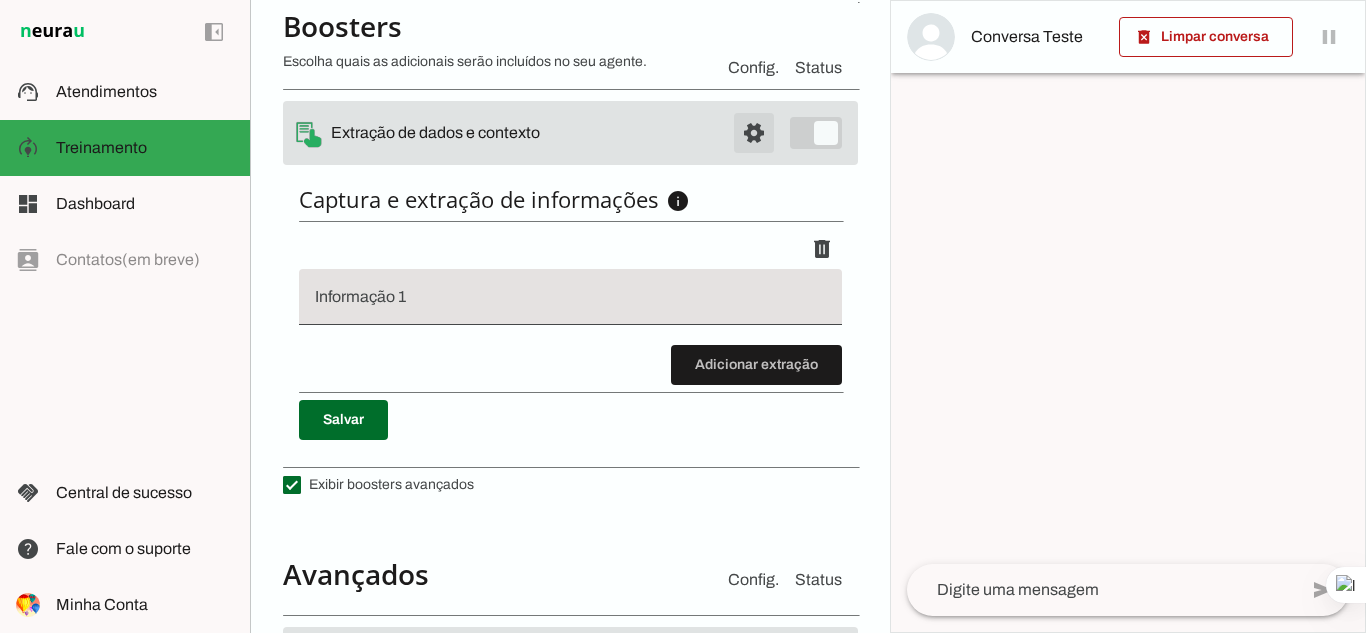 click at bounding box center [754, -303] 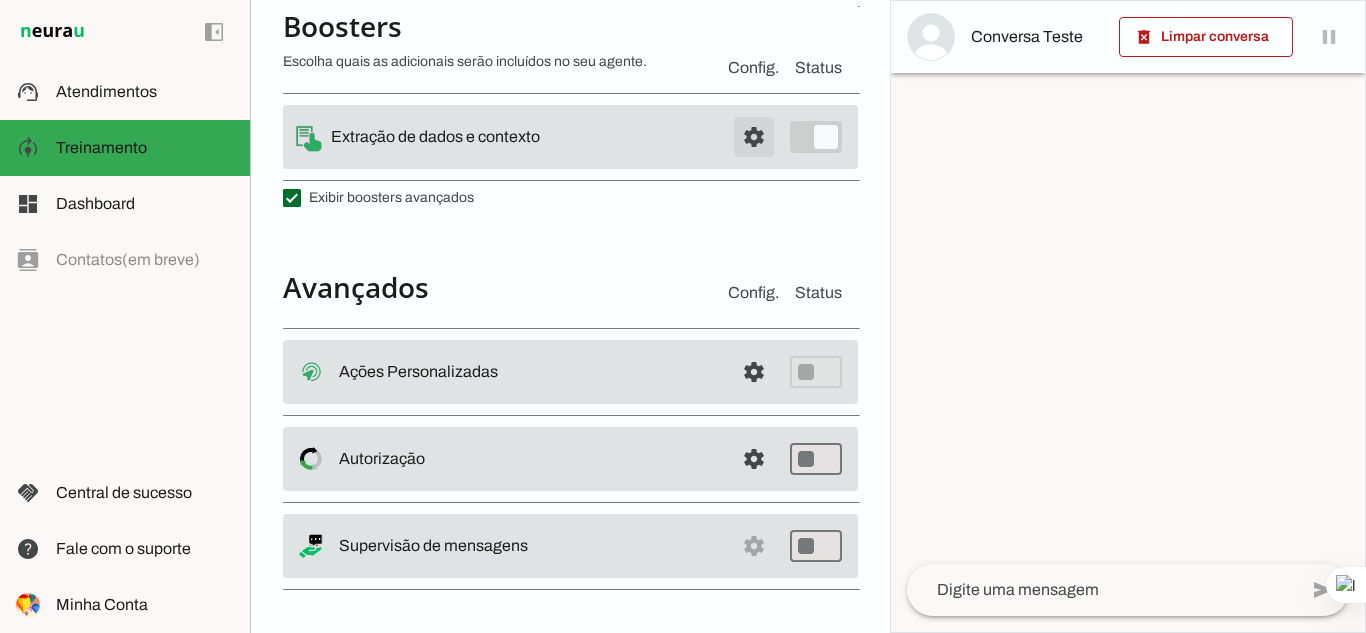 scroll, scrollTop: 592, scrollLeft: 0, axis: vertical 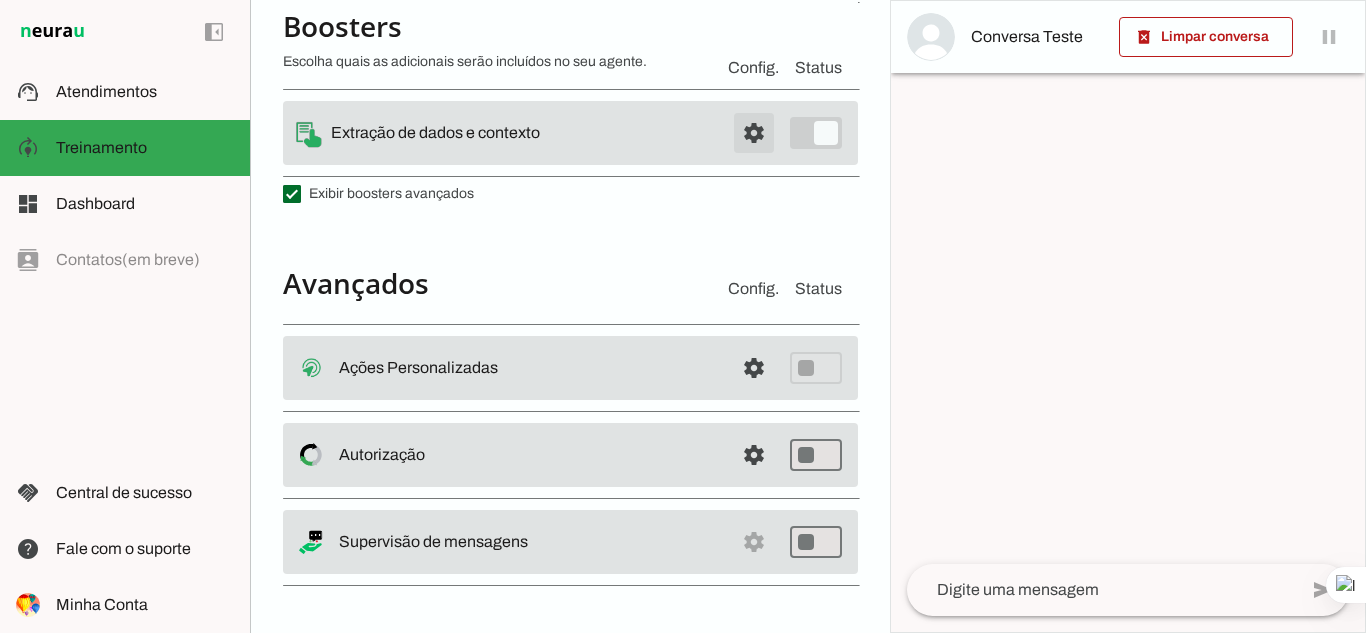click at bounding box center [754, -303] 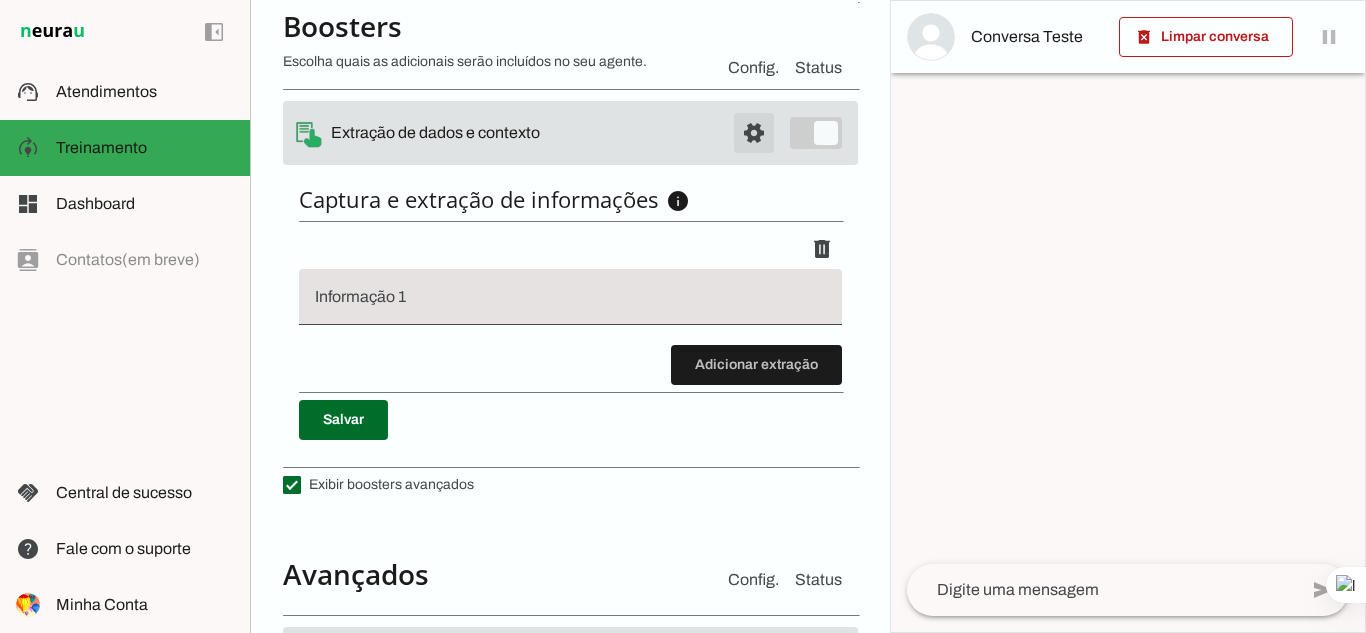 click at bounding box center (754, -303) 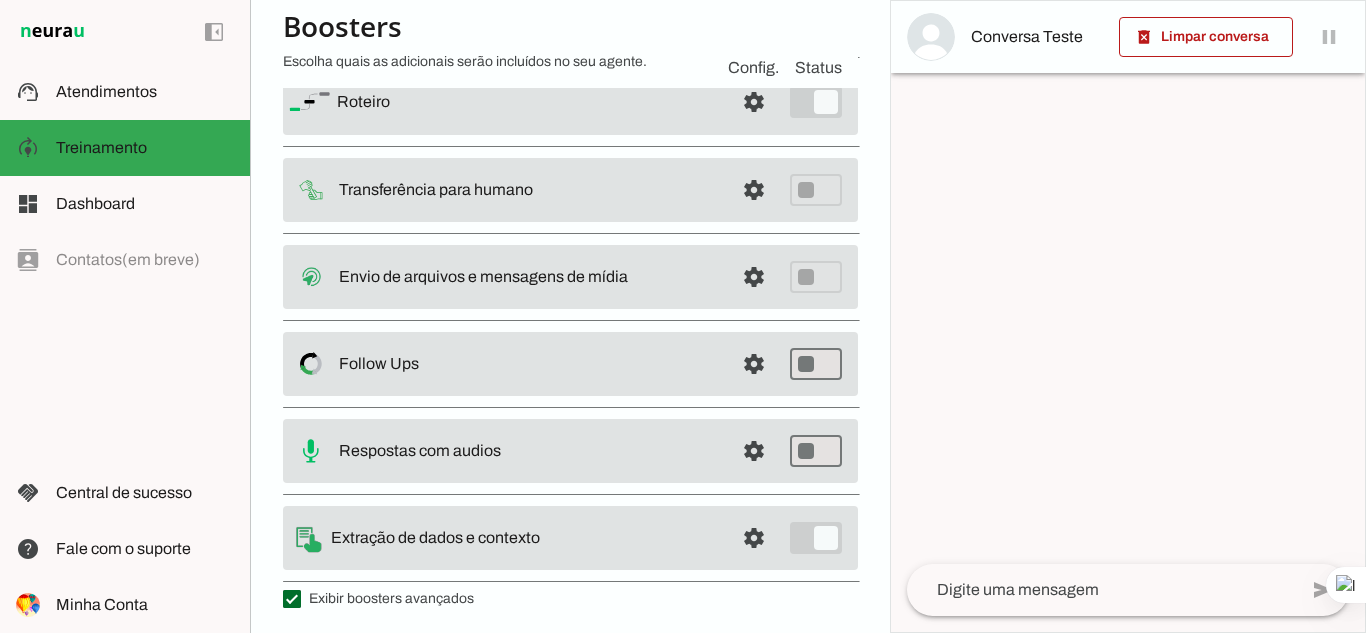 scroll, scrollTop: 0, scrollLeft: 0, axis: both 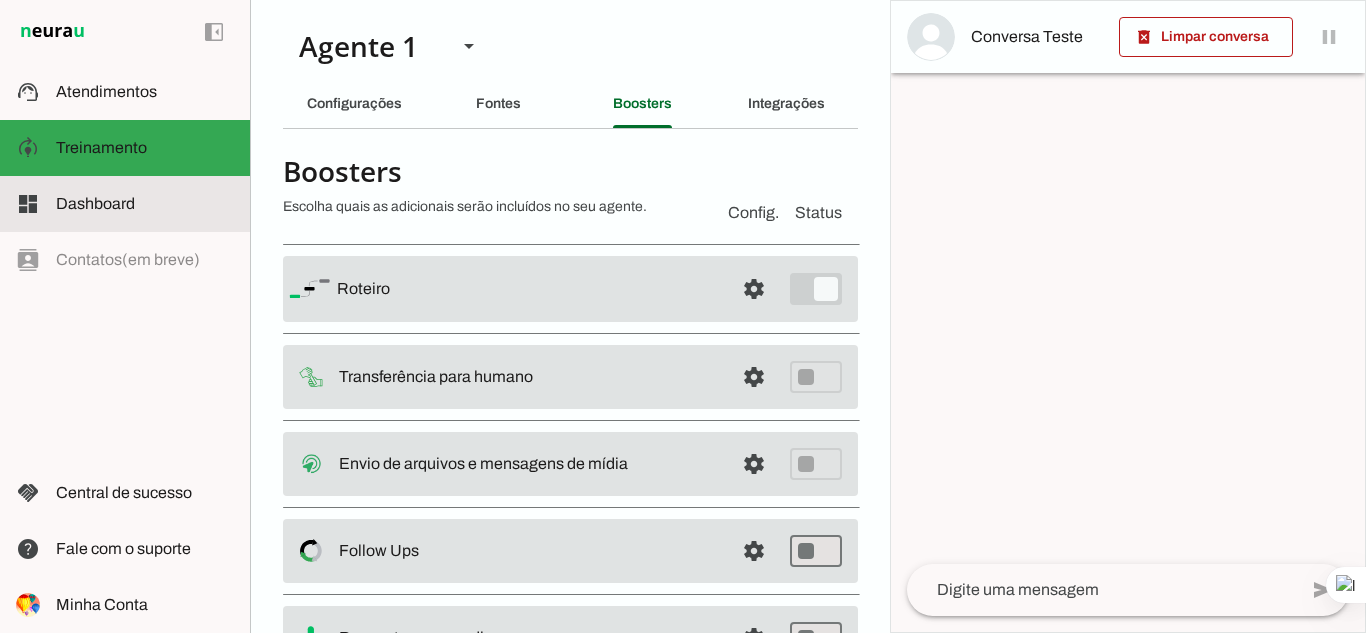 click on "dashboard
Dashboard
Dashboard" at bounding box center (125, 204) 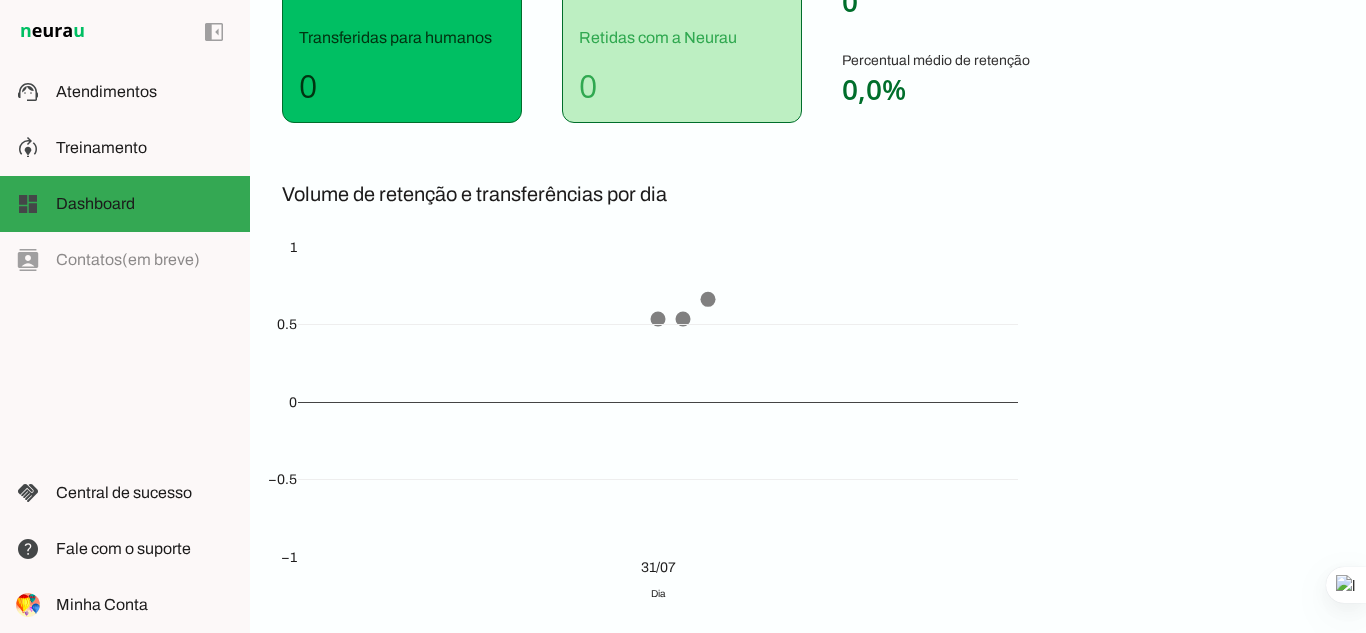 scroll, scrollTop: 300, scrollLeft: 0, axis: vertical 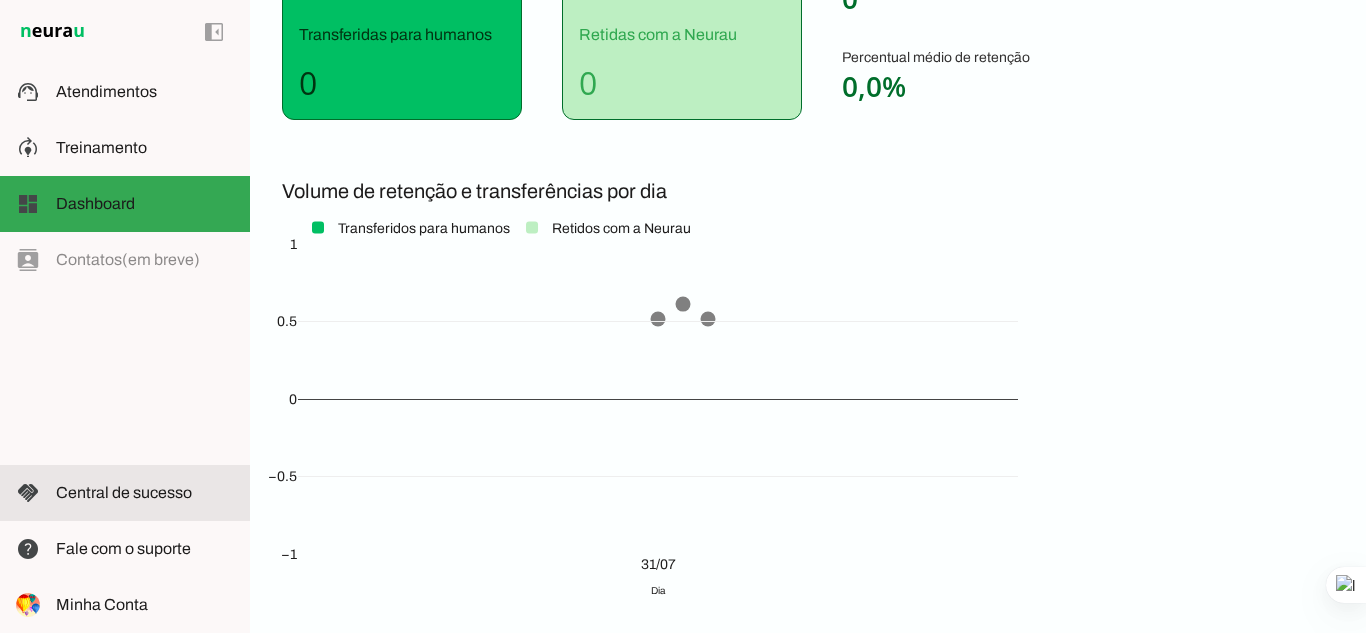 click on "Central de sucesso" 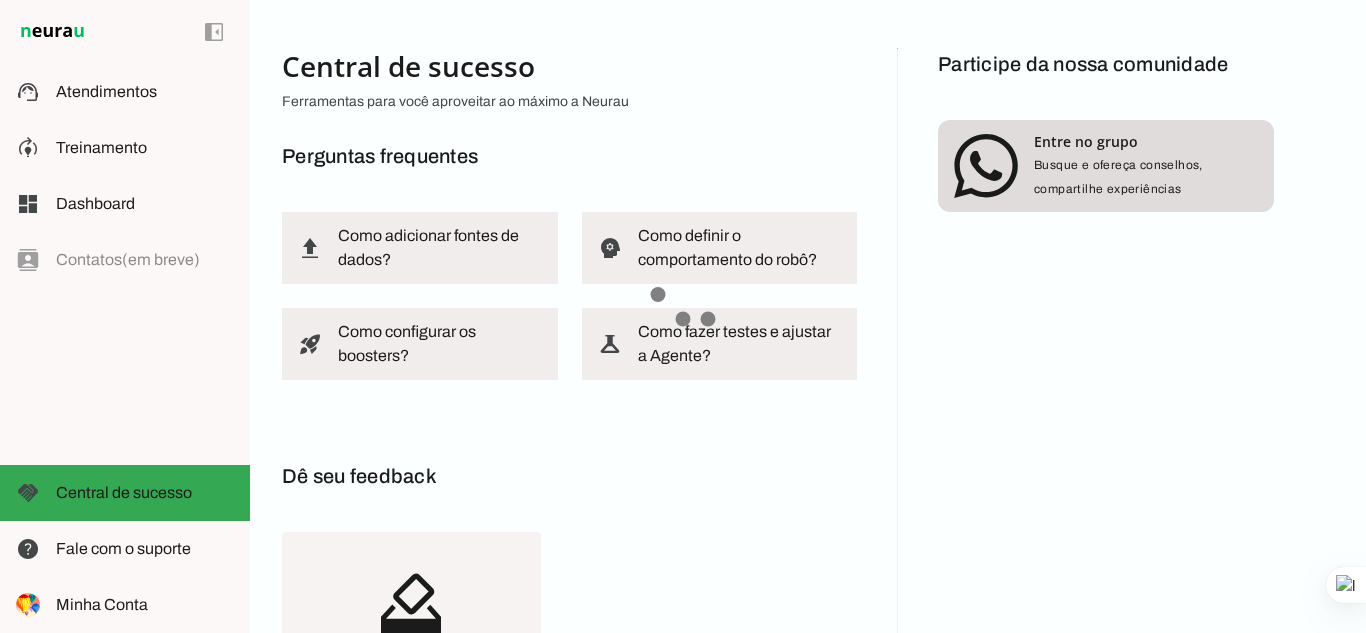 click on "Busque e ofereça conselhos, compartilhe experiências" at bounding box center [1118, 177] 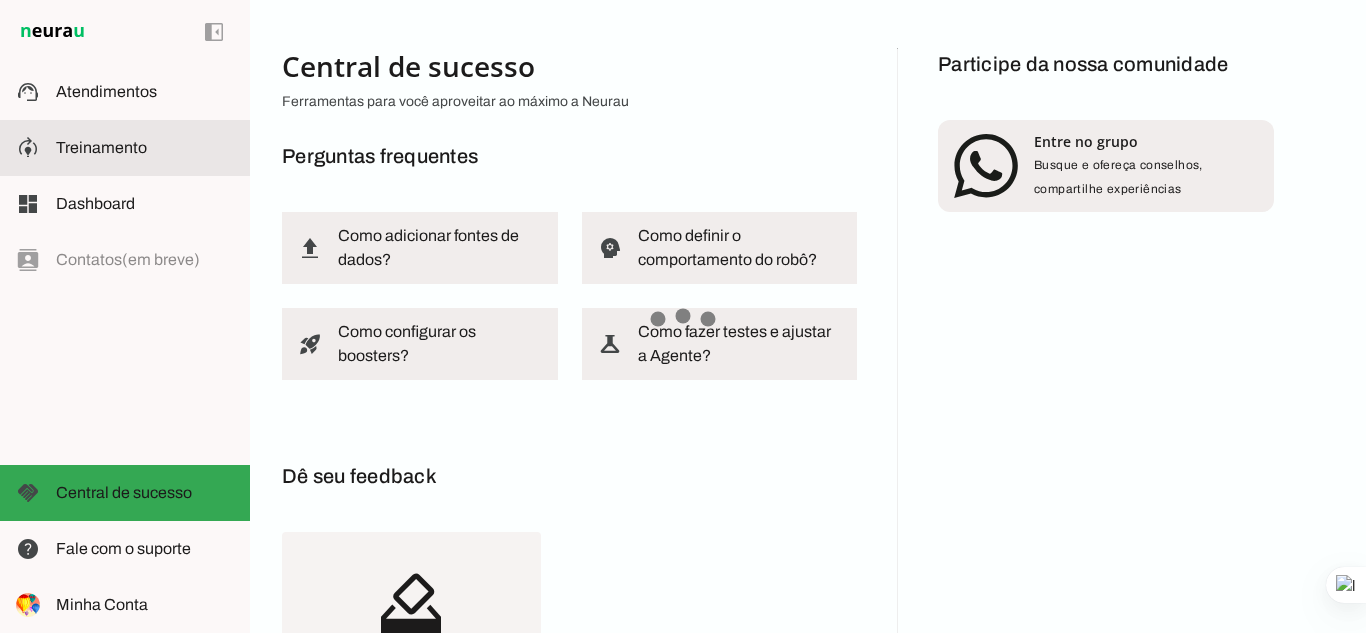 click on "Treinamento" 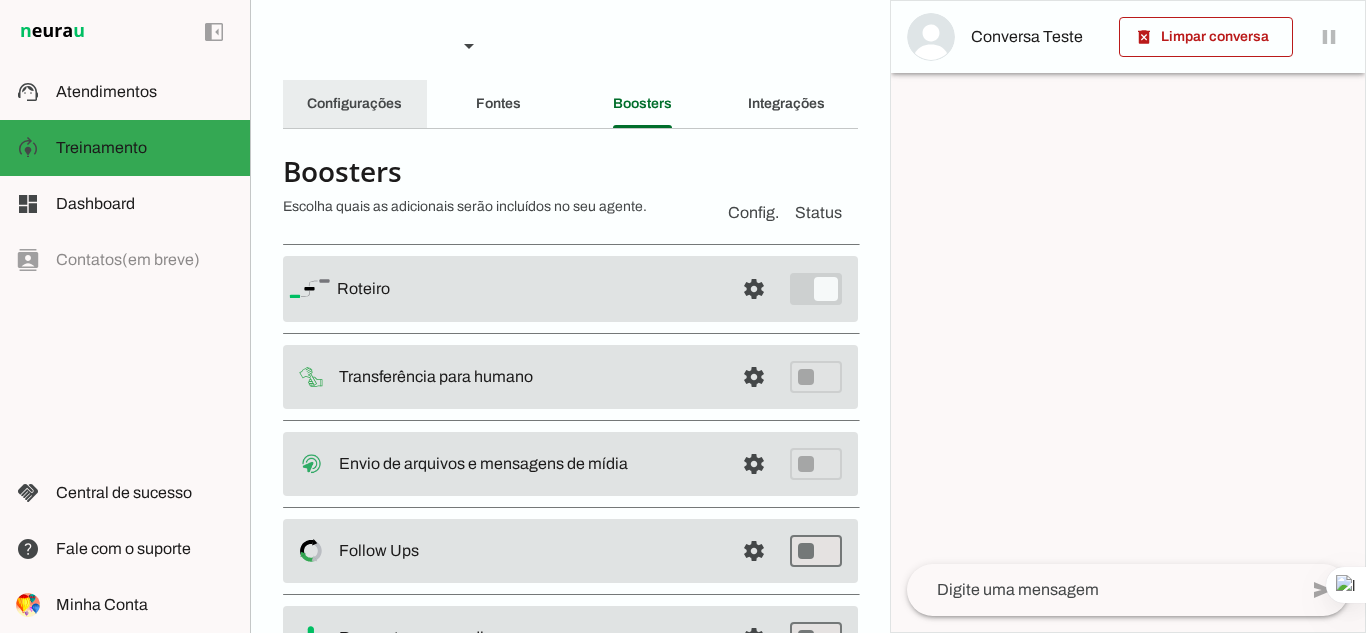 click on "Configurações" 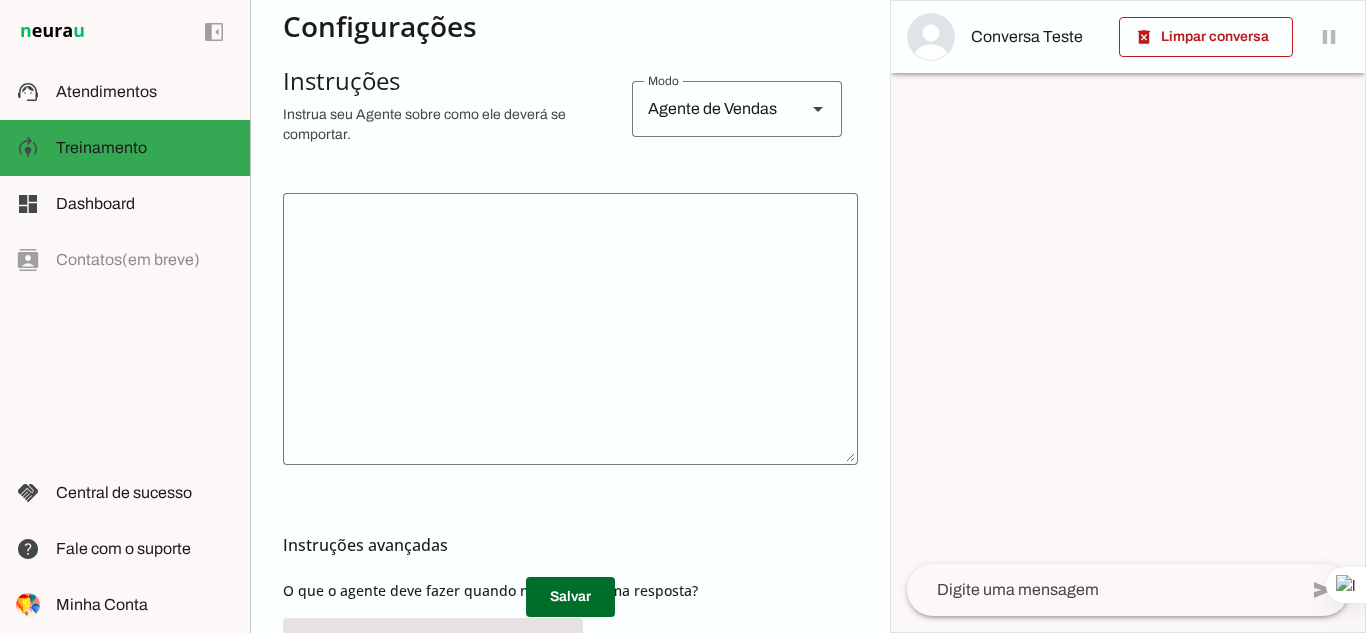 scroll, scrollTop: 400, scrollLeft: 0, axis: vertical 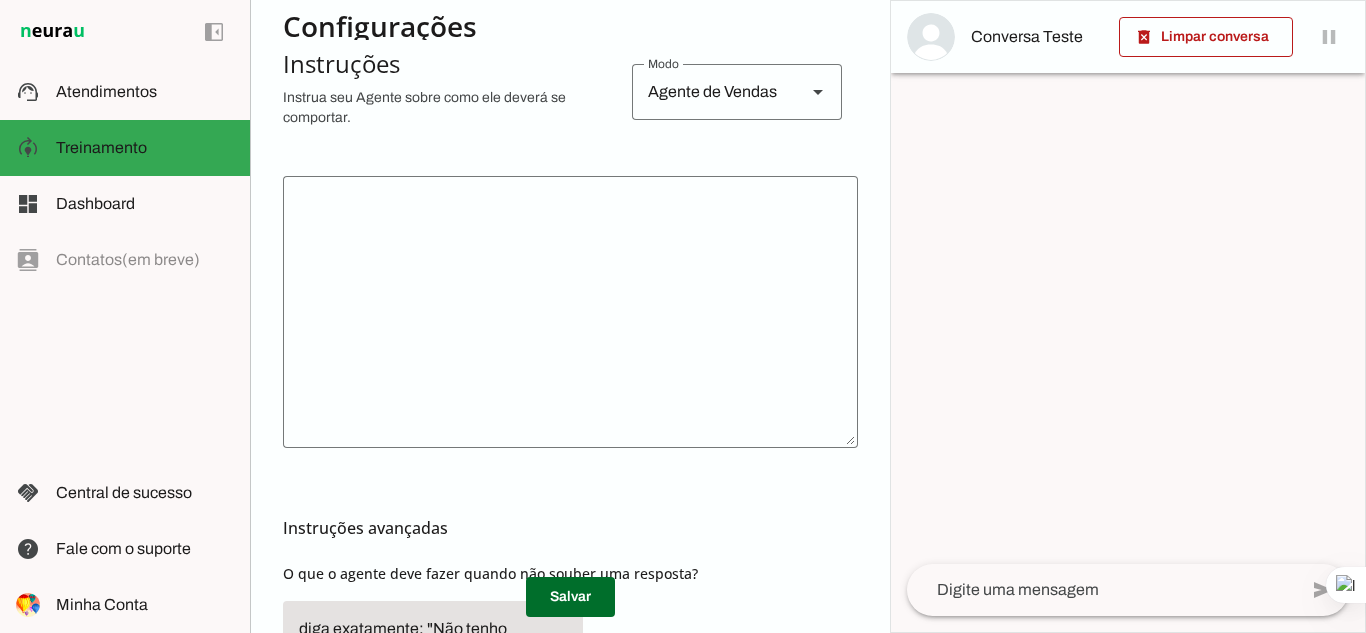 click 